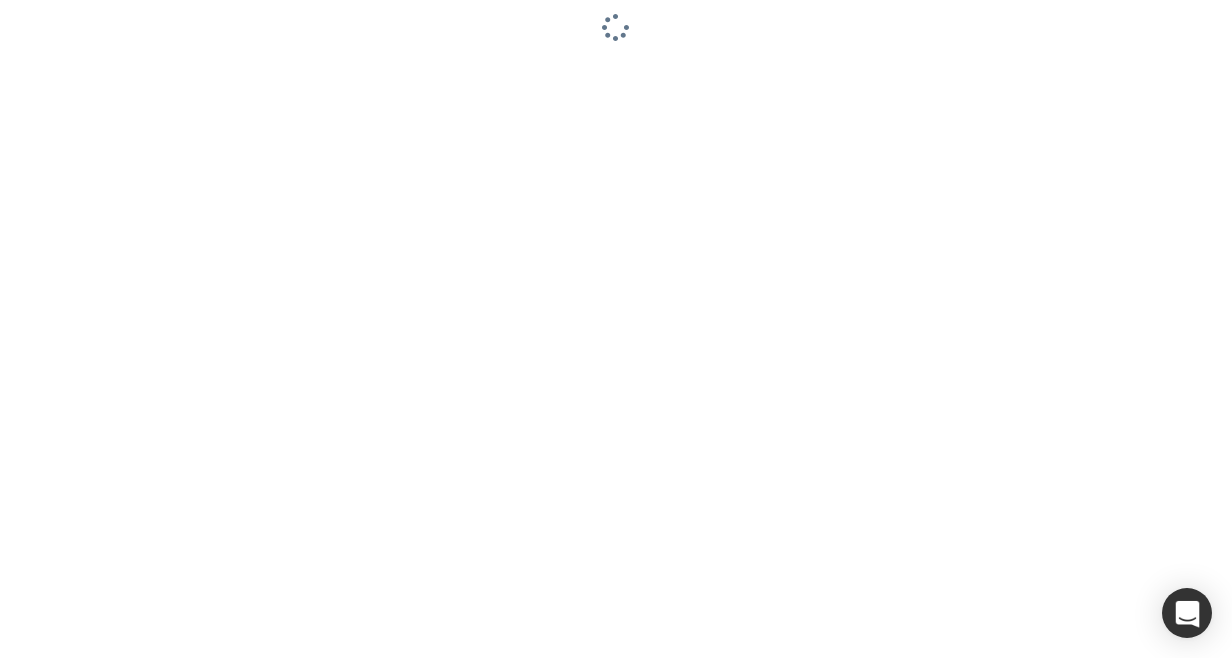 scroll, scrollTop: 0, scrollLeft: 0, axis: both 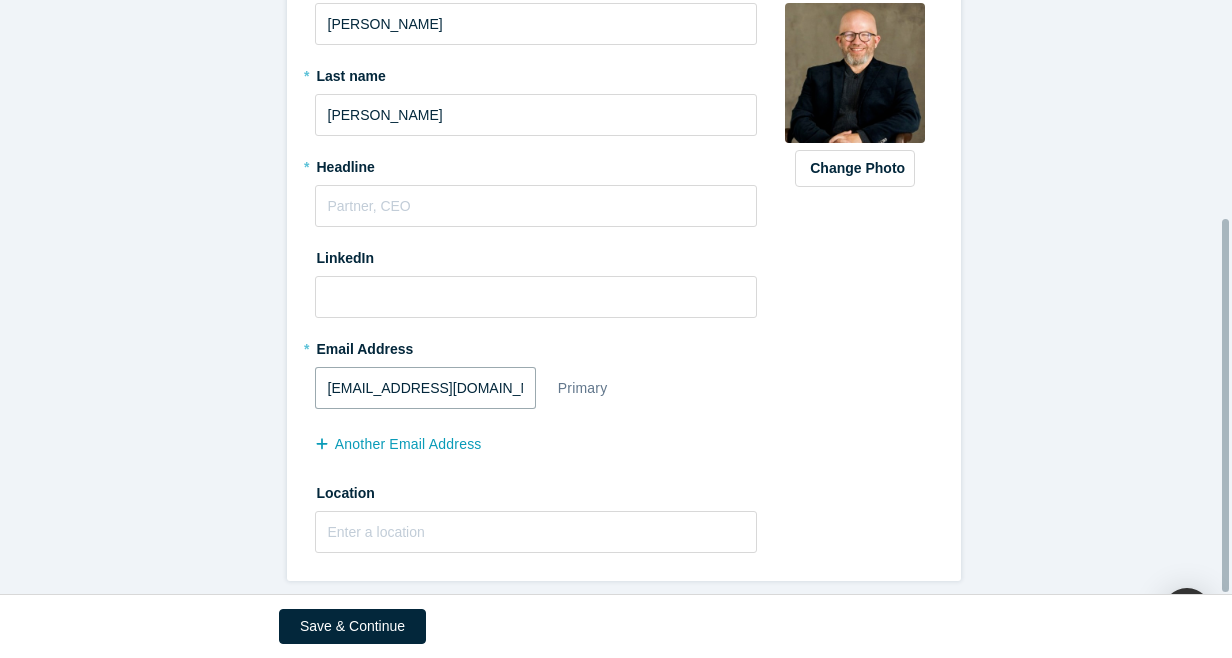 click on "[EMAIL_ADDRESS][DOMAIN_NAME]" at bounding box center (425, 388) 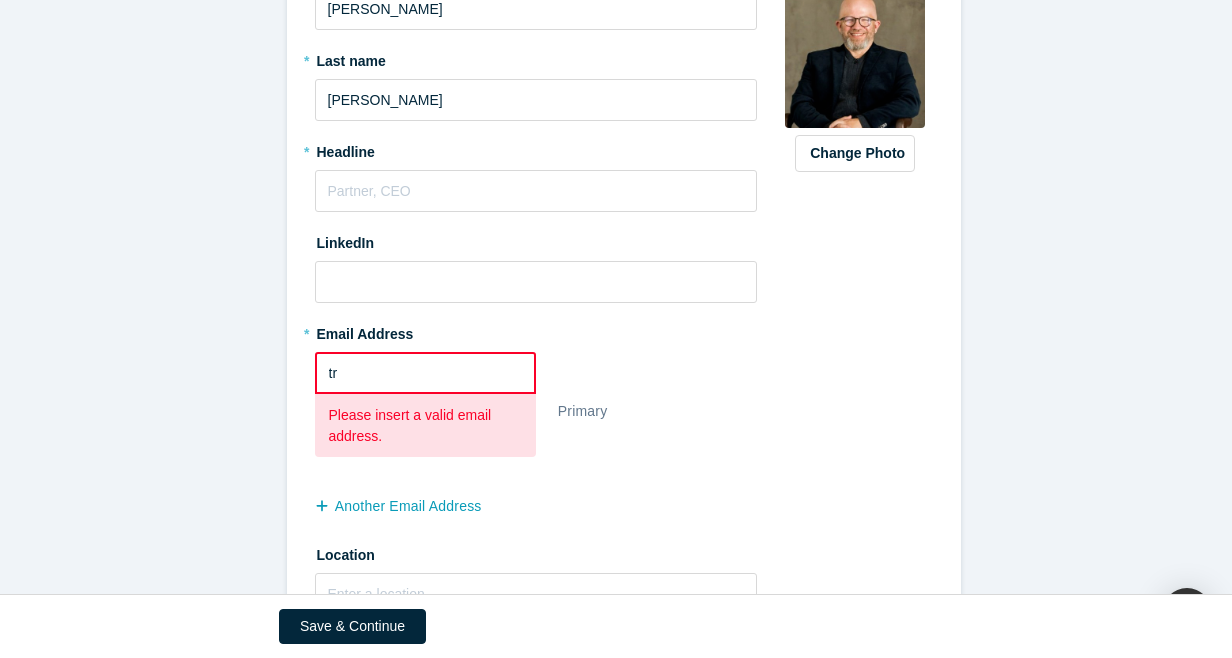 type on "t" 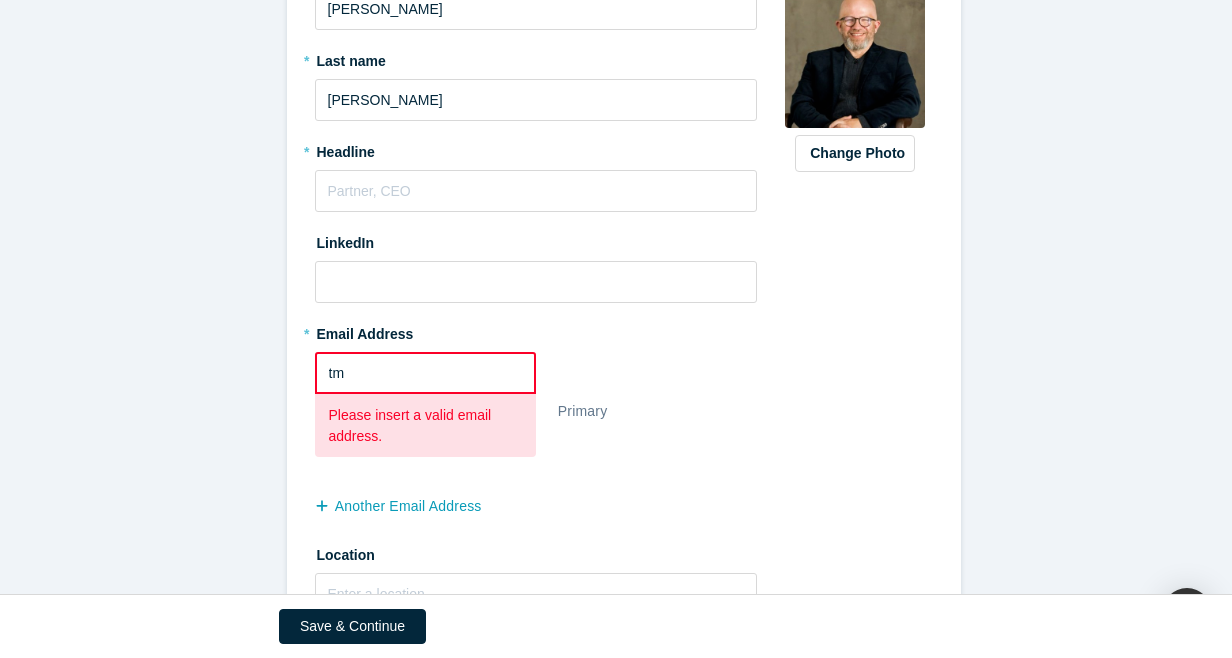 type on "[EMAIL_ADDRESS][DOMAIN_NAME]" 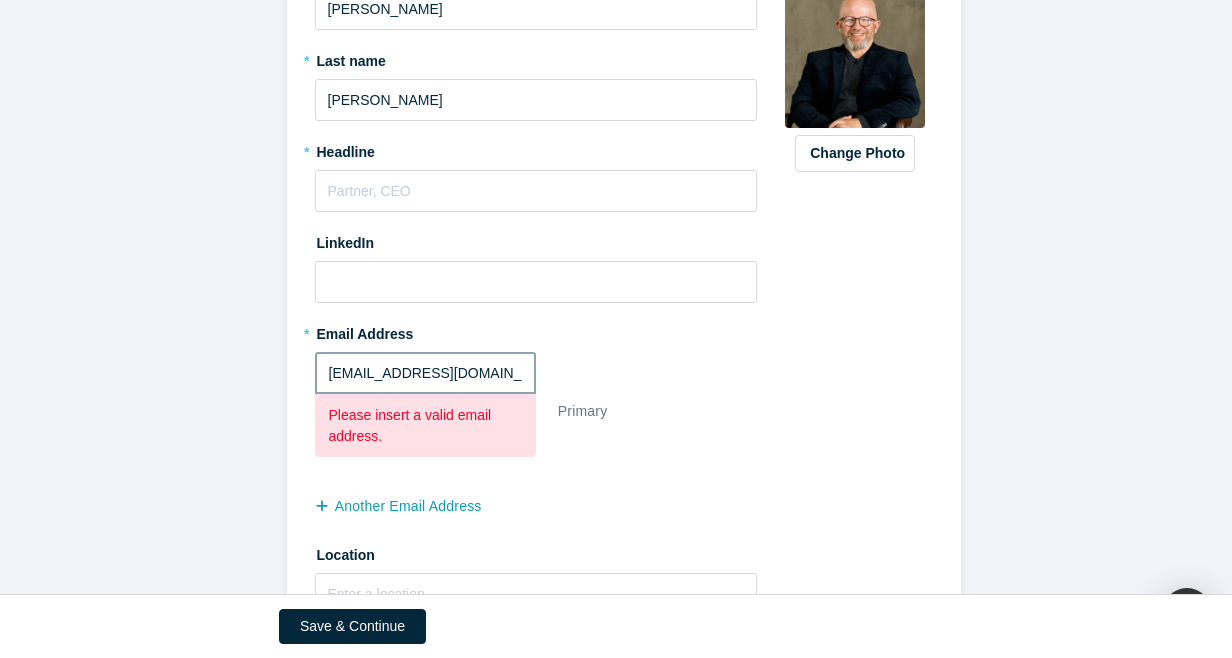 type 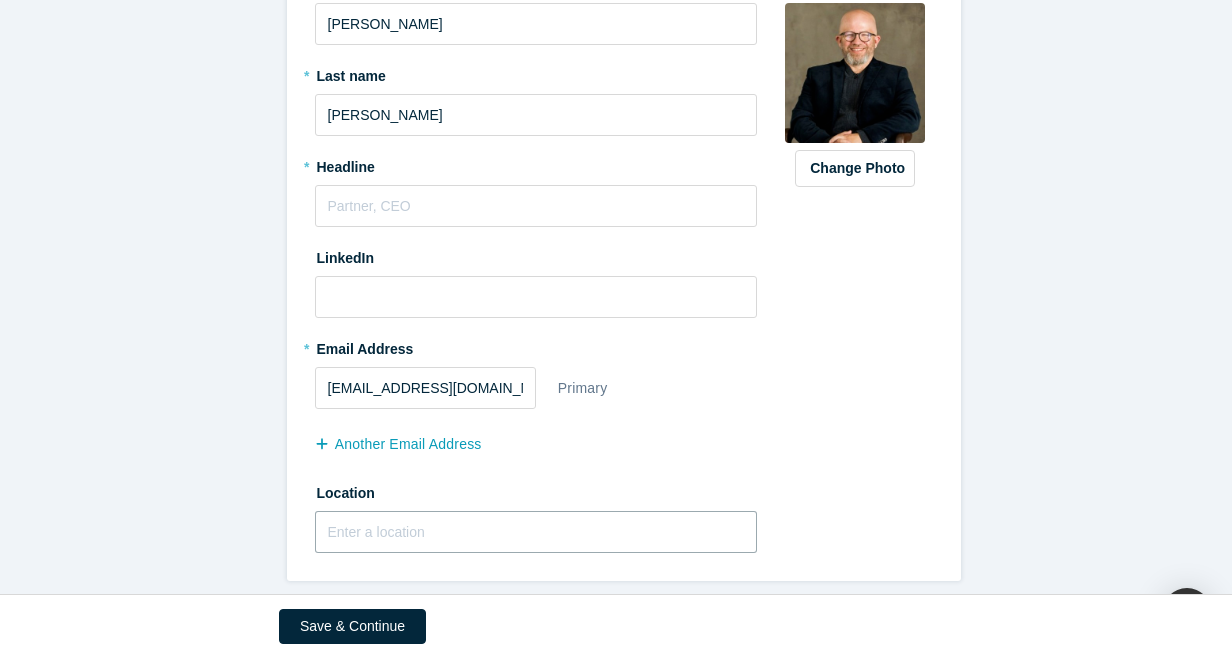 click at bounding box center [536, 532] 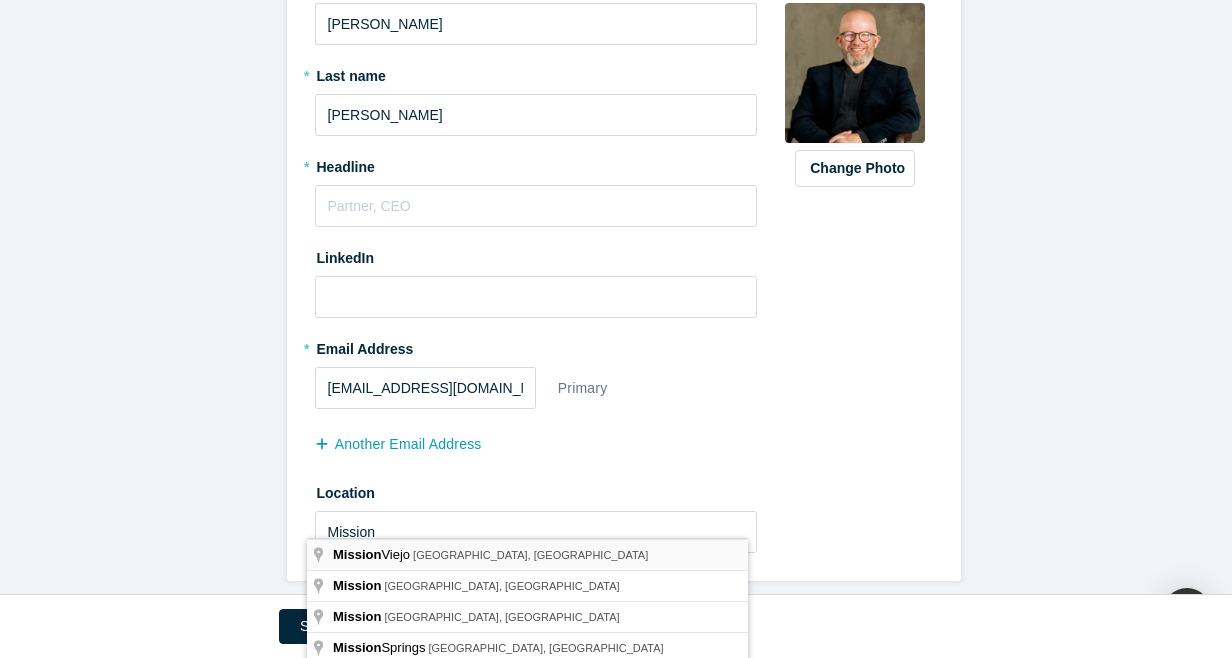 type on "[GEOGRAPHIC_DATA], [GEOGRAPHIC_DATA], [GEOGRAPHIC_DATA]" 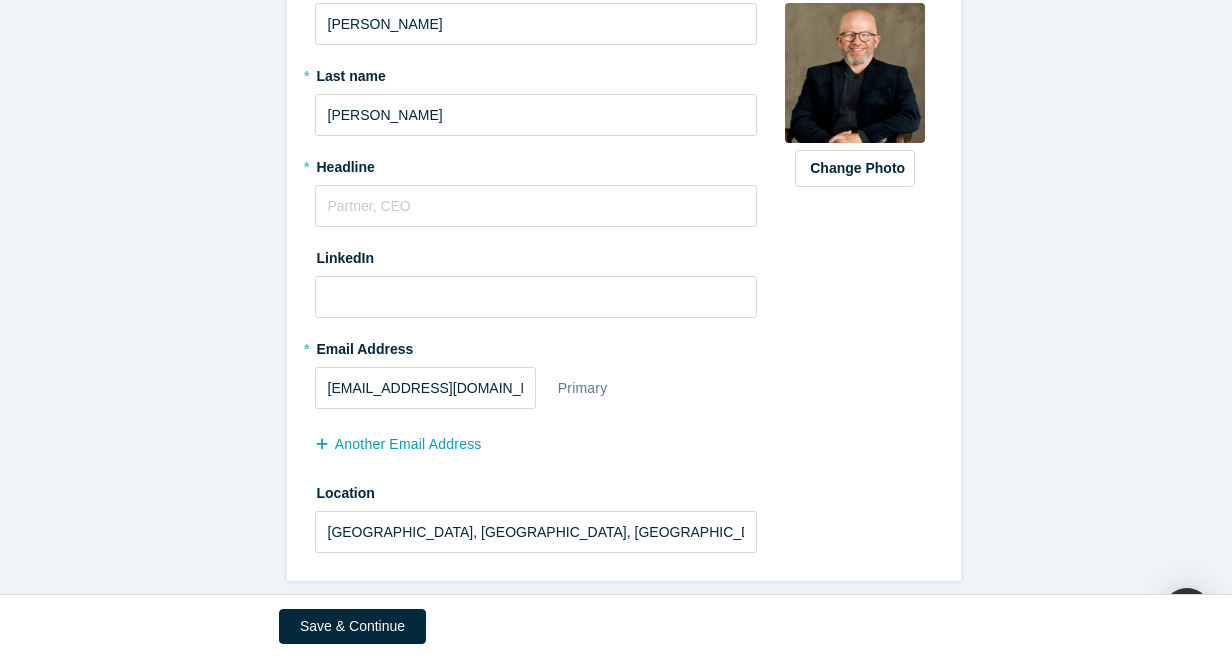 click on "Step 1/2: Personal Information All fields marked with  *  are required. General   * First name [PERSON_NAME] * Last name [PERSON_NAME] * Headline LinkedIn * Email Address [EMAIL_ADDRESS][DOMAIN_NAME] Primary another Email Address Location [GEOGRAPHIC_DATA], [GEOGRAPHIC_DATA]   Change Photo Zoom Save Remove Upload New" at bounding box center [623, 191] 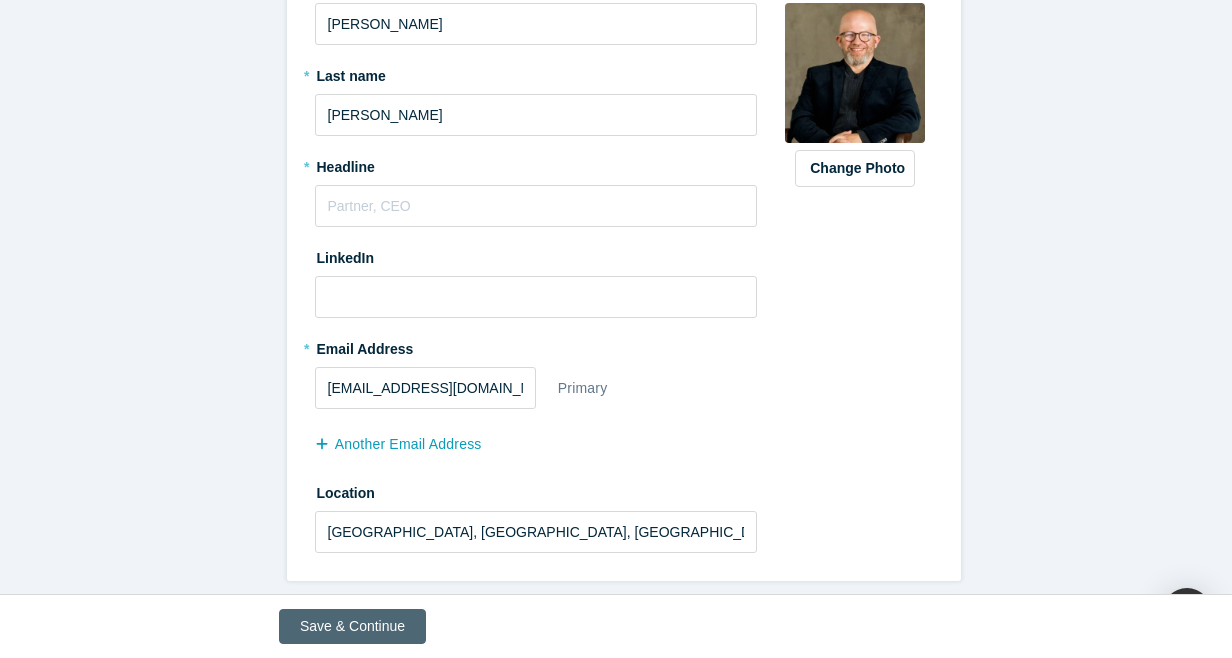 click on "Save & Continue" at bounding box center [352, 626] 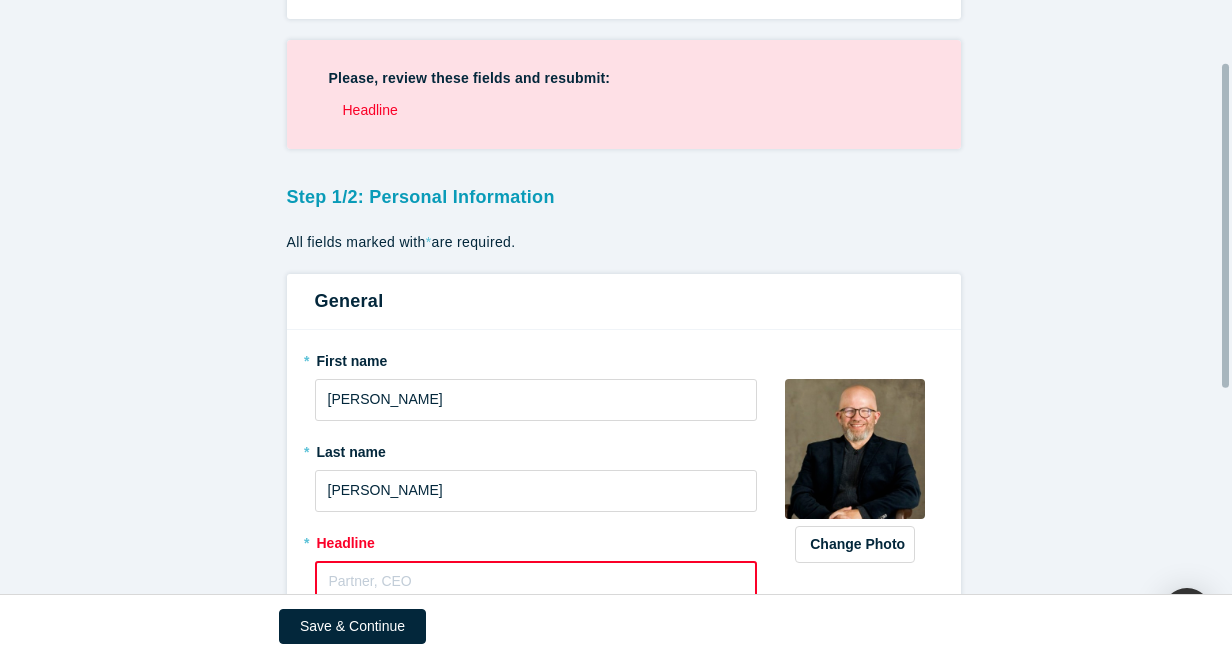 scroll, scrollTop: 200, scrollLeft: 0, axis: vertical 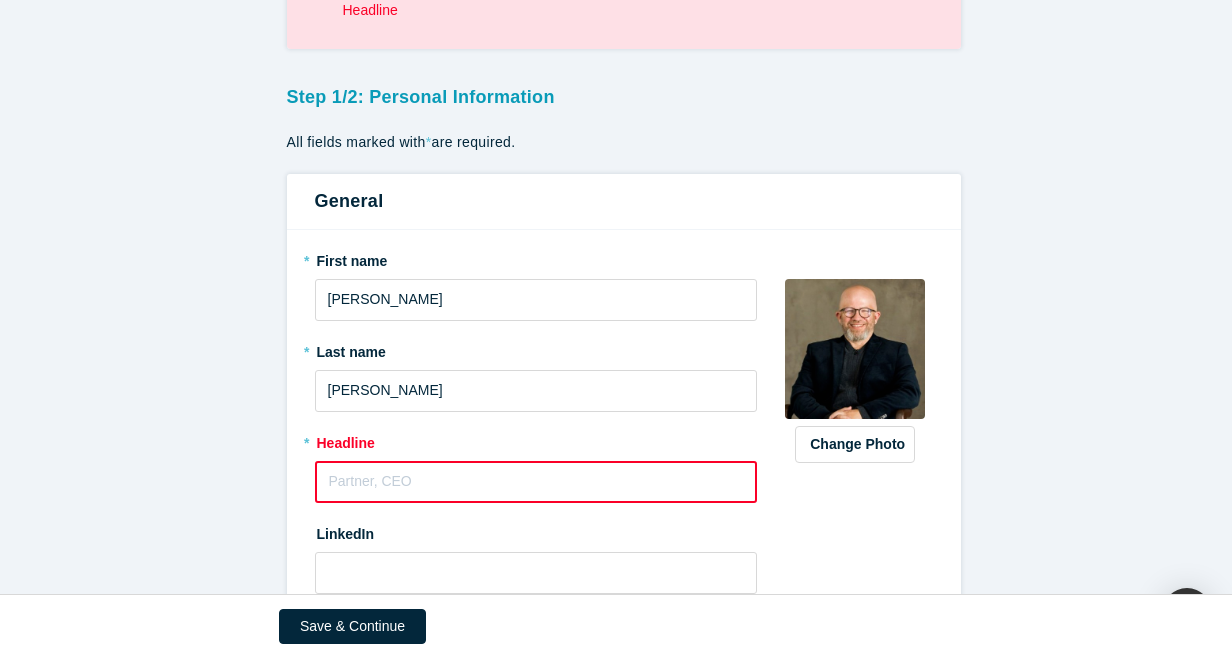 click at bounding box center (536, 482) 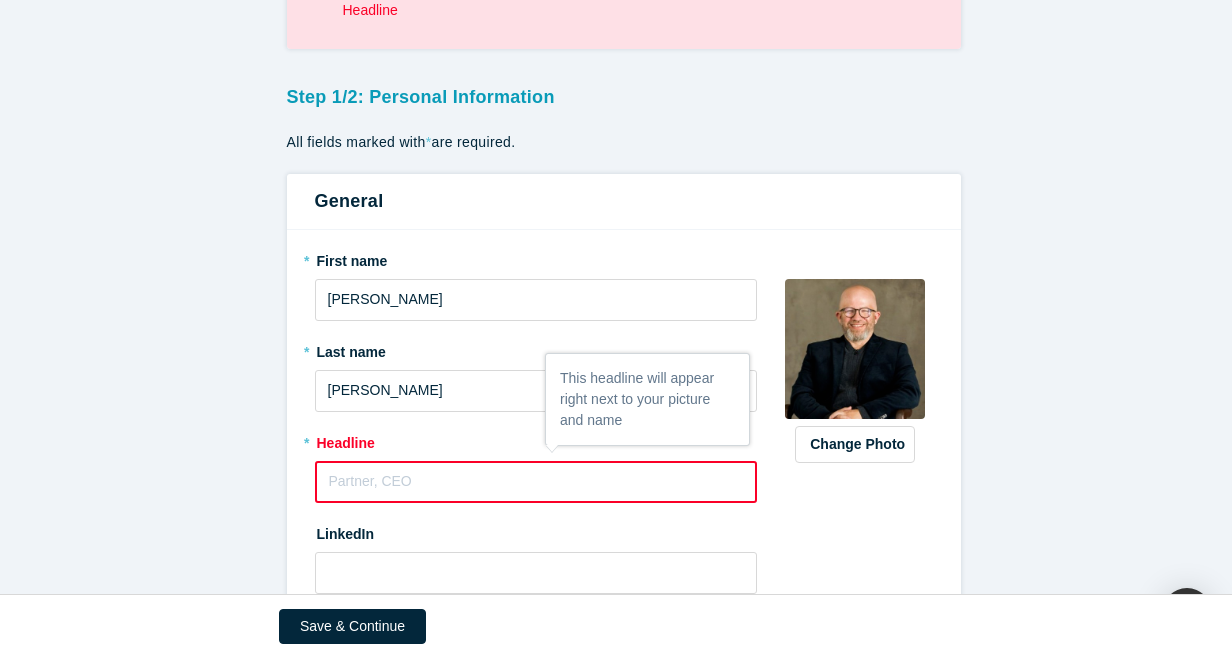 type on "A" 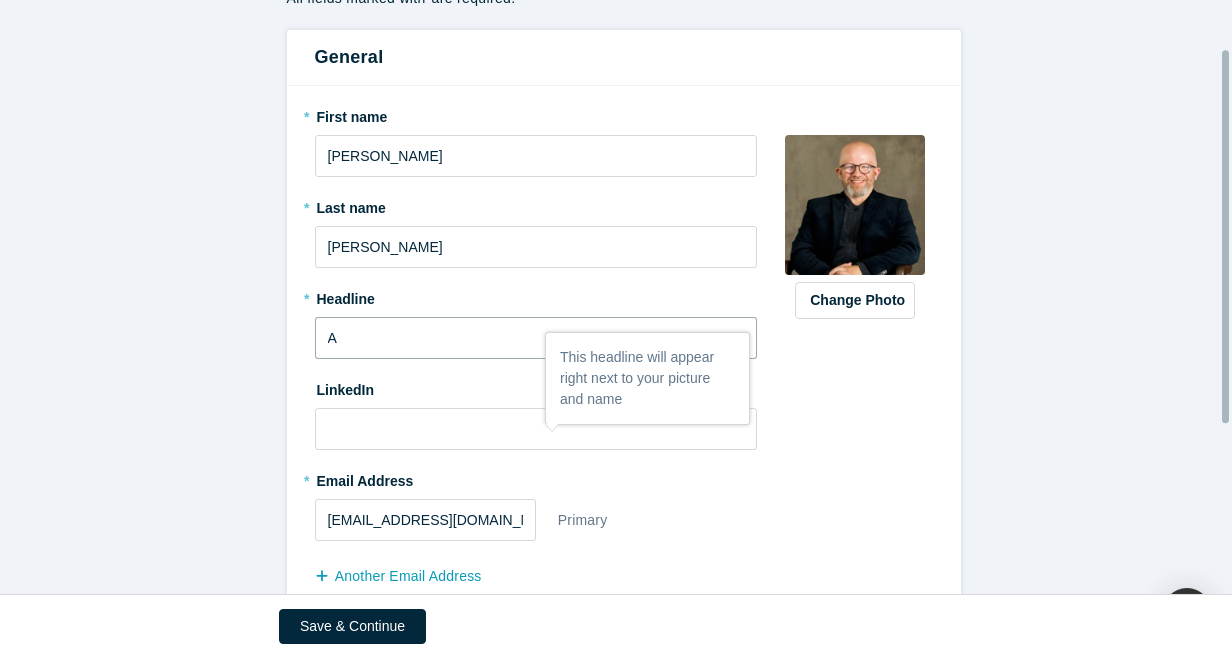 scroll, scrollTop: 77, scrollLeft: 0, axis: vertical 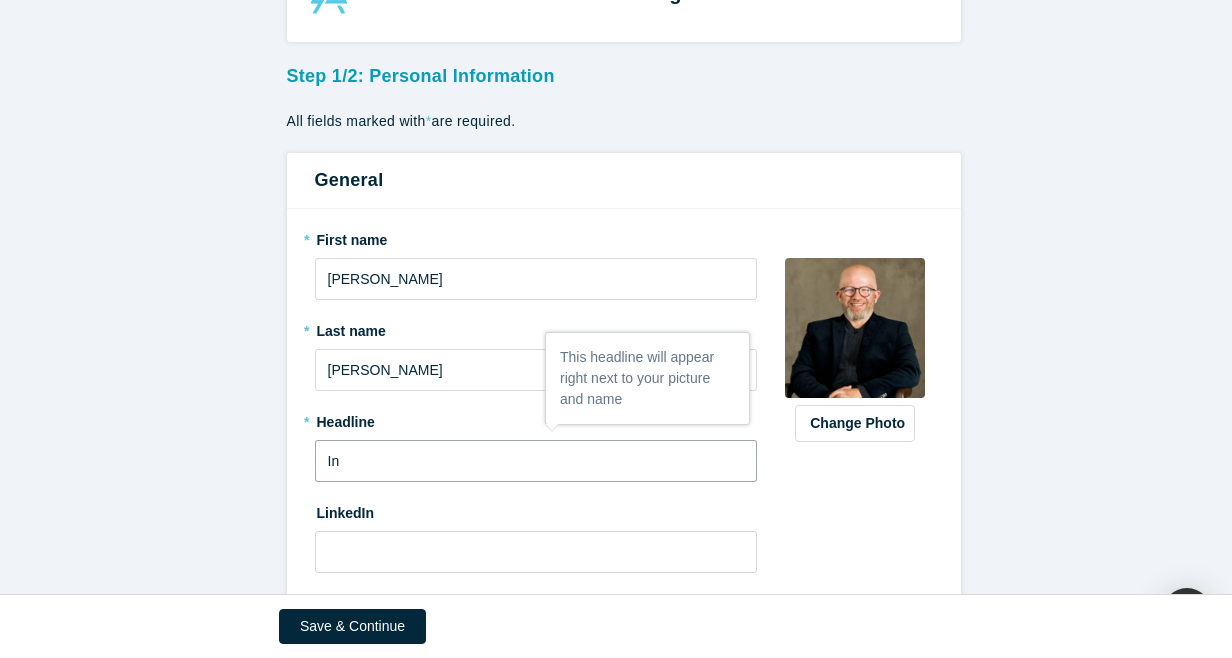 type on "I" 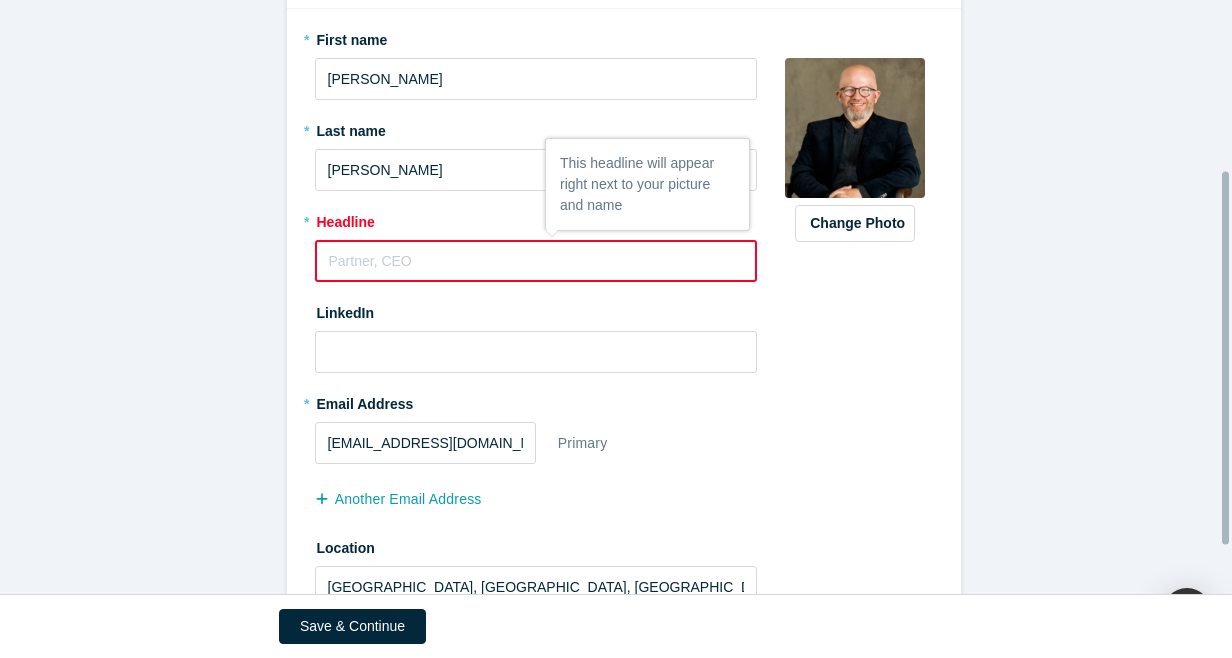 scroll, scrollTop: 177, scrollLeft: 0, axis: vertical 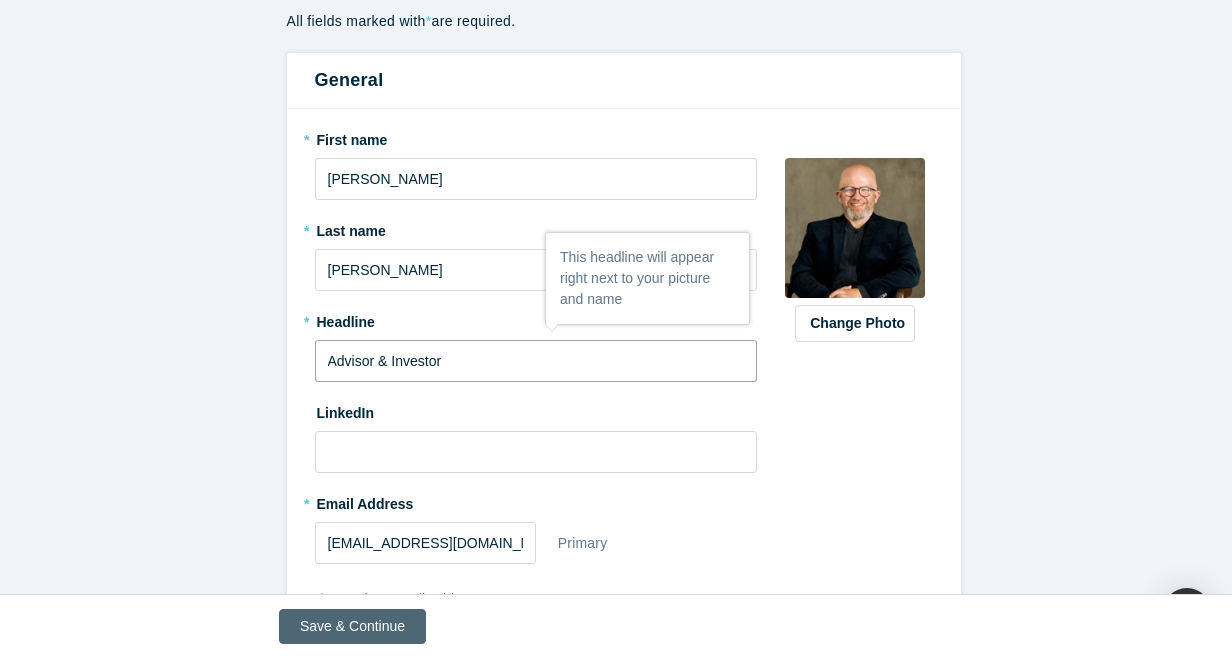 type on "Advisor & Investor" 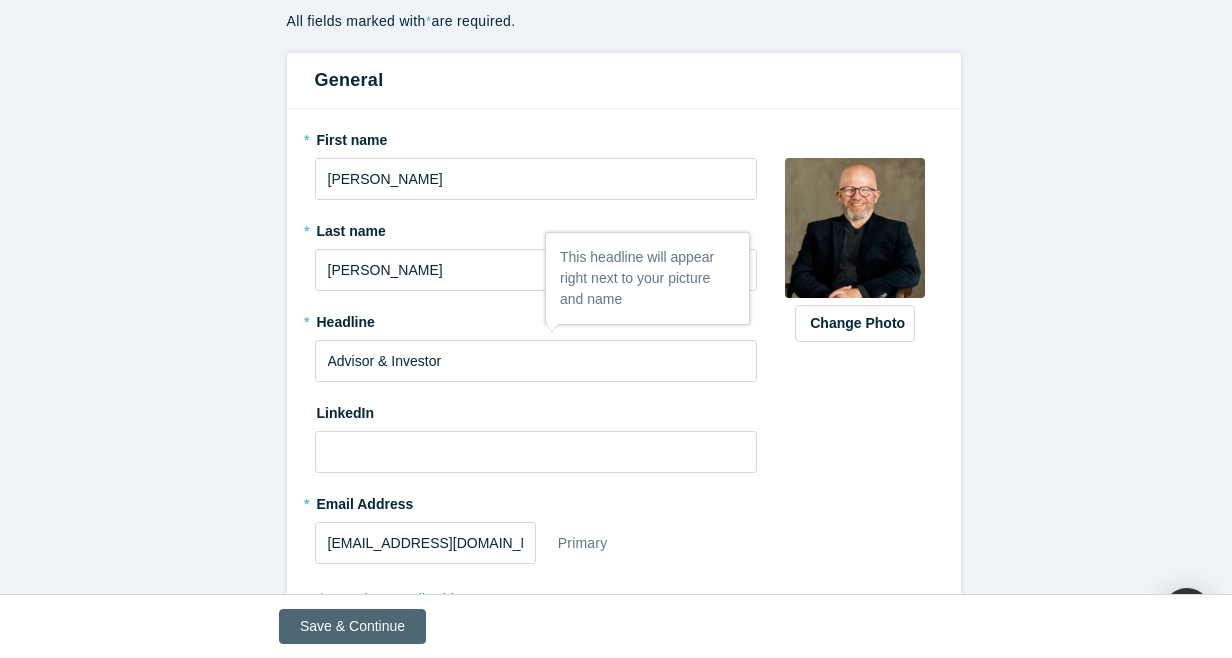 click on "Save & Continue" at bounding box center [352, 626] 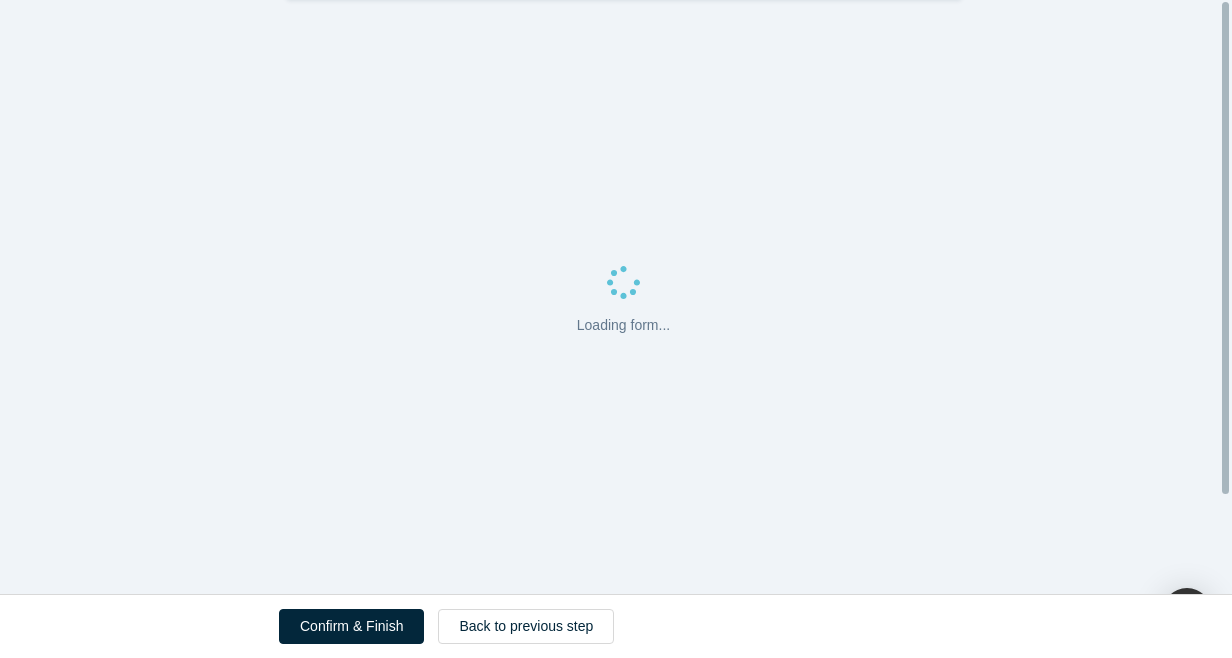 scroll, scrollTop: 0, scrollLeft: 0, axis: both 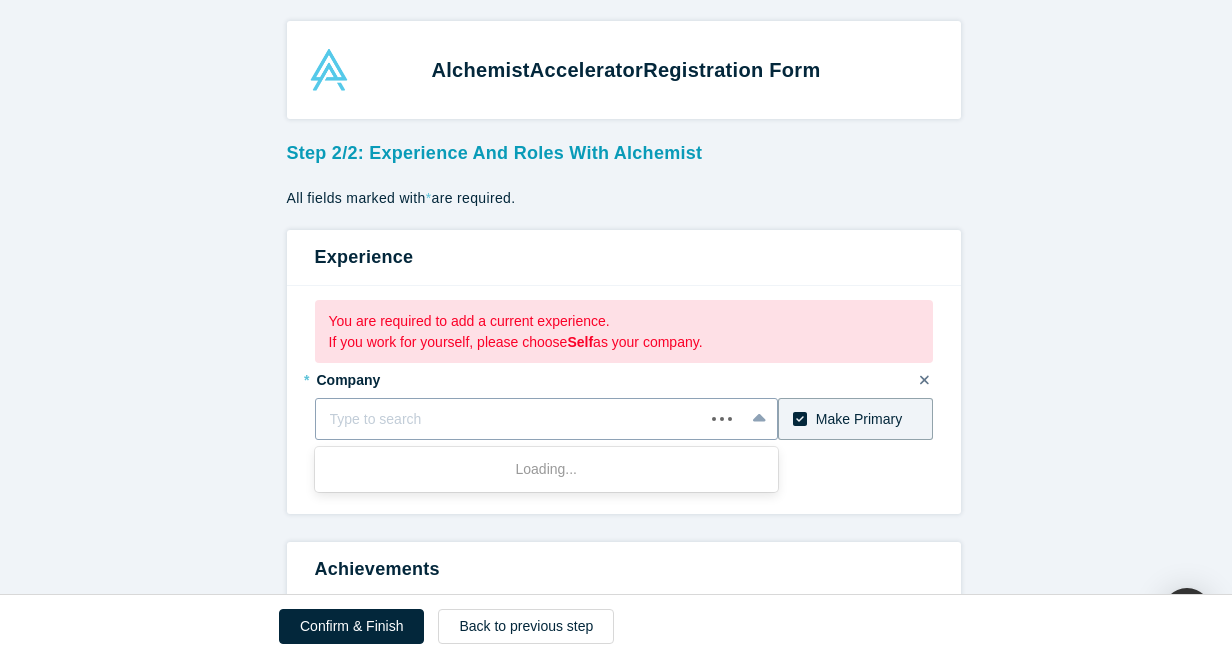 click at bounding box center (510, 419) 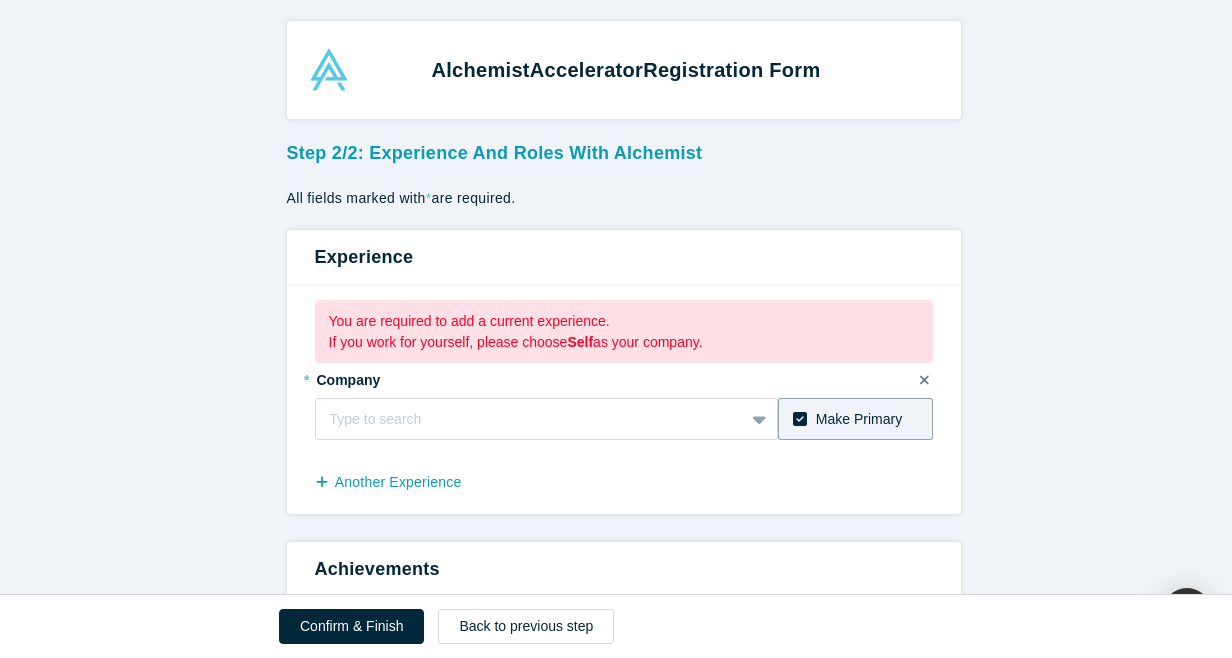 click on "Step 2/2: Experience and Roles with Alchemist All fields marked with  *  are required. Experience   You are required to add a current experience.
If you work for yourself, please choose  Self  as your company. * Company Type to search
To pick up a draggable item, press the space bar.
While dragging, use the arrow keys to move the item.
Press space again to drop the item in its new position, or press escape to cancel.
Make Primary another Experience Achievements   * What are your top 3-5 professional achievements? * What are your top areas or industries of expertise? Machine Learning, Sales
To pick up a draggable item, press the space bar.
While dragging, use the arrow keys to move the item.
Press space again to drop the item in its new position, or press escape to cancel.
Interests     * Are you interested in co-founder opportunities to start/join a new startup? Yes No * What role(s) would you like to play within the Alchemist Network? Mentor Angel Investor Strategic Investor" at bounding box center (623, 929) 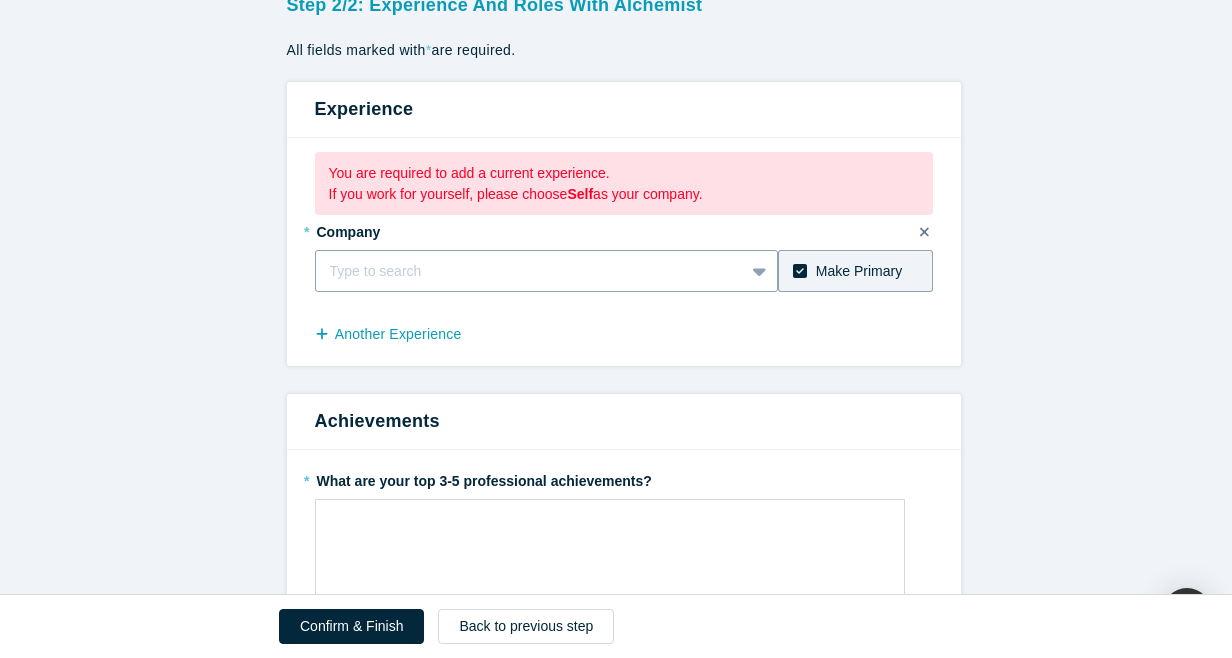 click on "Type to search" at bounding box center [547, 271] 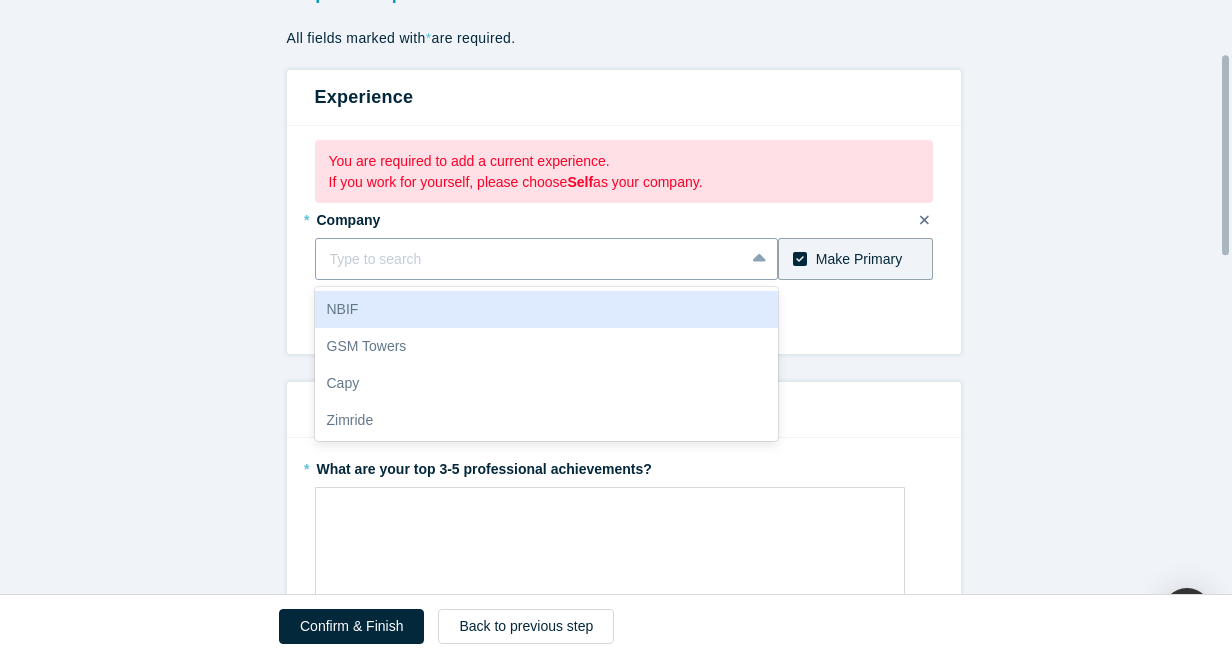 scroll, scrollTop: 161, scrollLeft: 0, axis: vertical 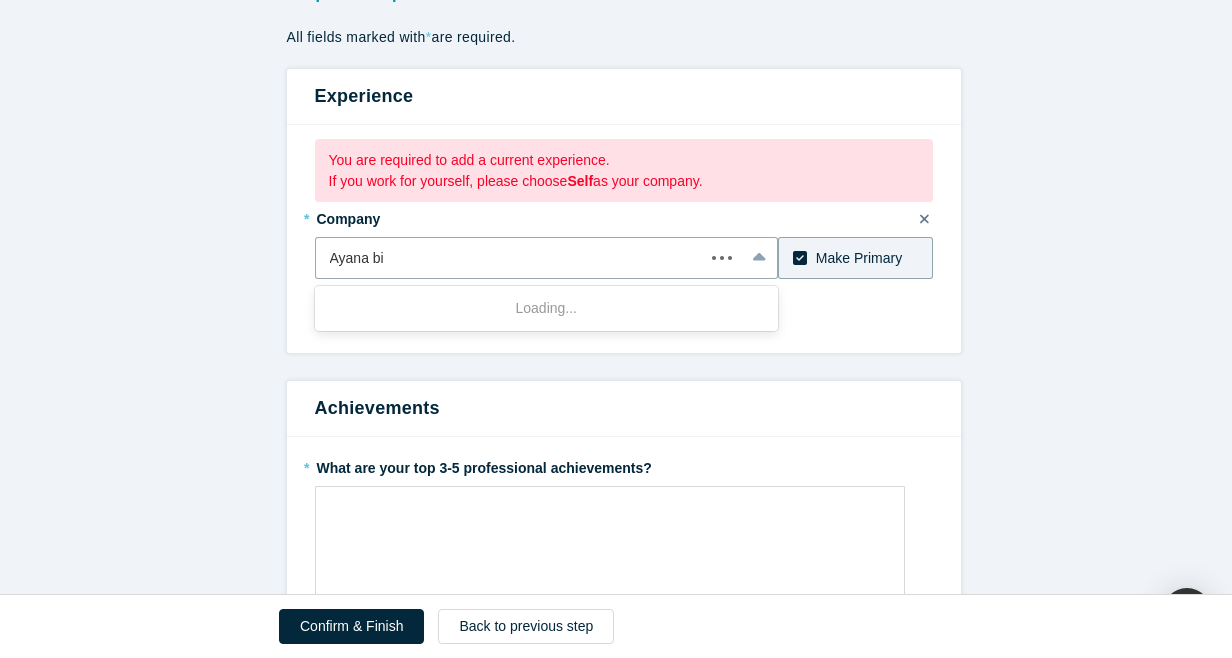 type on "Ayana bio" 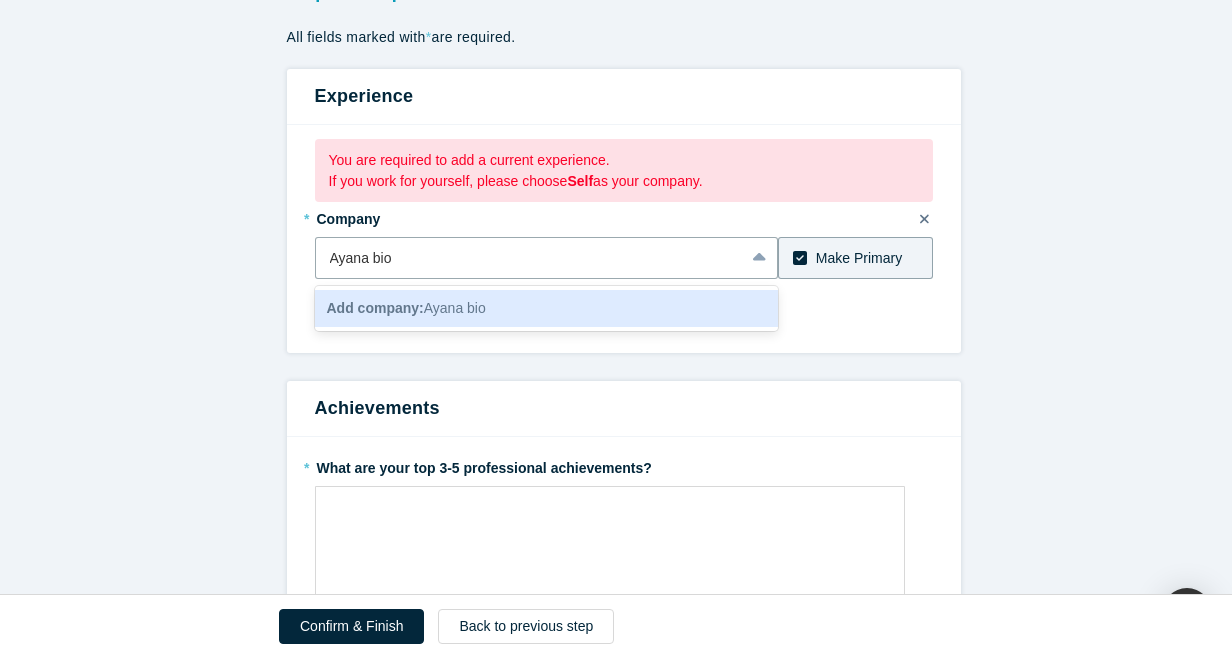 click on "Add company:" at bounding box center (375, 308) 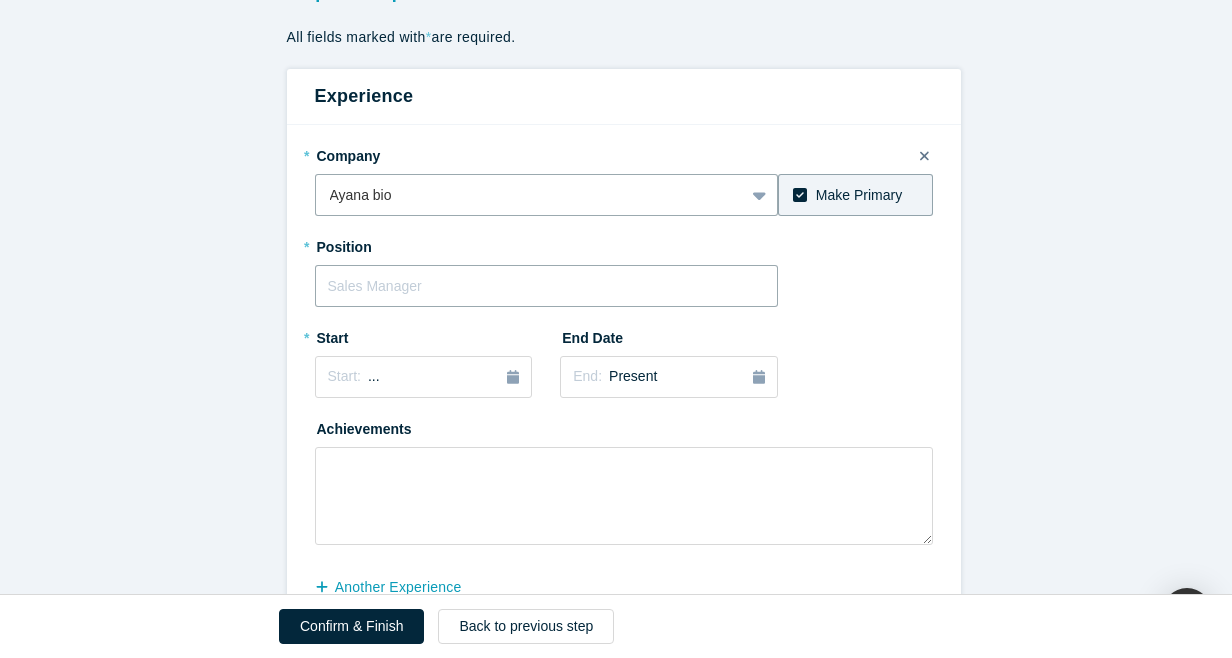 click at bounding box center (547, 286) 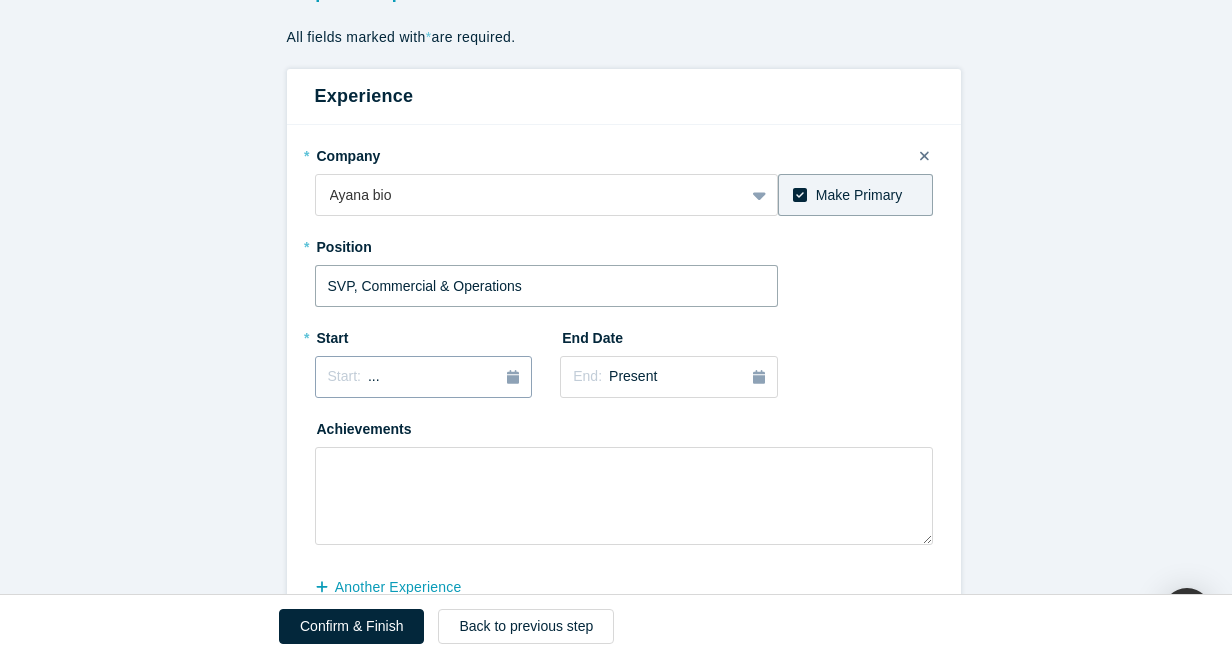 type on "SVP, Commercial & Operations" 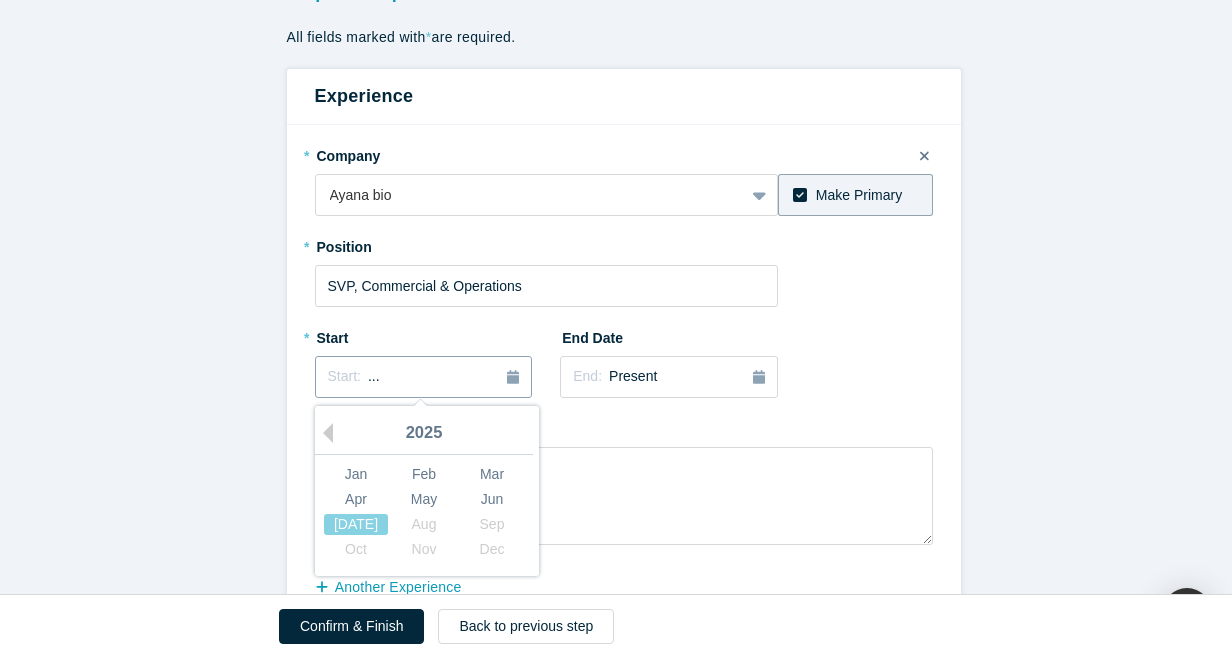 click 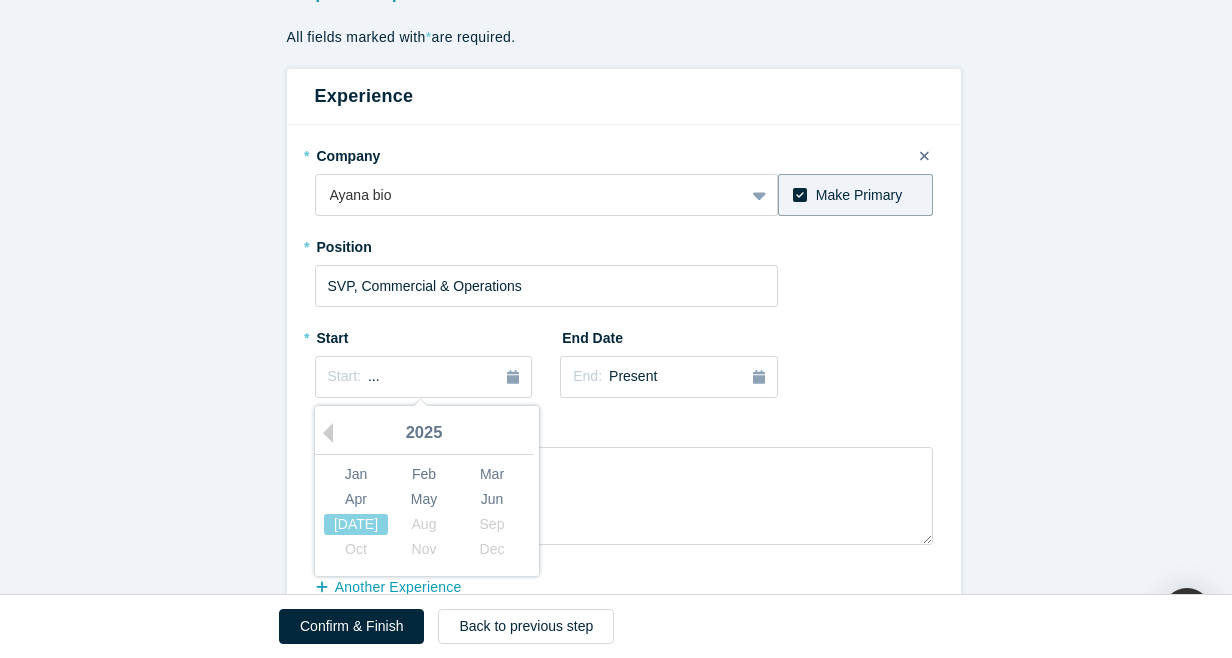 click on "2025" at bounding box center (424, 434) 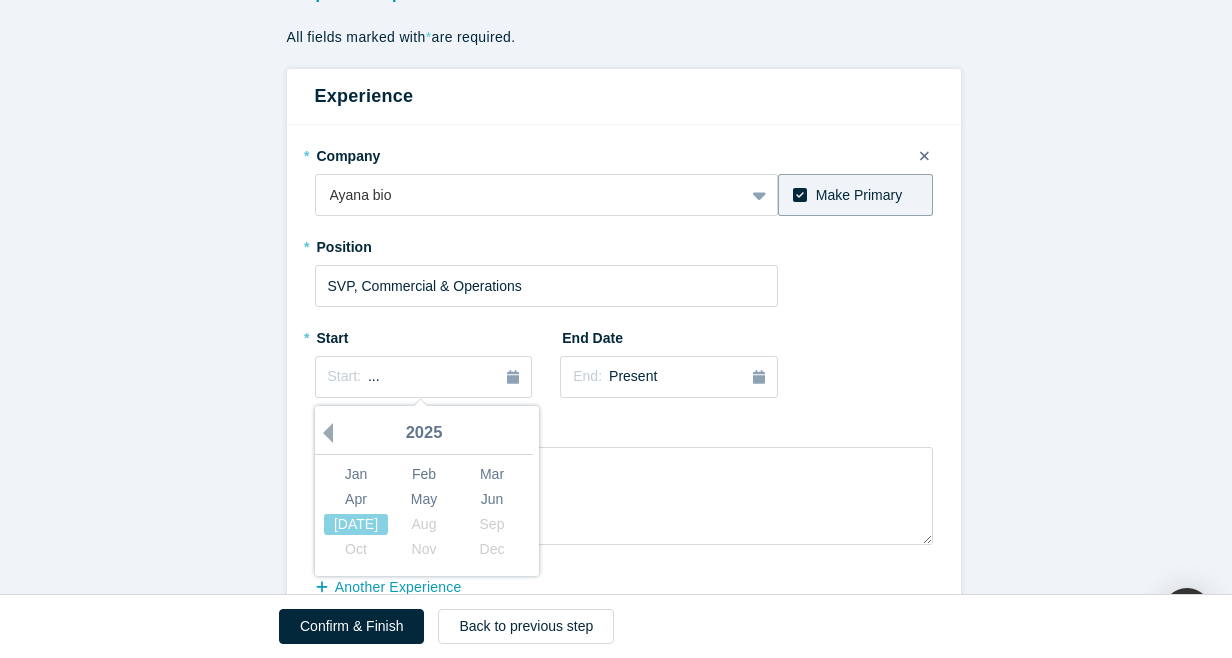 click on "Previous Year" at bounding box center [323, 433] 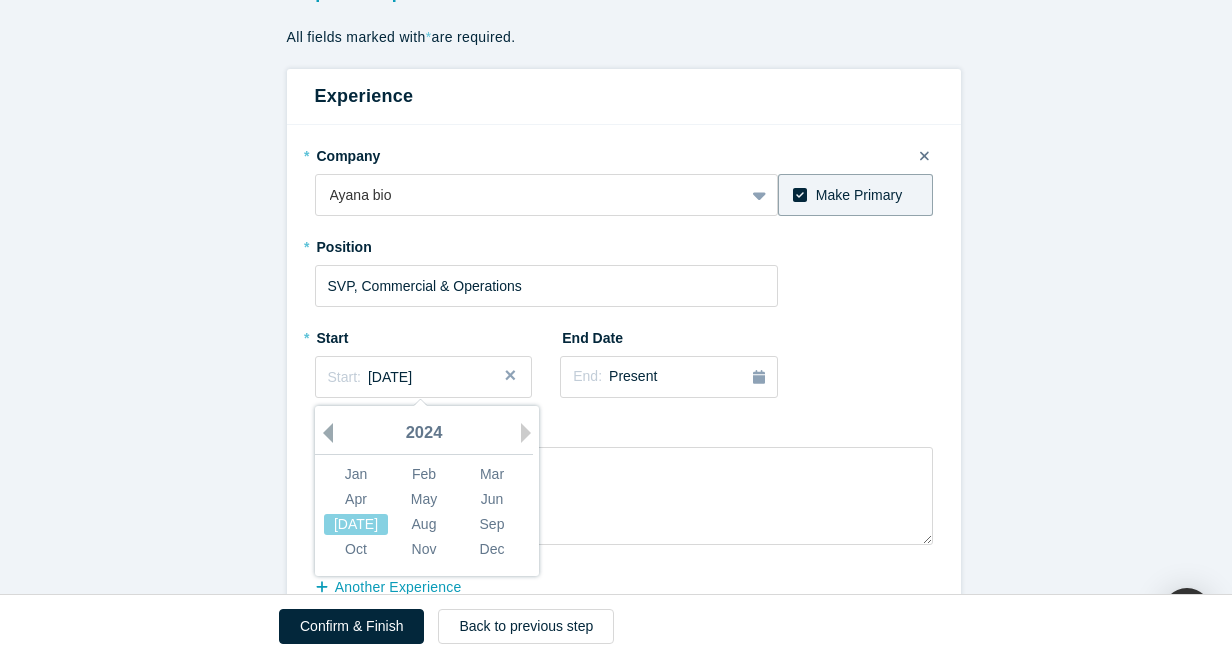 click on "Previous Year" at bounding box center [323, 433] 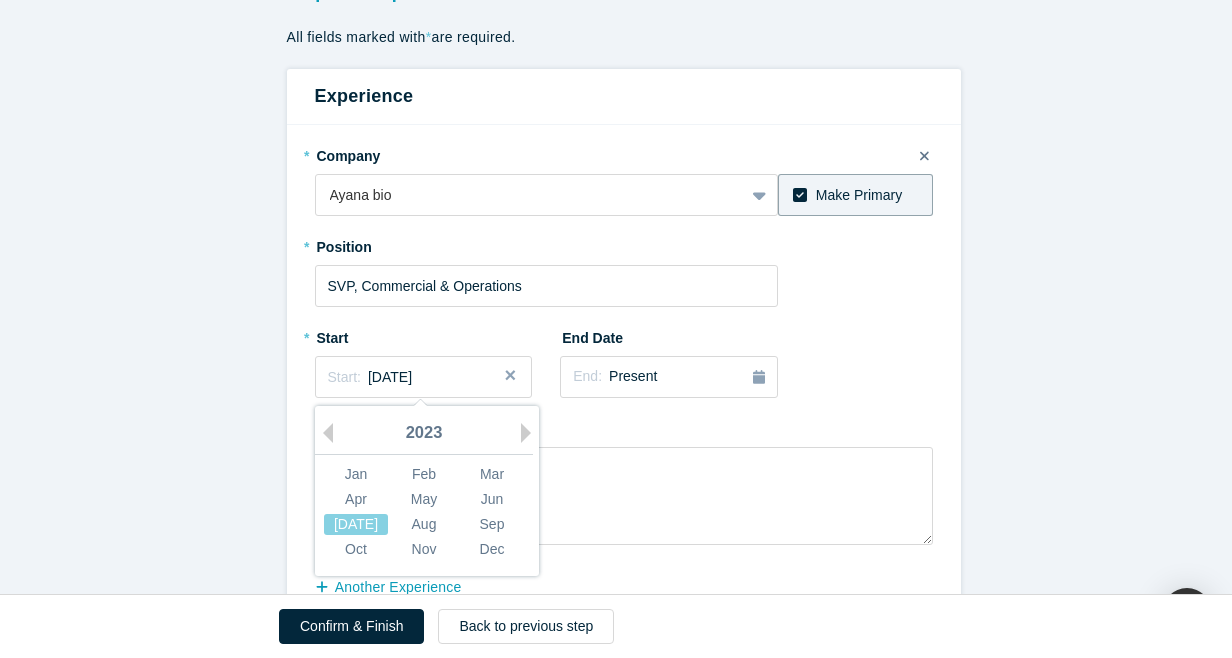 click on "Step 2/2: Experience and Roles with Alchemist All fields marked with  *  are required. Experience   * Company Ayana bio
To pick up a draggable item, press the space bar.
While dragging, use the arrow keys to move the item.
Press space again to drop the item in its new position, or press escape to cancel.
Make Primary * Position SVP, Commercial & Operations * Start Start: [DATE] Previous Year Next Year [DATE] Feb Mar Apr May Jun [DATE] Aug Sep Oct Nov Dec End Date End: Present Achievements another Experience Achievements   * What are your top 3-5 professional achievements? * What are your top areas or industries of expertise? Machine Learning, Sales
To pick up a draggable item, press the space bar.
While dragging, use the arrow keys to move the item.
Press space again to drop the item in its new position, or press escape to cancel.
Interests     * Are you interested in co-founder opportunities to start/join a new startup? Yes No * Mentor Angel Investor Institutional Investor" at bounding box center (623, 901) 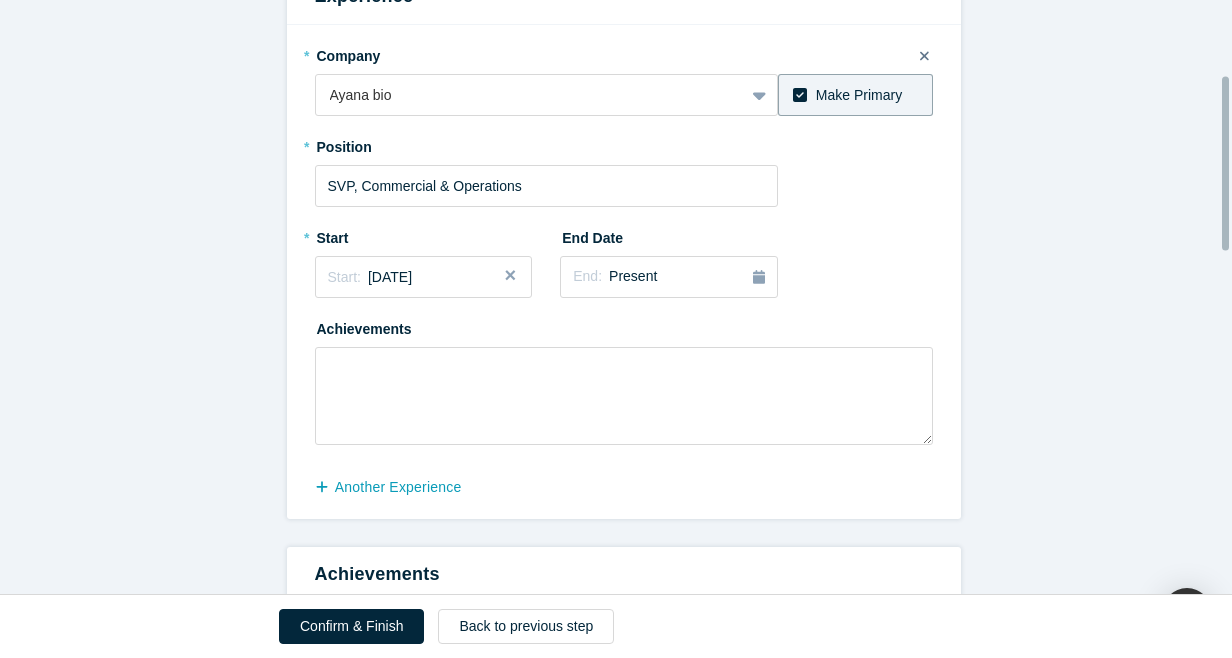 scroll, scrollTop: 161, scrollLeft: 0, axis: vertical 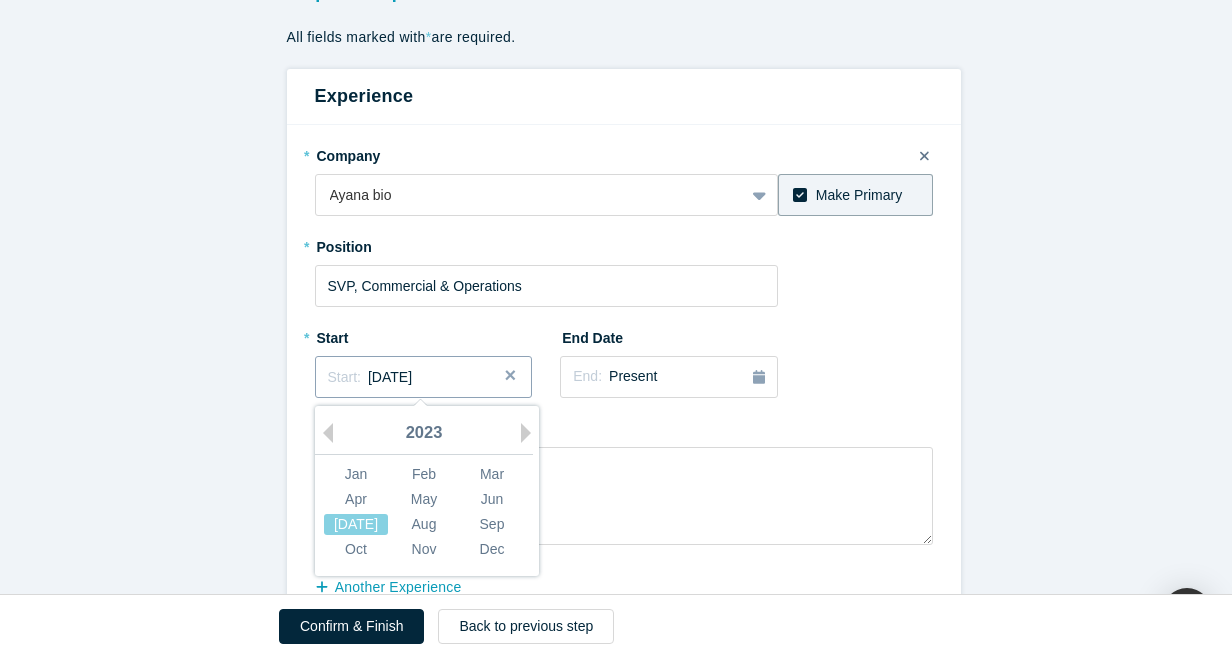 click on "Start: [DATE]" at bounding box center [424, 377] 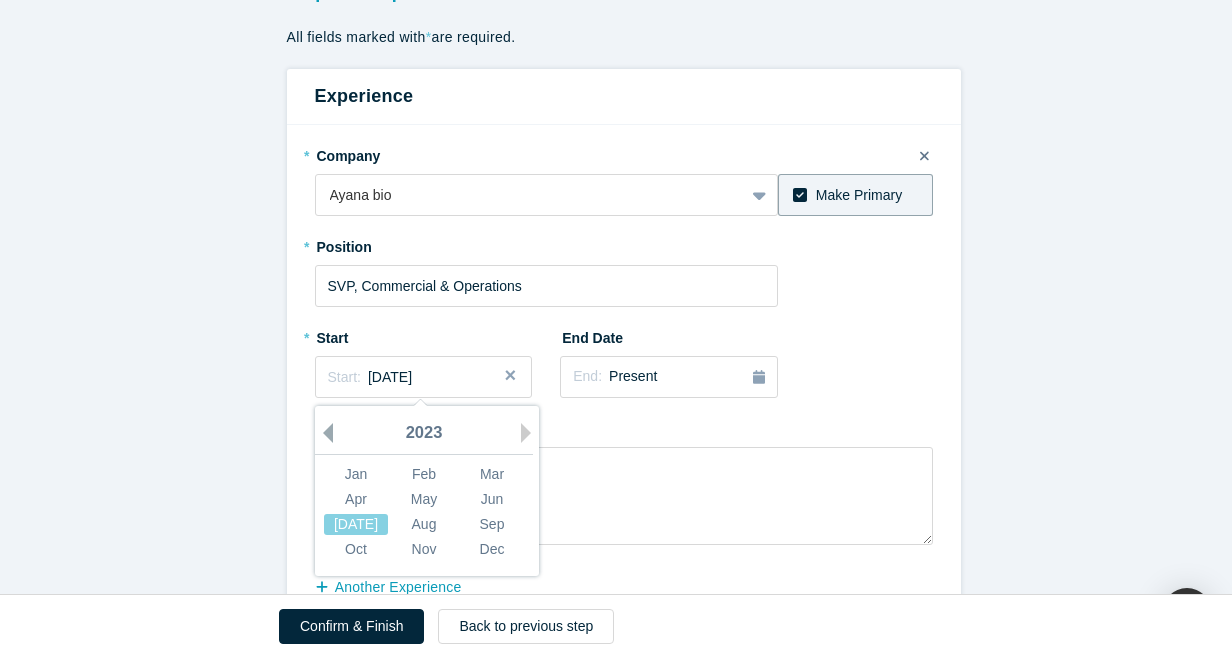 click on "Previous Year" at bounding box center [323, 433] 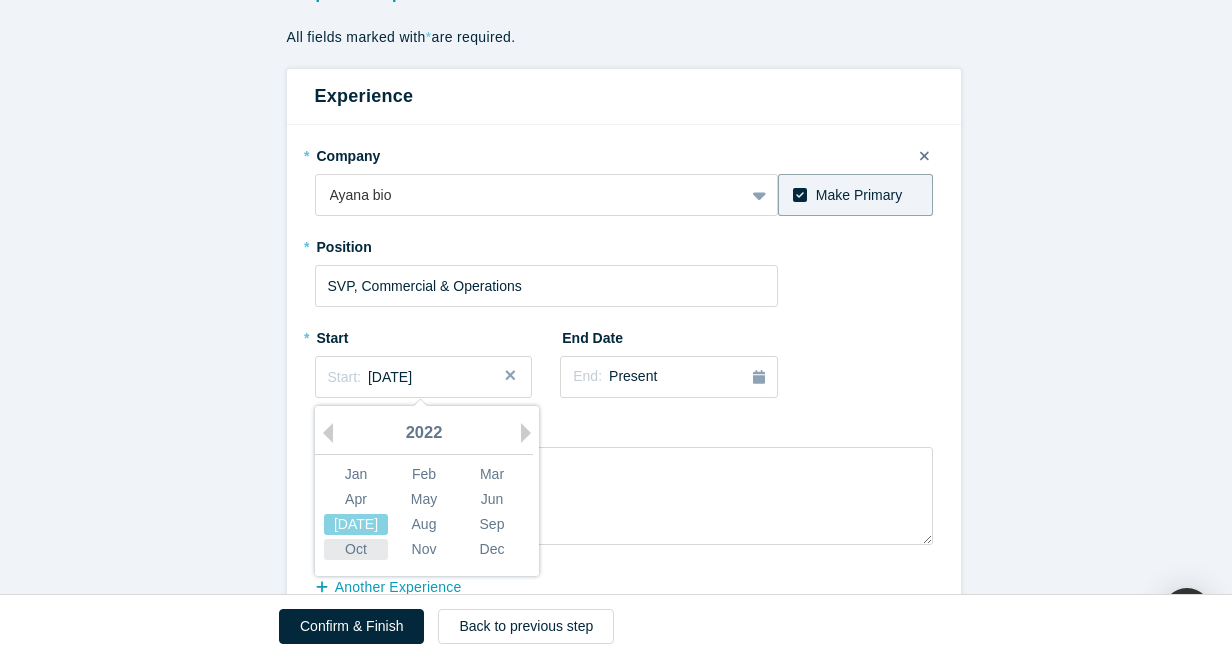click on "Oct" at bounding box center [356, 549] 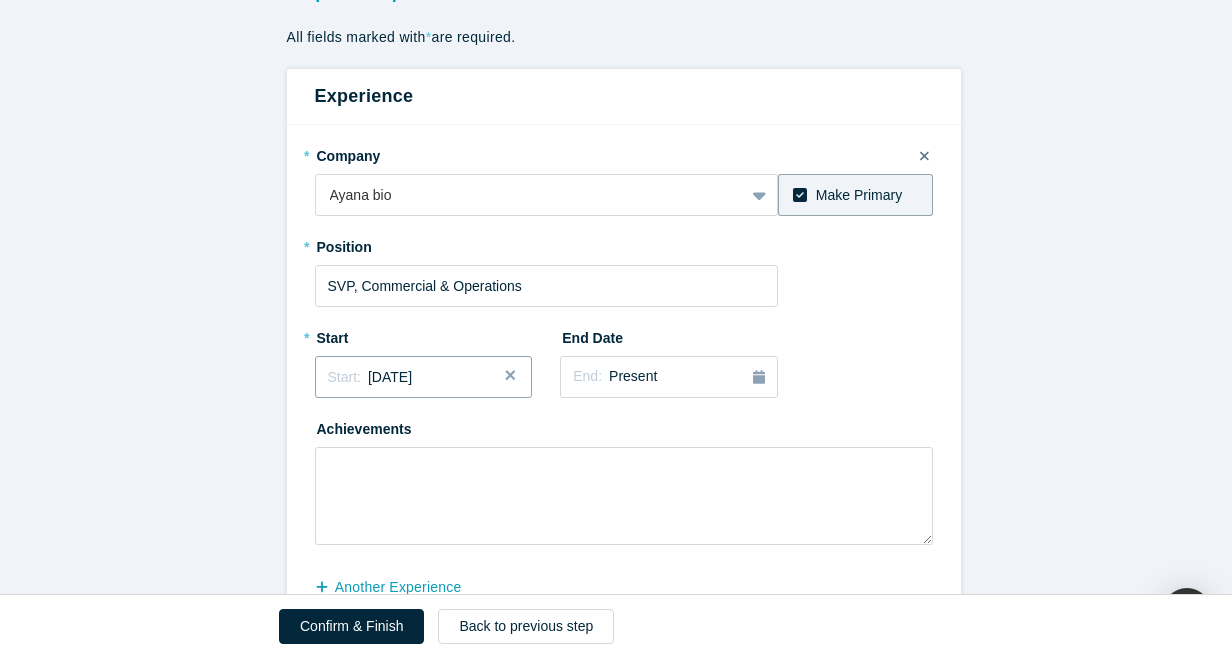 click on "[DATE]" at bounding box center (390, 377) 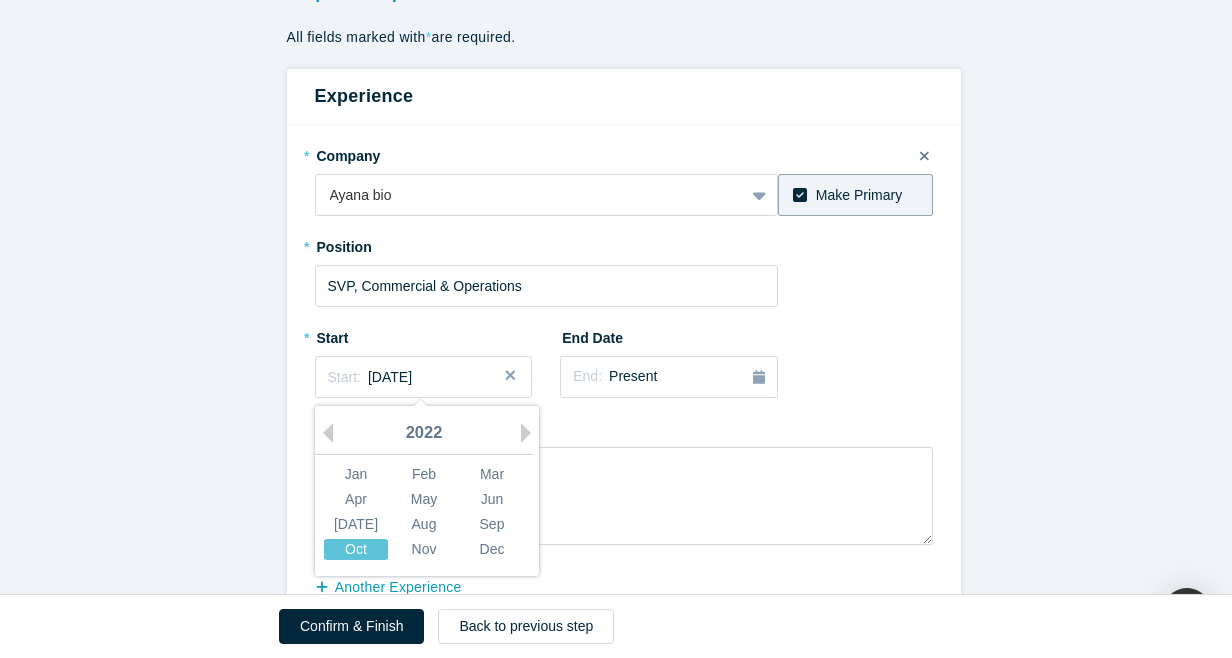 click on "Oct" at bounding box center (356, 549) 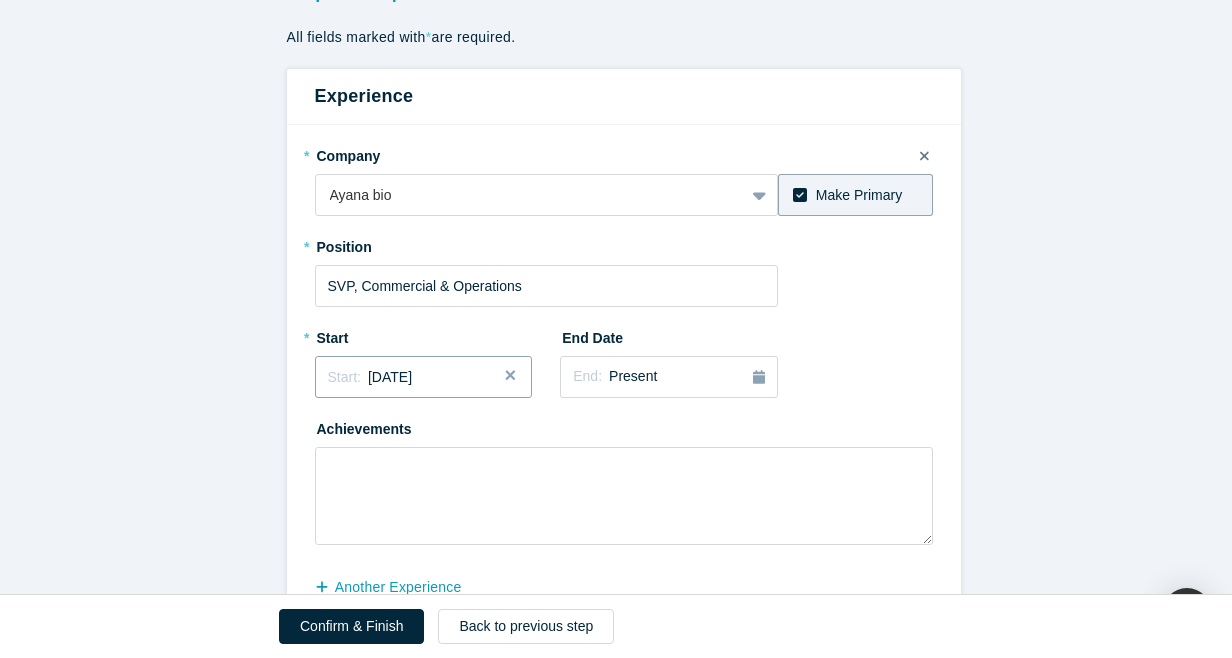 click on "[DATE]" at bounding box center (390, 377) 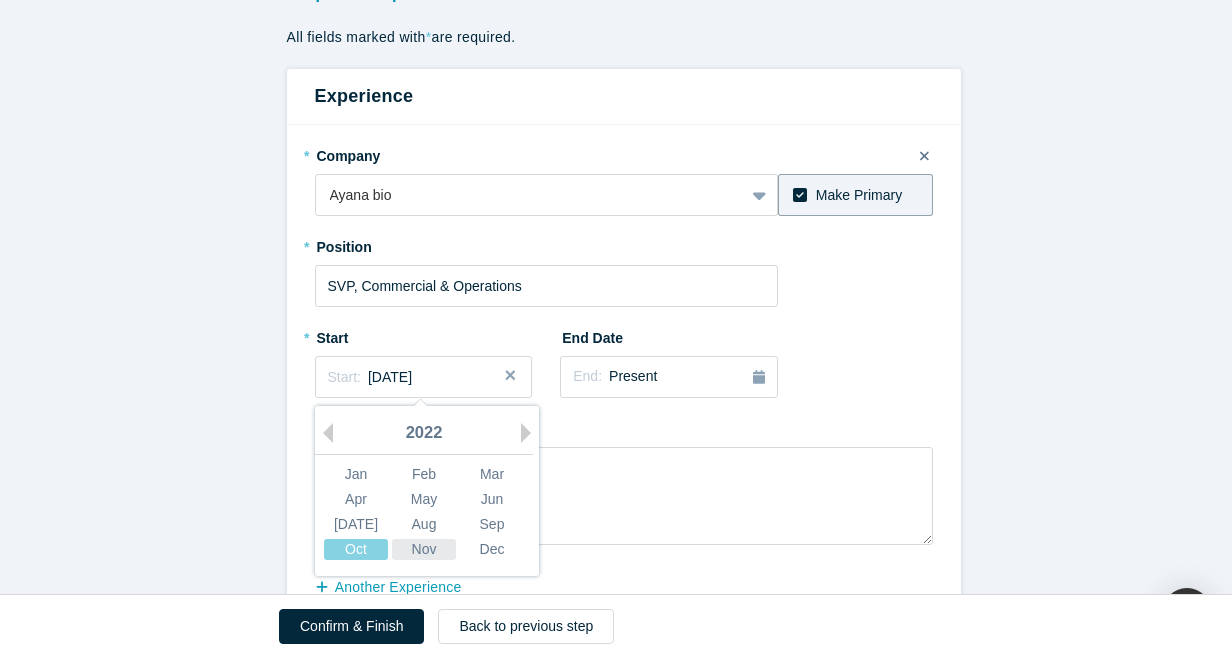 click on "Nov" at bounding box center (424, 549) 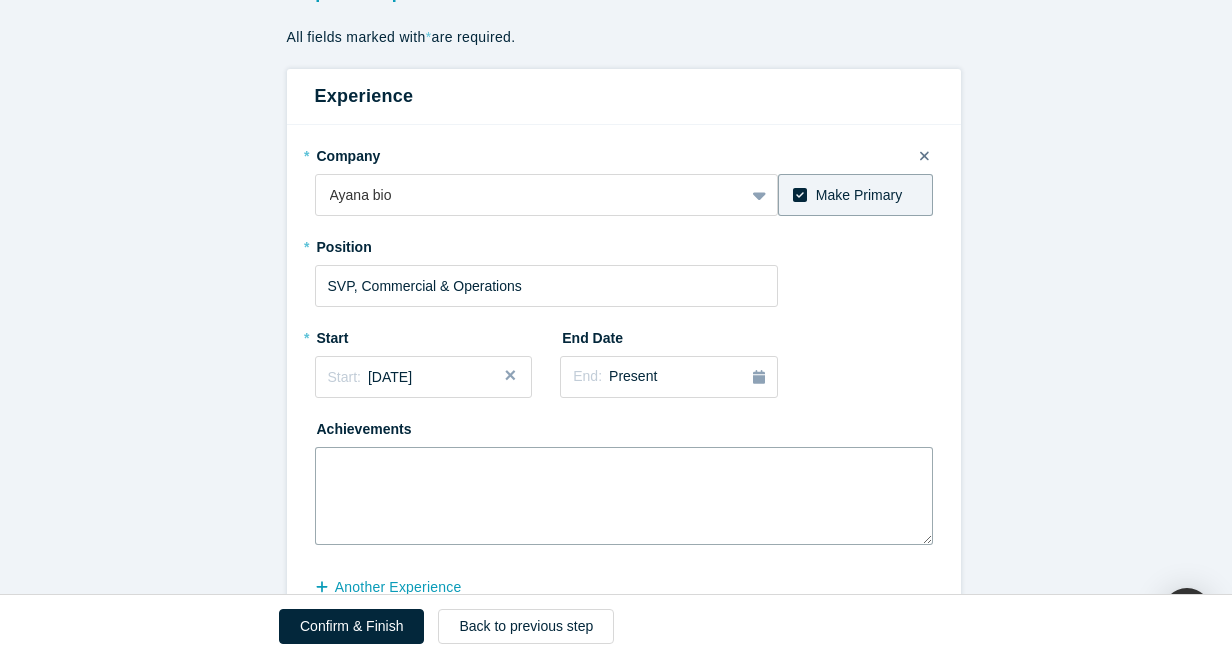 click at bounding box center (624, 496) 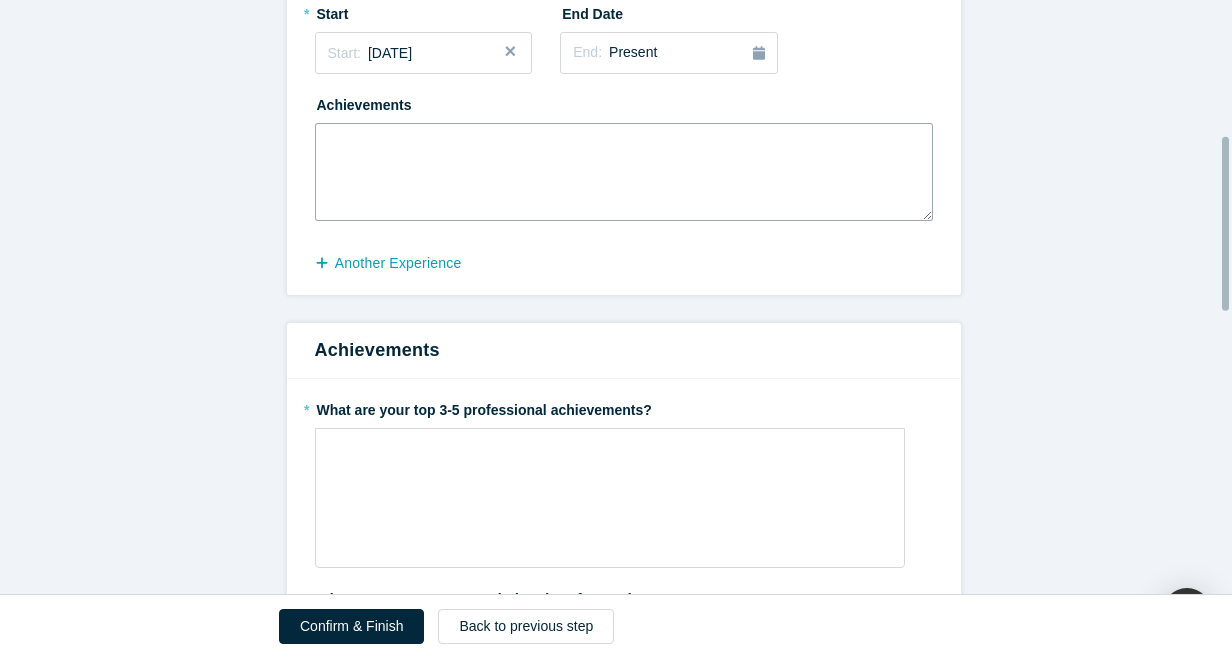 scroll, scrollTop: 461, scrollLeft: 0, axis: vertical 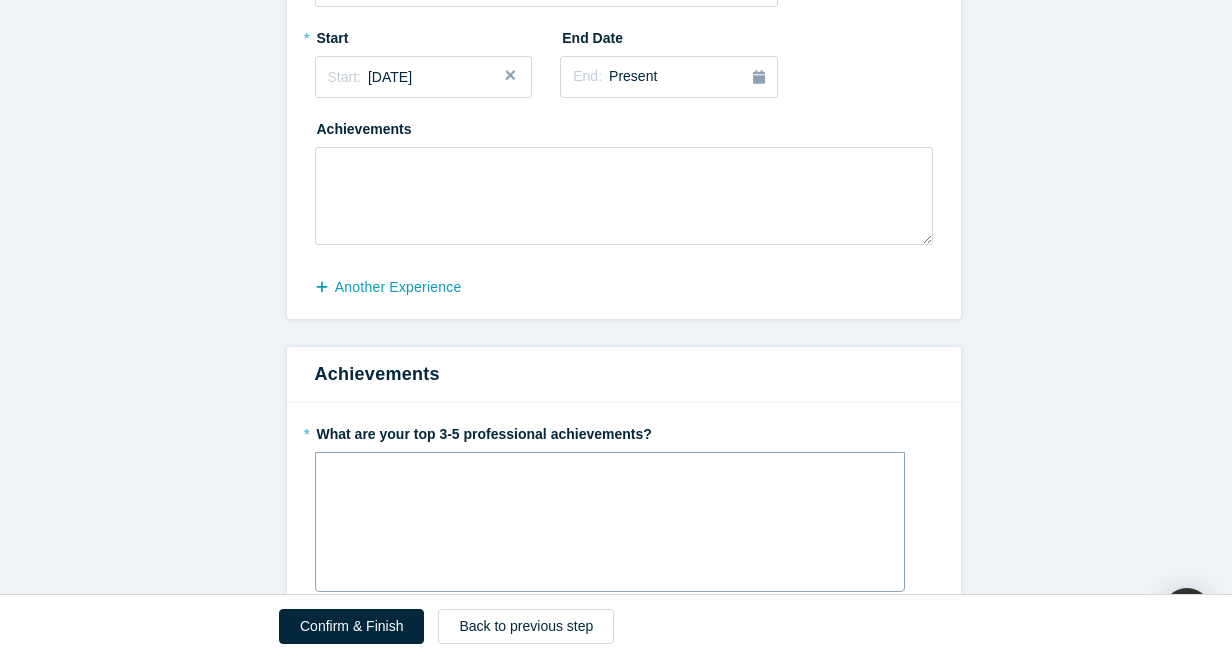 click at bounding box center (610, 475) 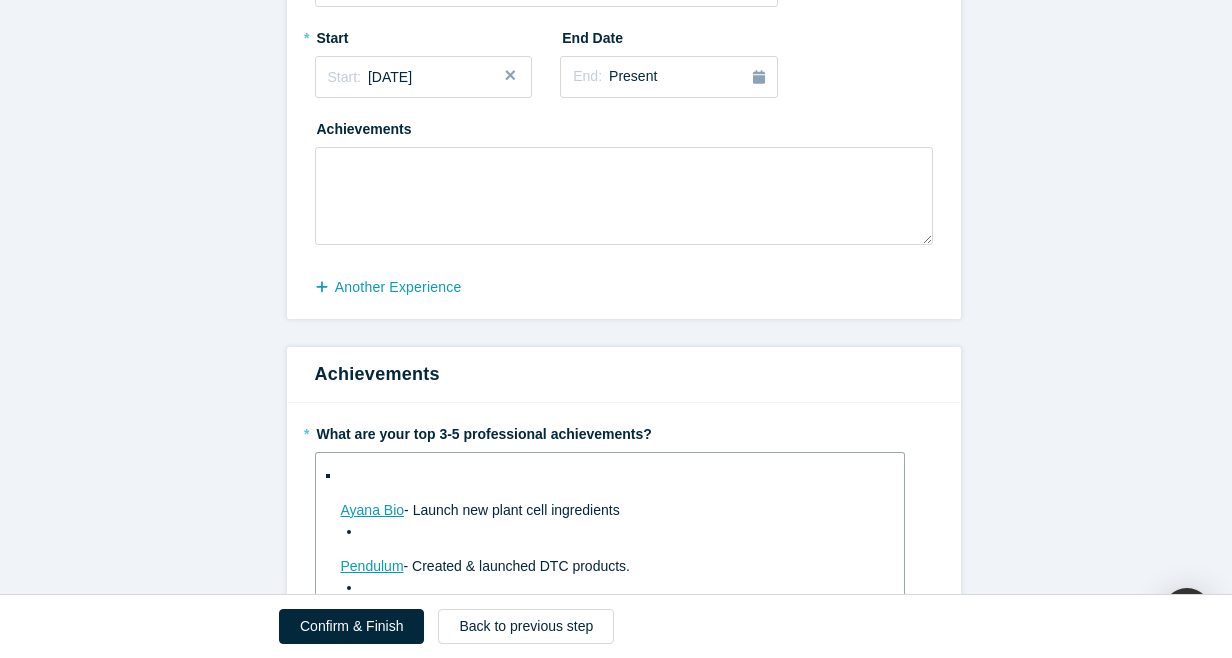 click at bounding box center [610, 475] 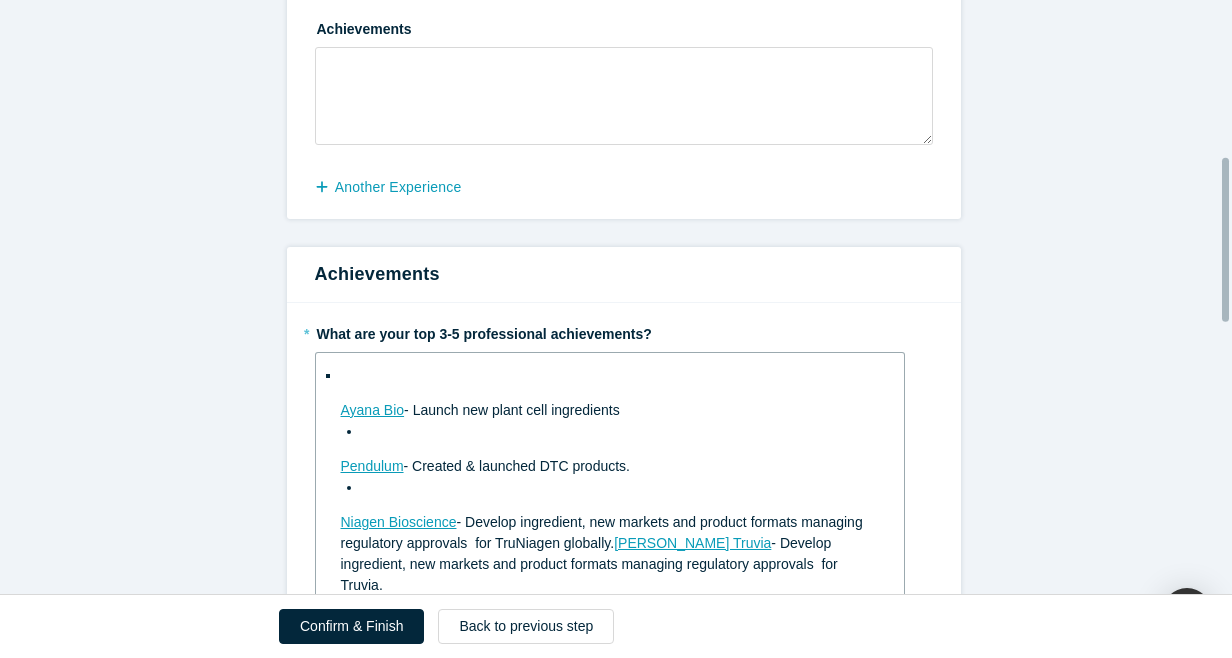 scroll, scrollTop: 661, scrollLeft: 0, axis: vertical 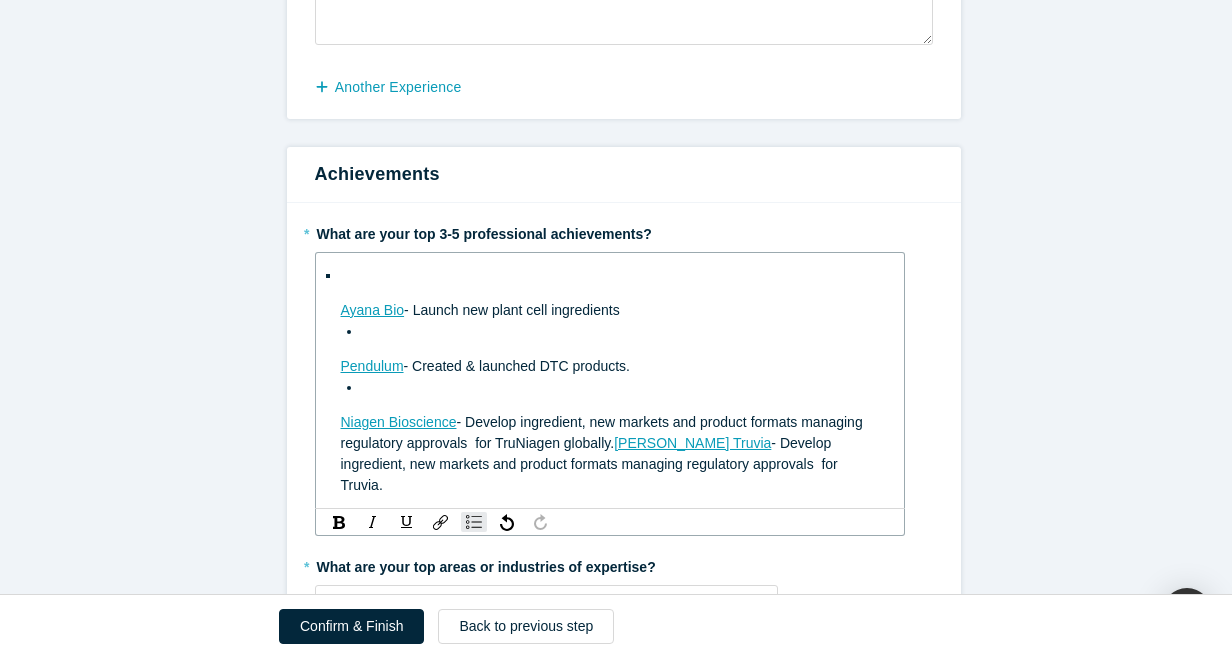 drag, startPoint x: 828, startPoint y: 470, endPoint x: 766, endPoint y: 459, distance: 62.968246 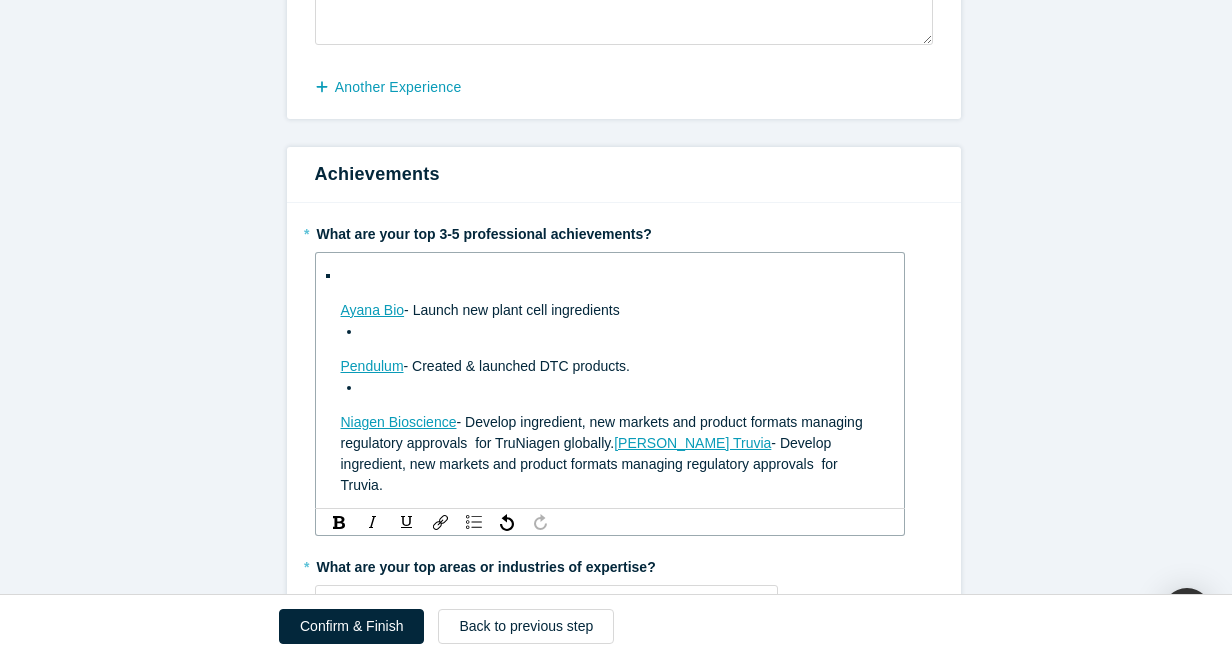 click on "Ayana Bio  - Launch new plant cell ingredients Pendulum  - Created & launched DTC products. Niagen Bioscience  - Develop ingredient, new markets and product formats managing regulatory approvals  for TruNiagen globally.  [PERSON_NAME] Truvia  - Develop ingredient, new markets and product formats managing regulatory approvals  for Truvia." at bounding box center (610, 380) 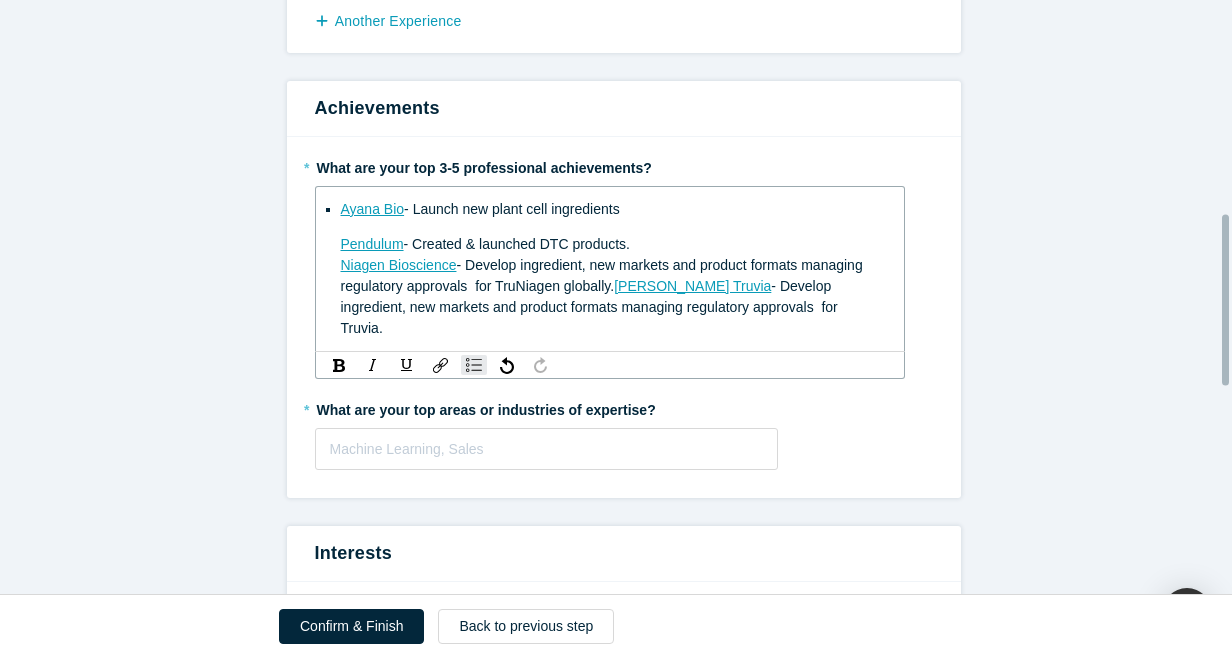 scroll, scrollTop: 761, scrollLeft: 0, axis: vertical 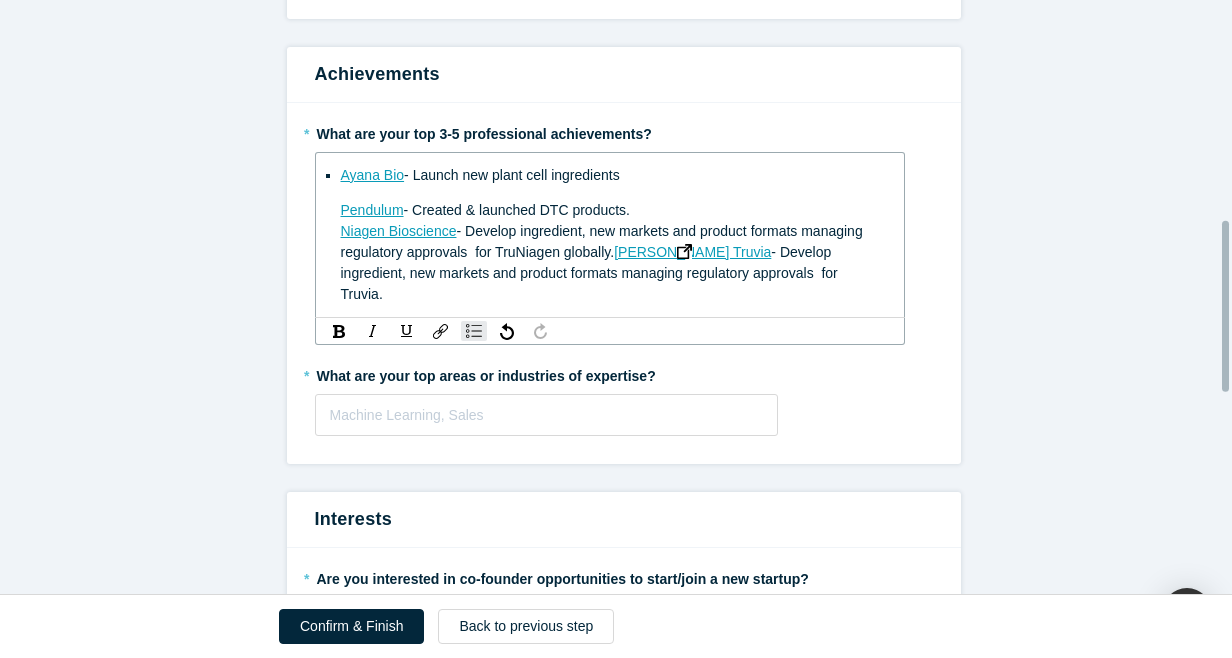 click on "[PERSON_NAME] Truvia" at bounding box center (692, 252) 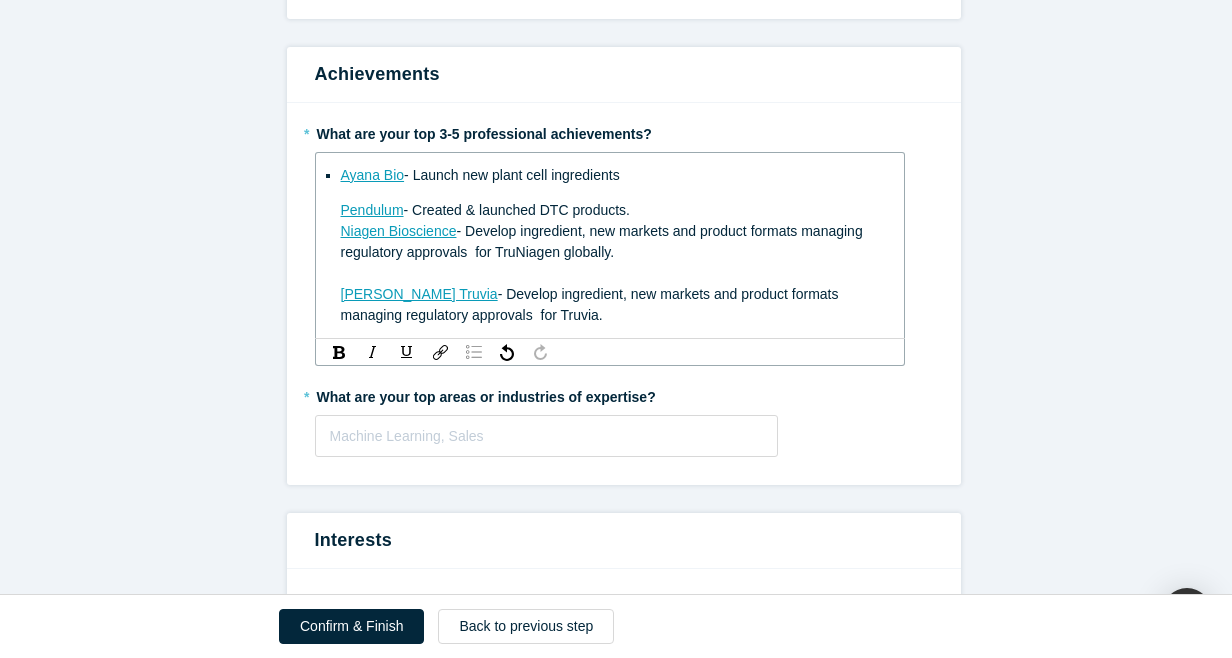 click at bounding box center (474, 352) 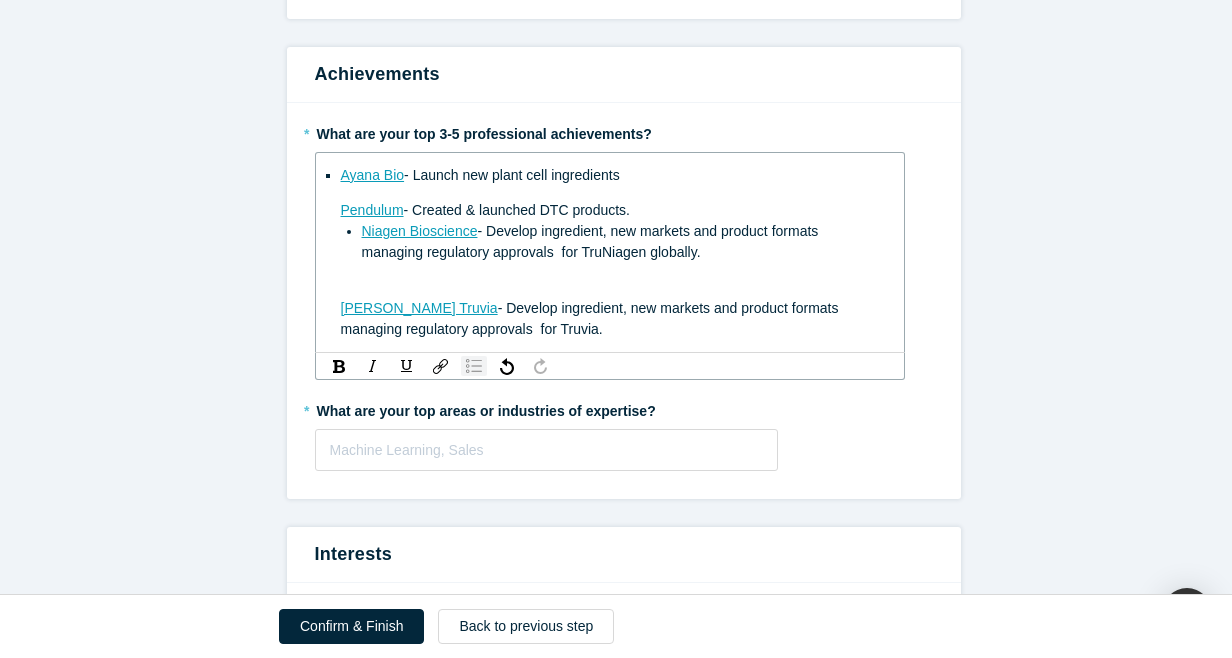click at bounding box center [474, 366] 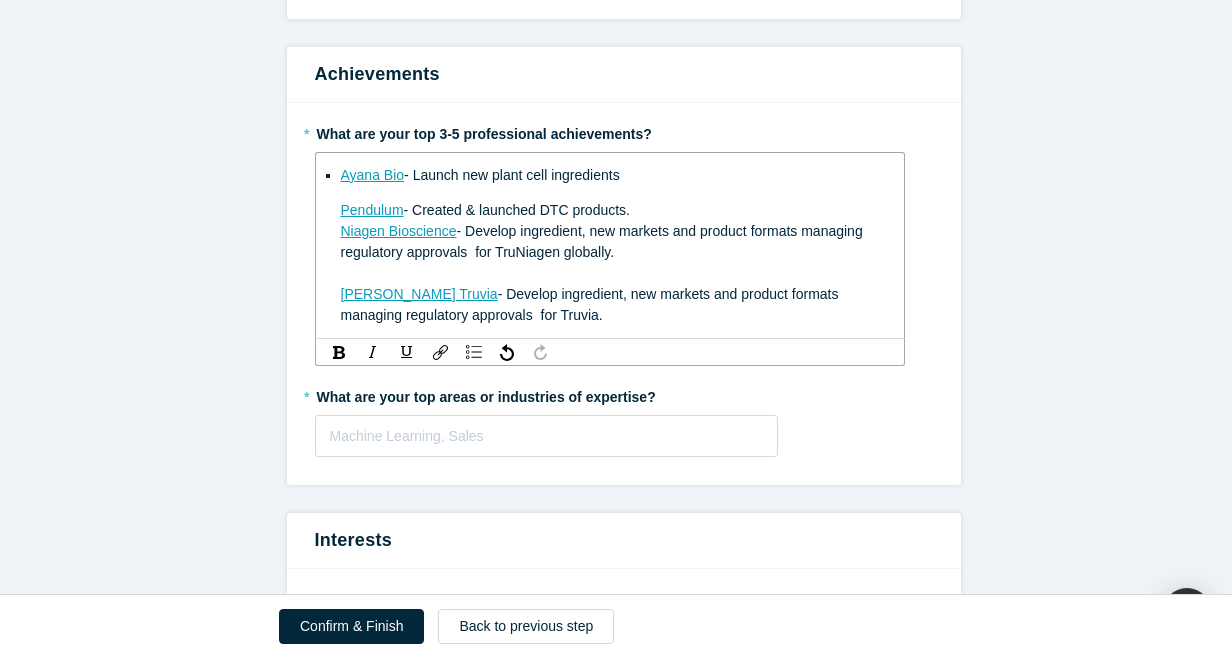 drag, startPoint x: 569, startPoint y: 322, endPoint x: 321, endPoint y: 169, distance: 291.39835 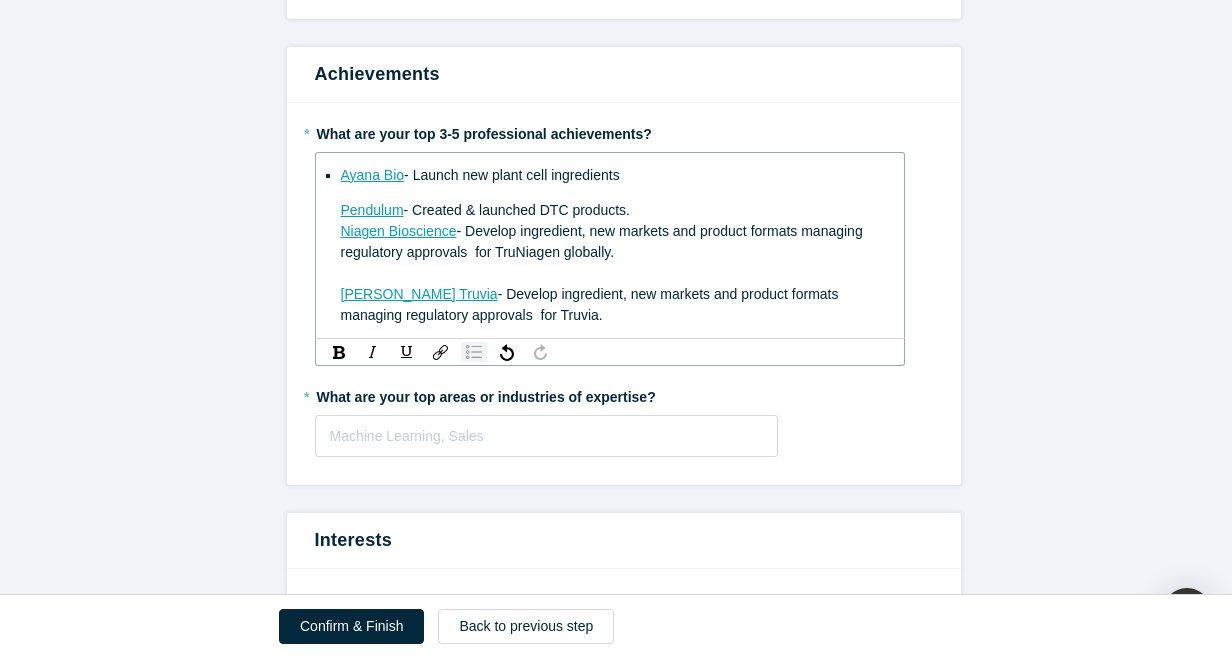 click at bounding box center (474, 352) 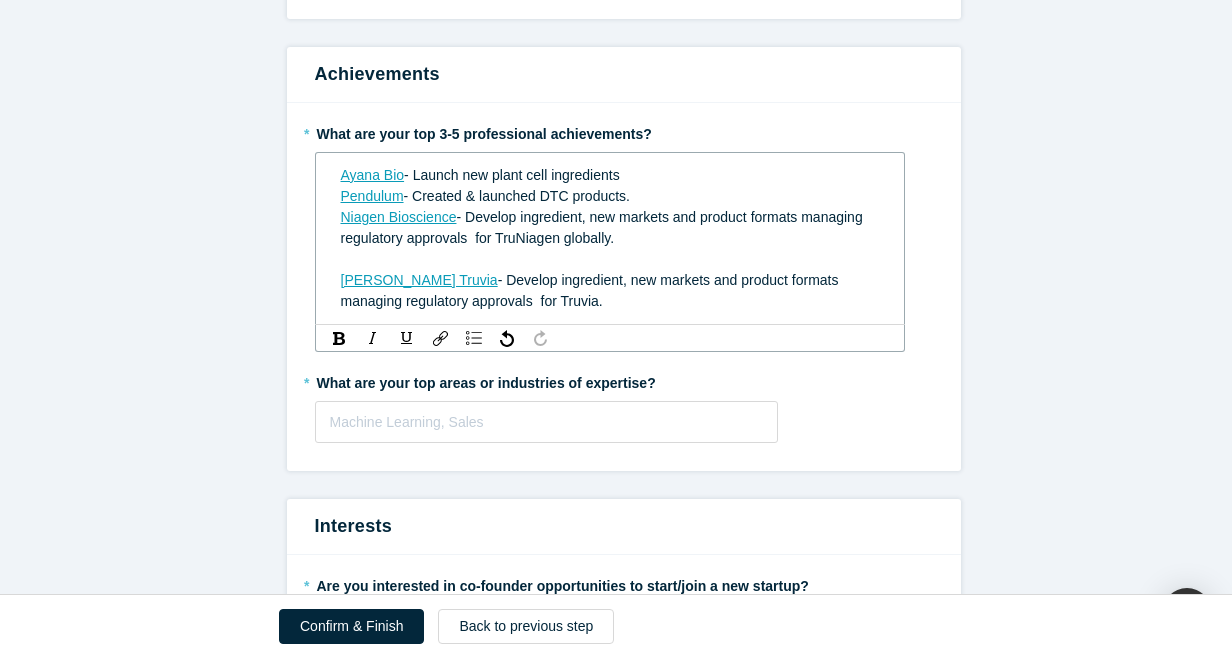 click on "- Develop ingredient, new markets and product formats managing regulatory approvals  for TruNiagen globally." at bounding box center (604, 227) 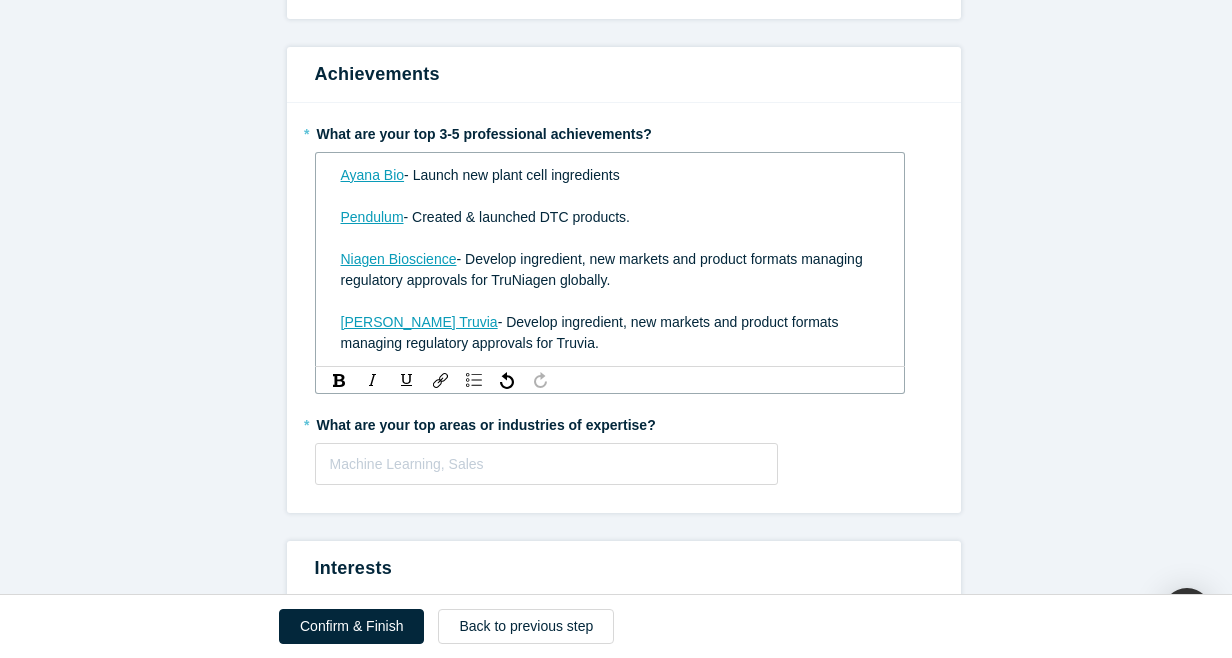 click on "Ayana Bio  - Launch new plant cell ingredients Pendulum  - Created & launched DTC products. Niagen Bioscience  - Develop ingredient, new markets and product formats managing regulatory approvals for TruNiagen globally.  [PERSON_NAME] Truvia  - Develop ingredient, new markets and product formats managing regulatory approvals for Truvia." at bounding box center [610, 259] 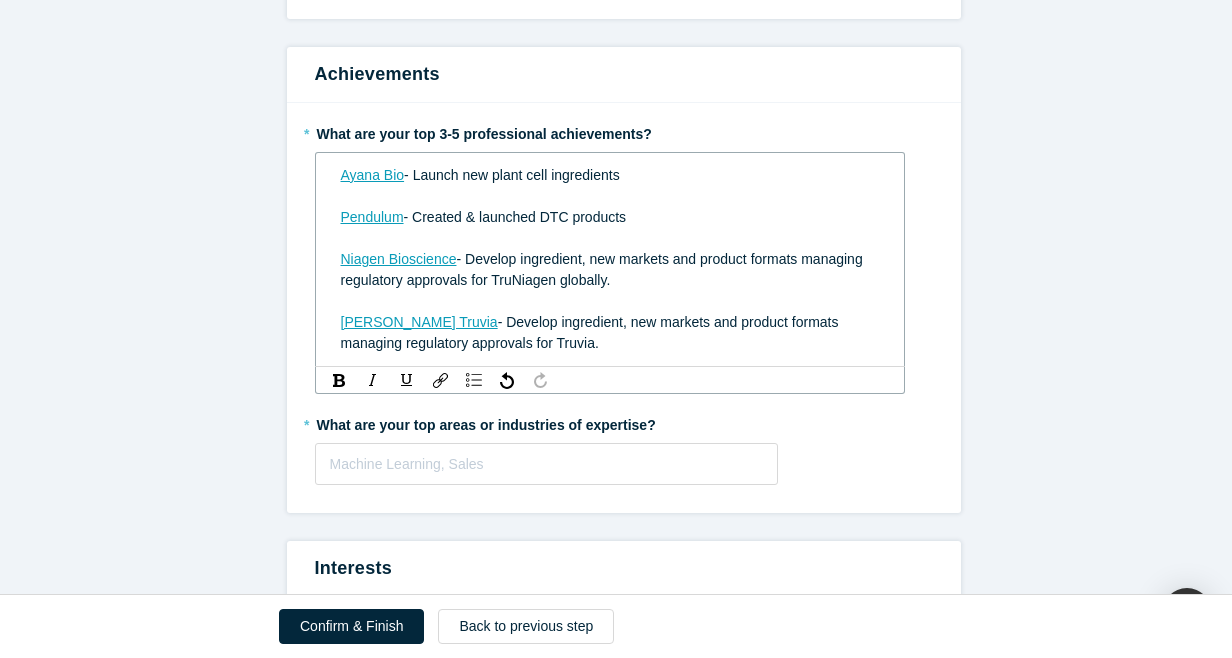 type 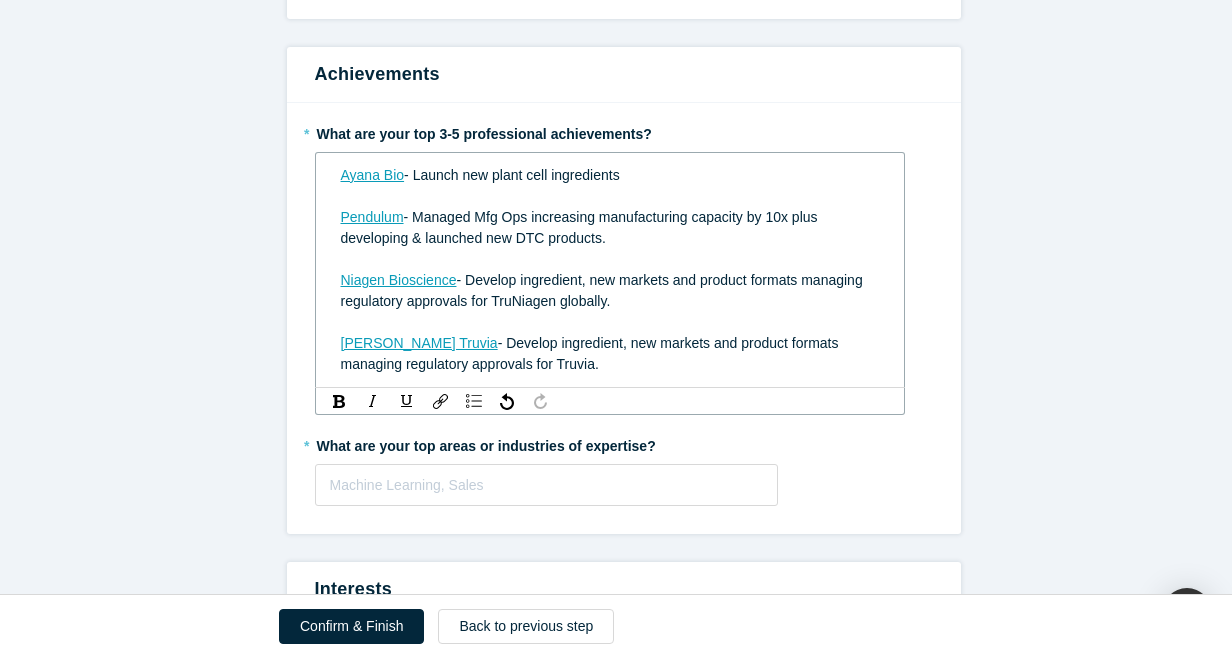 click on "Step 2/2: Experience and Roles with Alchemist All fields marked with  *  are required. Experience   * Company Ayana bio
To pick up a draggable item, press the space bar.
While dragging, use the arrow keys to move the item.
Press space again to drop the item in its new position, or press escape to cancel.
Make Primary * Position SVP, Commercial & Operations * Start Start: [DATE] End Date End: Present Achievements another Experience Achievements   * What are your top 3-5 professional achievements? Ayana Bio  - Launch new plant cell ingredients Pendulum  - Managed Mfg Ops increasing manufacturing capacity by 10x plus developing & launched new DTC products.  Niagen Bioscience  - Develop ingredient, new markets and product formats managing regulatory approvals for TruNiagen globally.  [PERSON_NAME] Truvia  - Develop ingredient, new markets and product formats managing regulatory approvals for Truvia. * What are your top areas or industries of expertise? Machine Learning, Sales Interests     * Yes *" at bounding box center [623, 362] 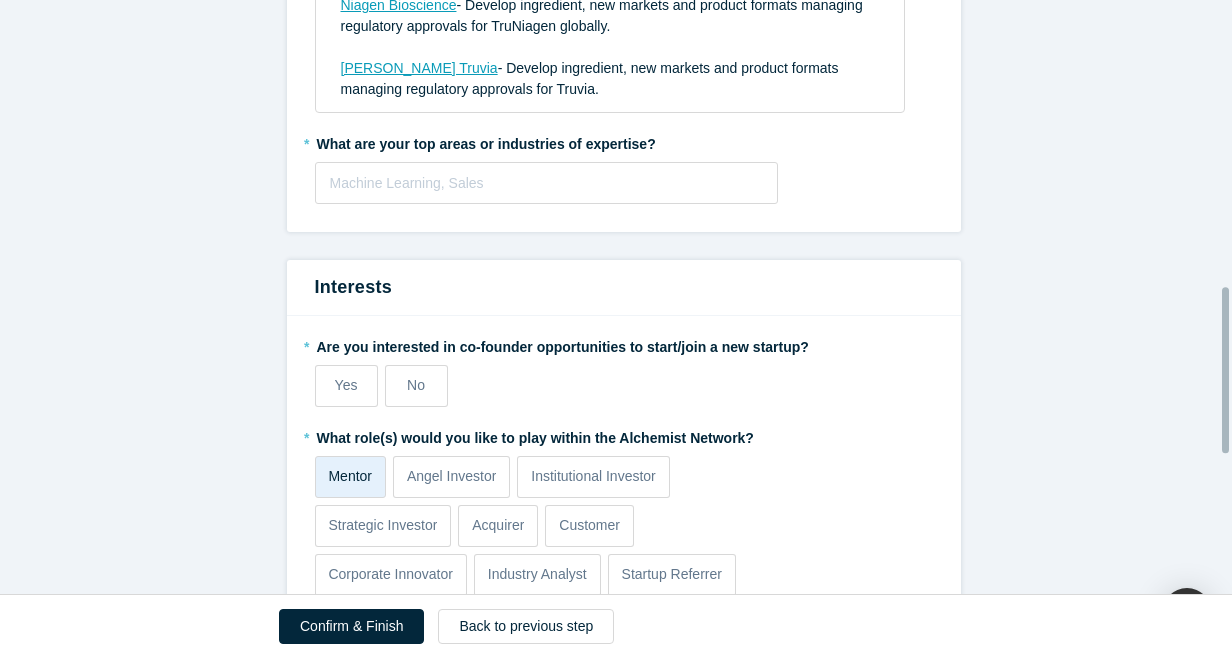 scroll, scrollTop: 1061, scrollLeft: 0, axis: vertical 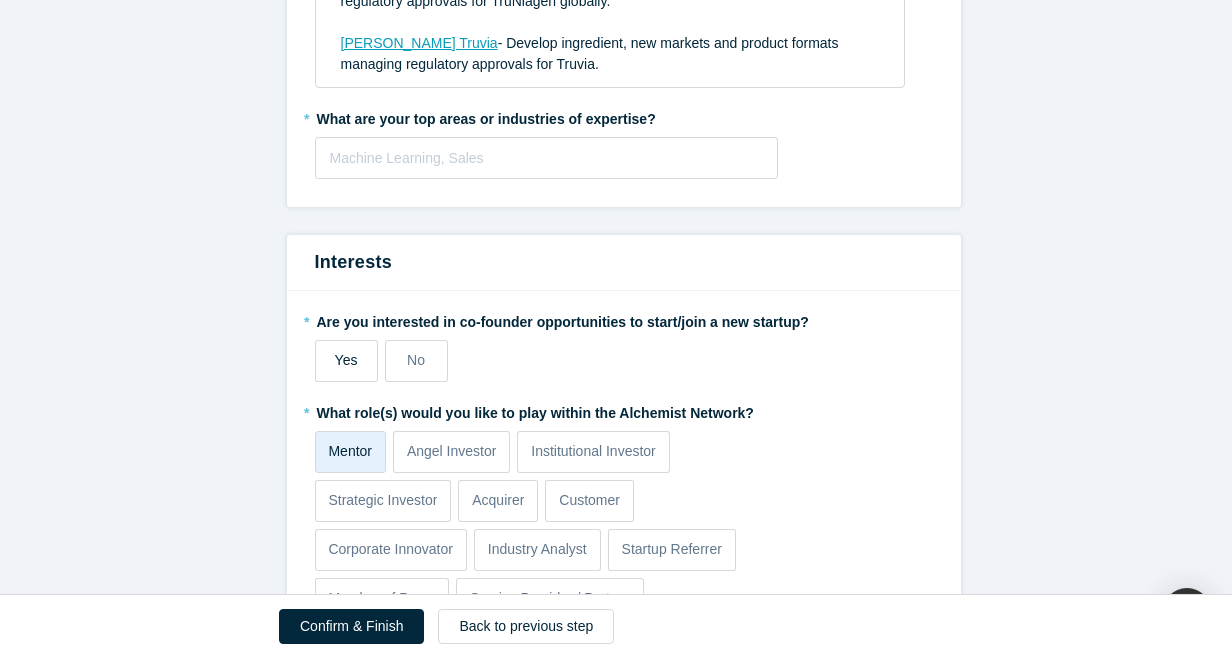click on "Yes" at bounding box center (346, 360) 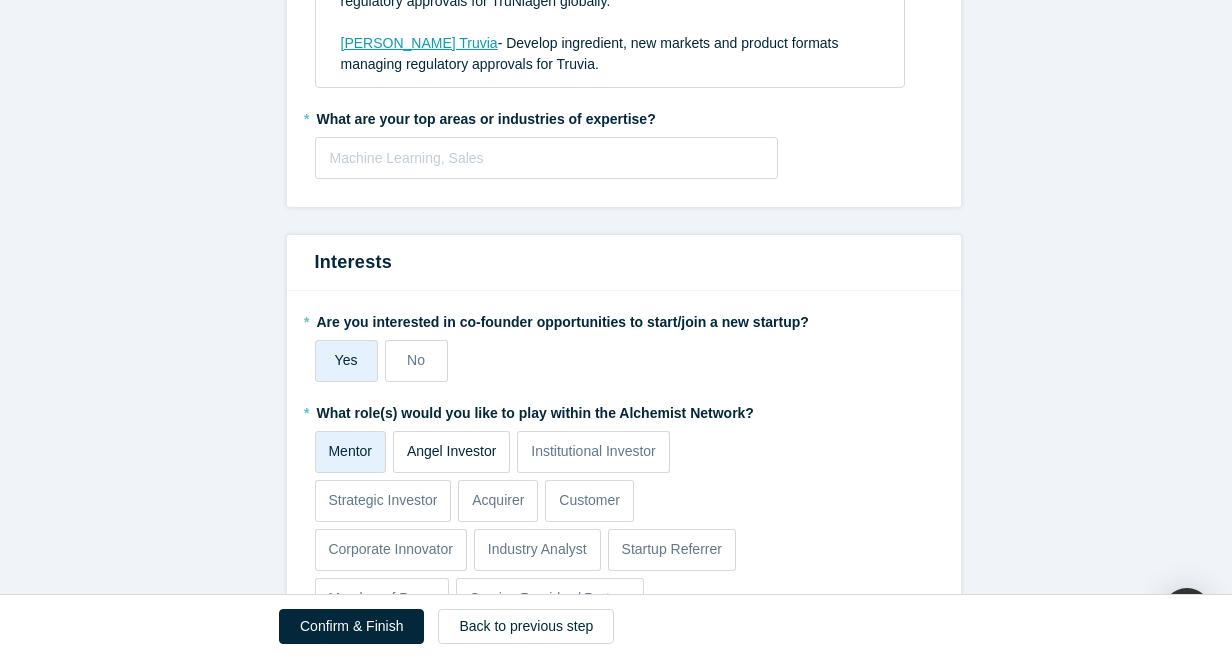click on "Angel Investor" at bounding box center [452, 451] 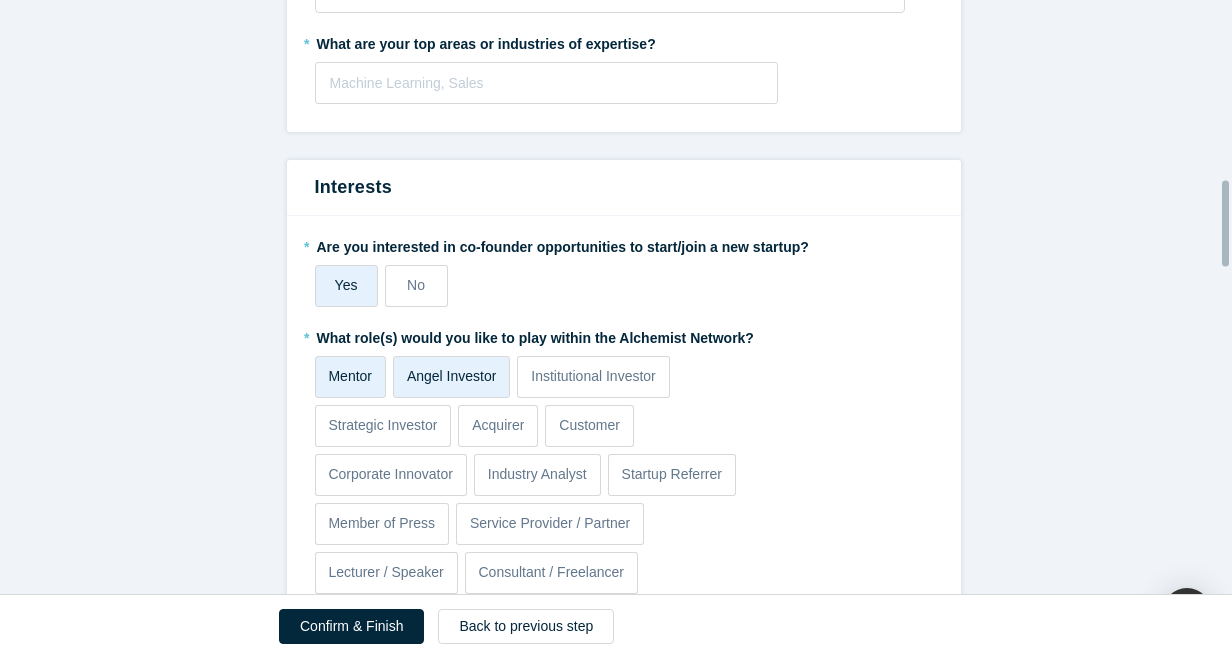 scroll, scrollTop: 1261, scrollLeft: 0, axis: vertical 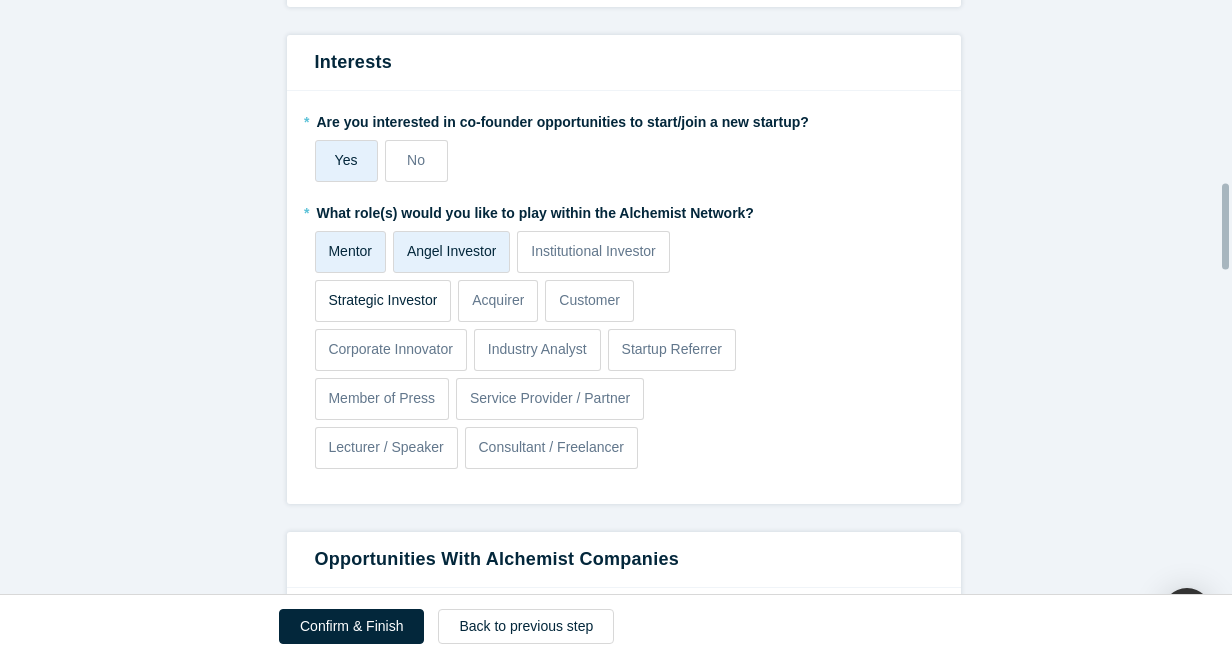 click on "Strategic Investor" at bounding box center (383, 301) 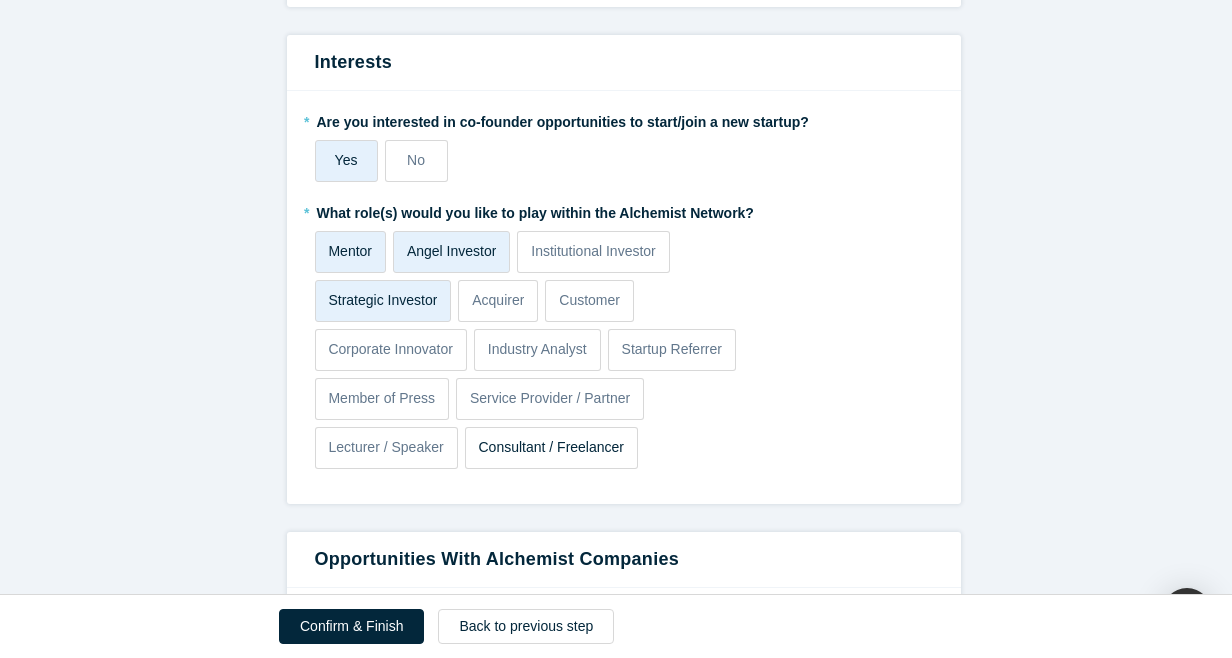 click on "Consultant / Freelancer" at bounding box center (551, 447) 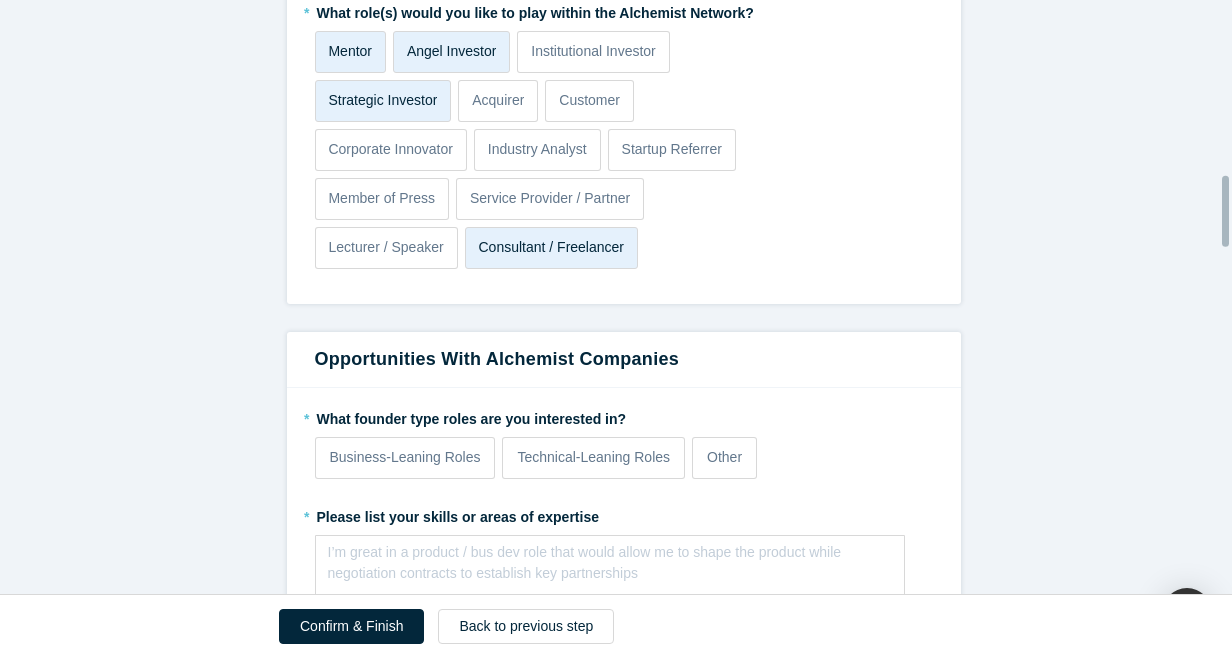 scroll, scrollTop: 1561, scrollLeft: 0, axis: vertical 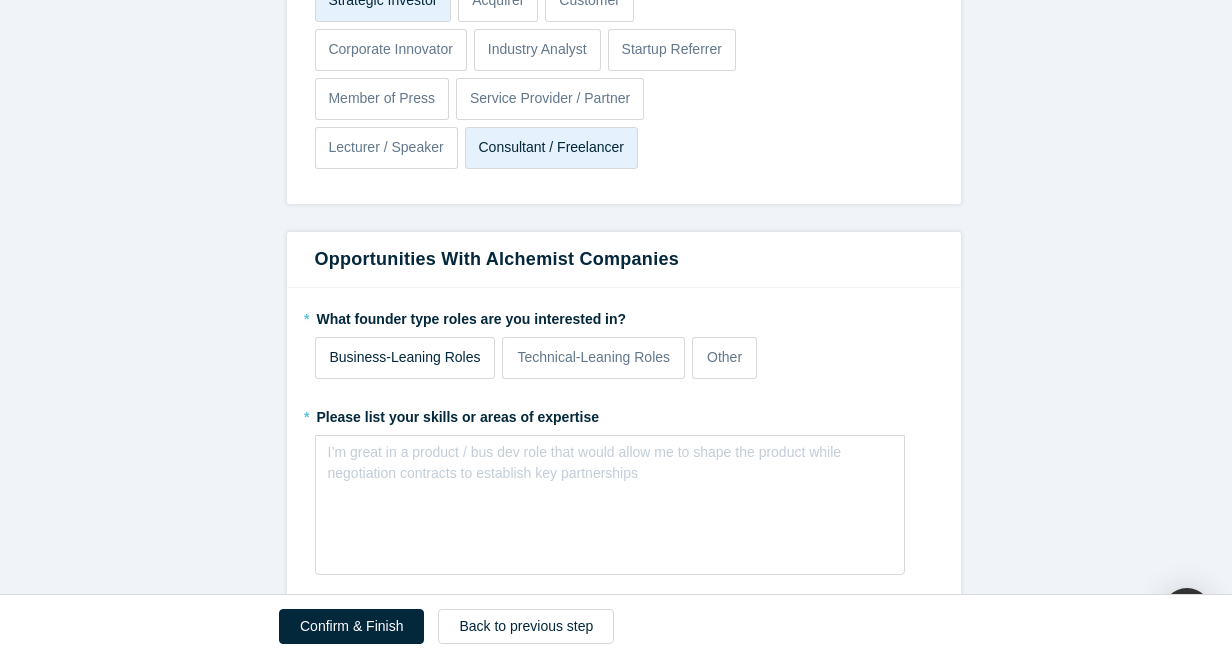 click on "Business-Leaning Roles" at bounding box center [405, 357] 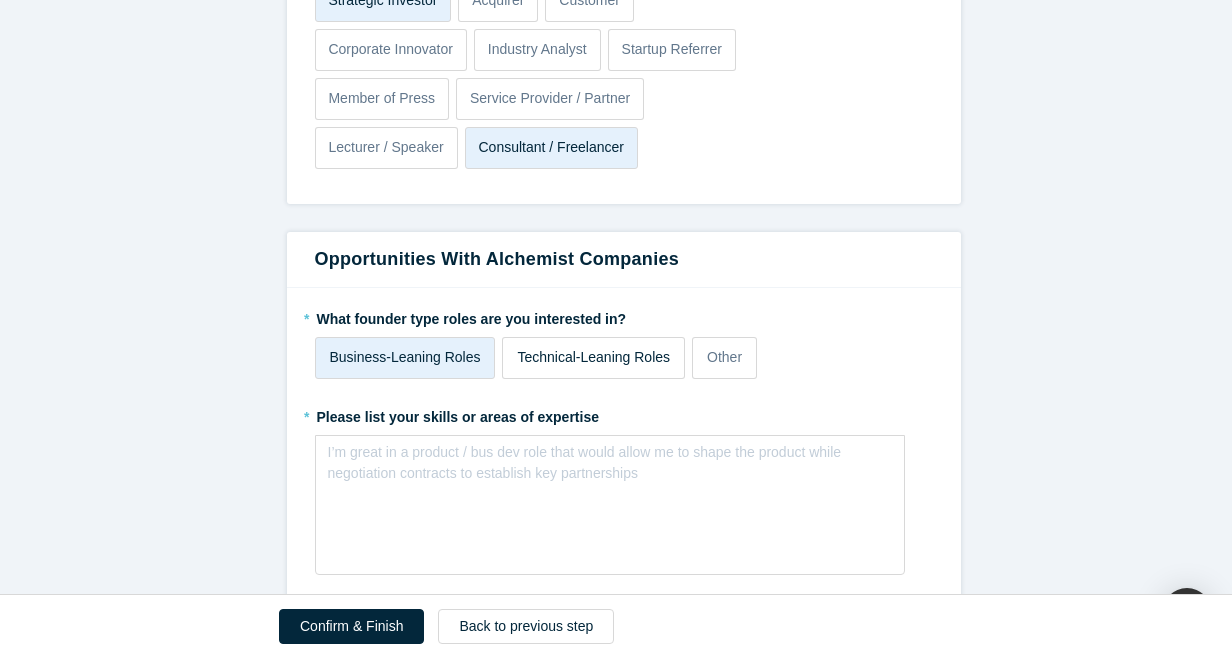 click on "Technical-Leaning Roles" at bounding box center (593, 357) 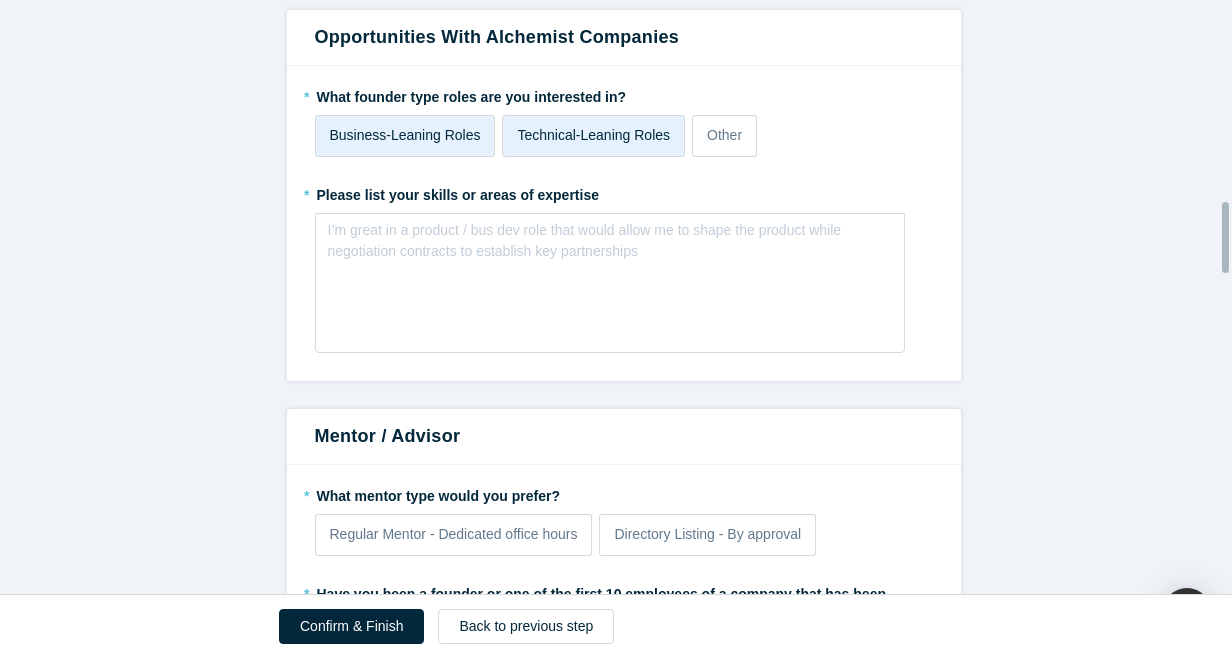 scroll, scrollTop: 1661, scrollLeft: 0, axis: vertical 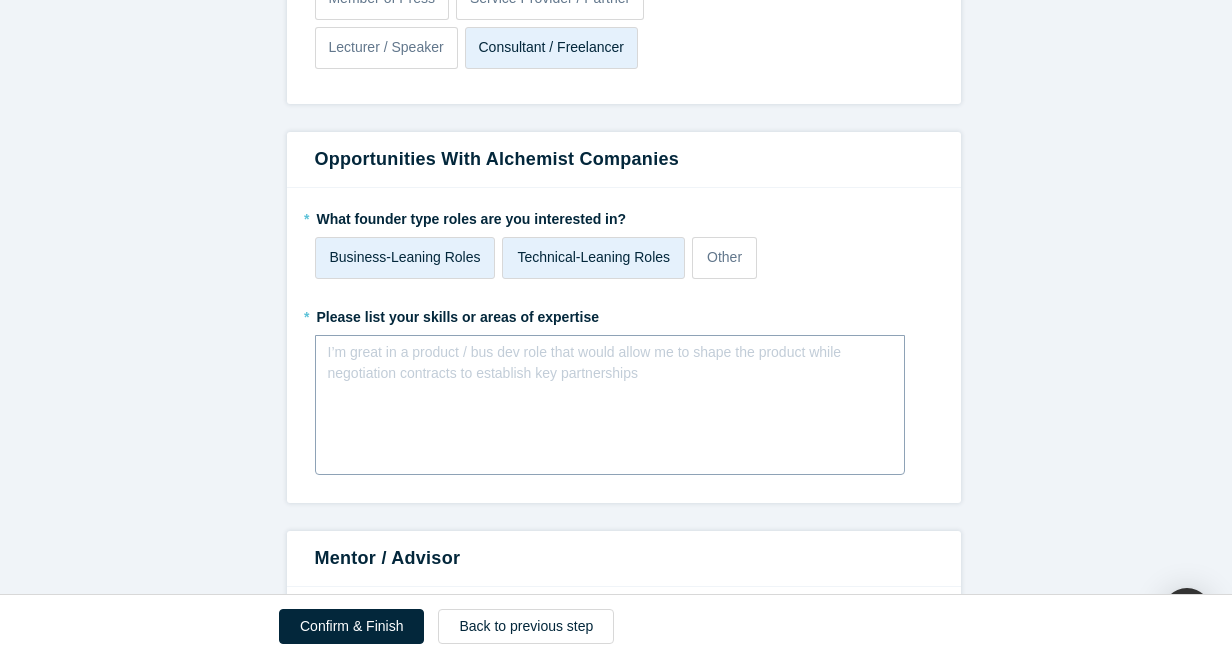 click at bounding box center (610, 358) 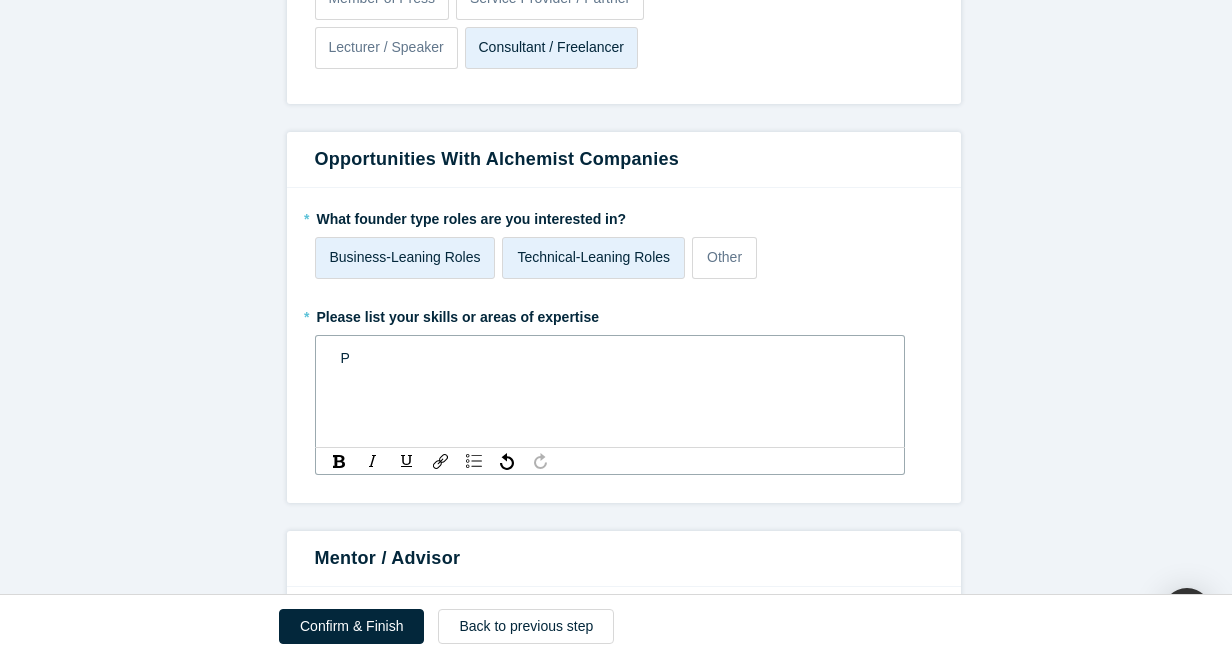 type 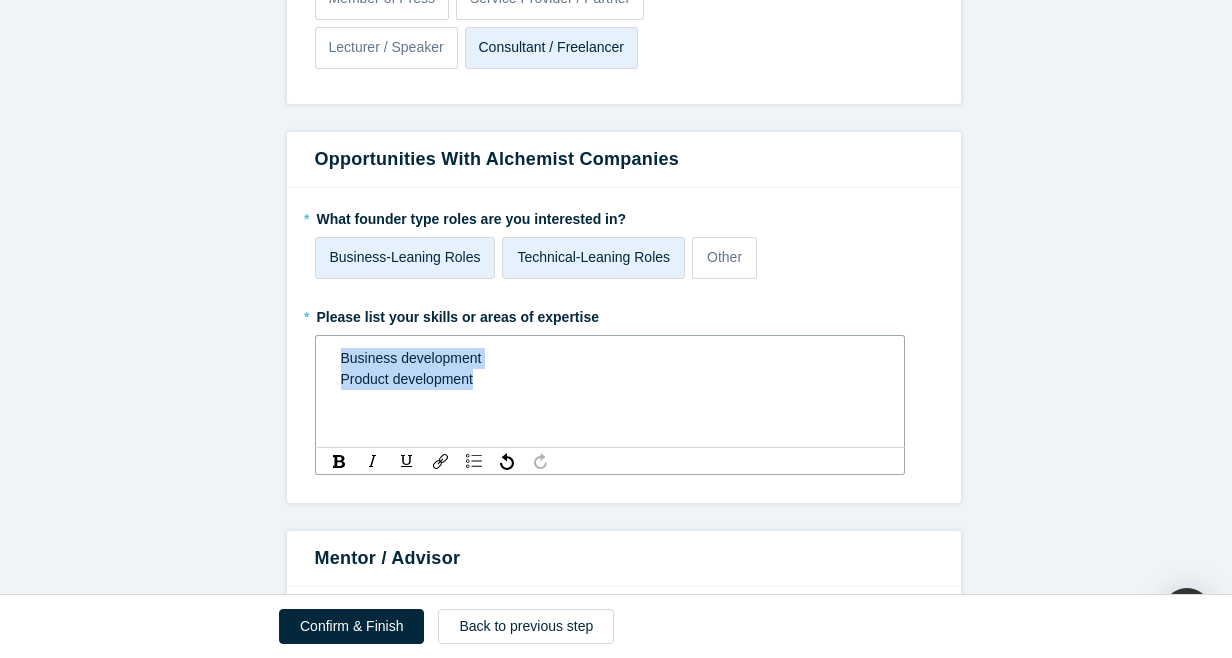 drag, startPoint x: 481, startPoint y: 382, endPoint x: 289, endPoint y: 354, distance: 194.03093 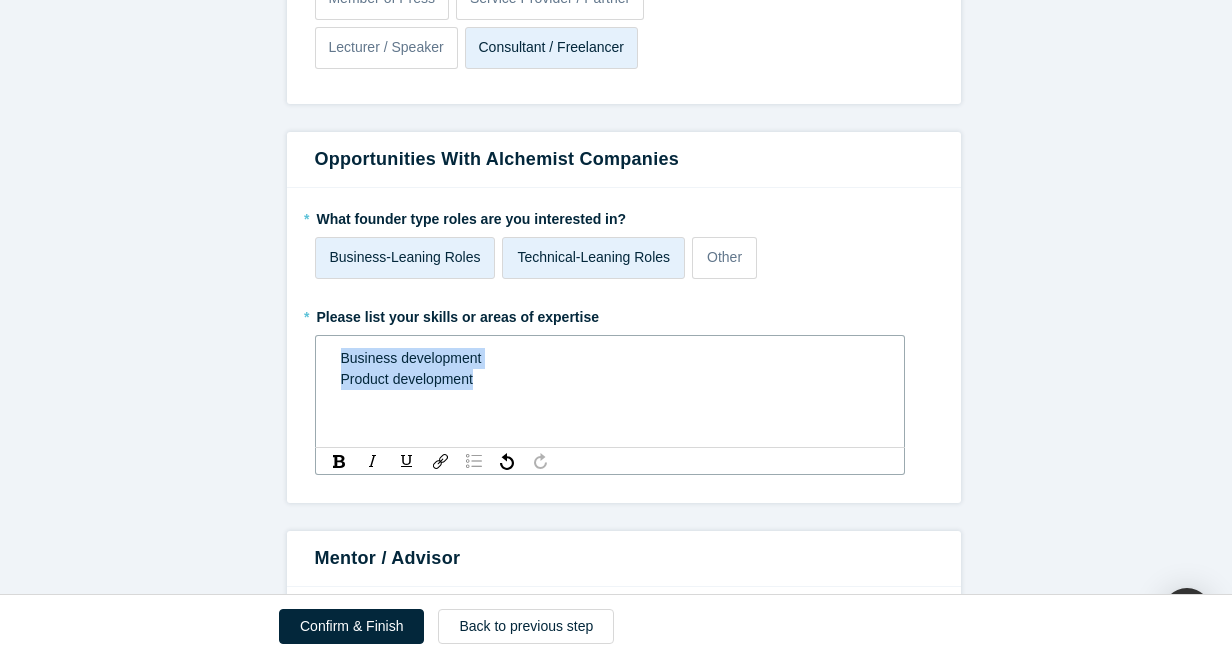 click at bounding box center (474, 461) 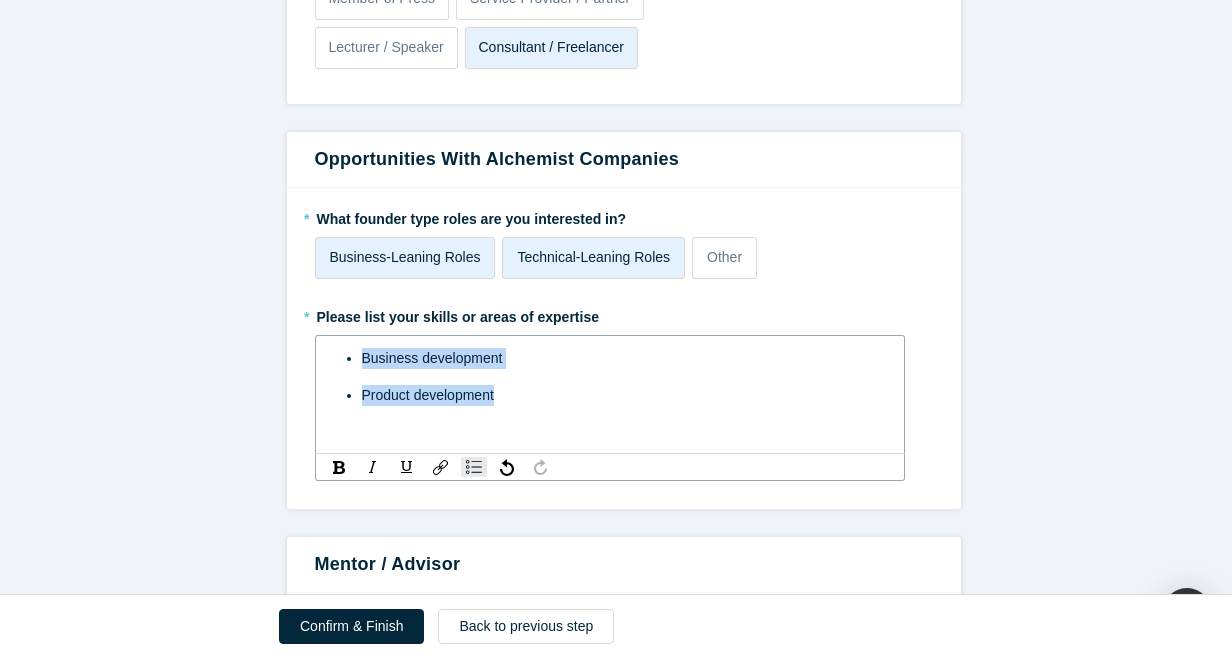 click on "Product development" at bounding box center (621, 395) 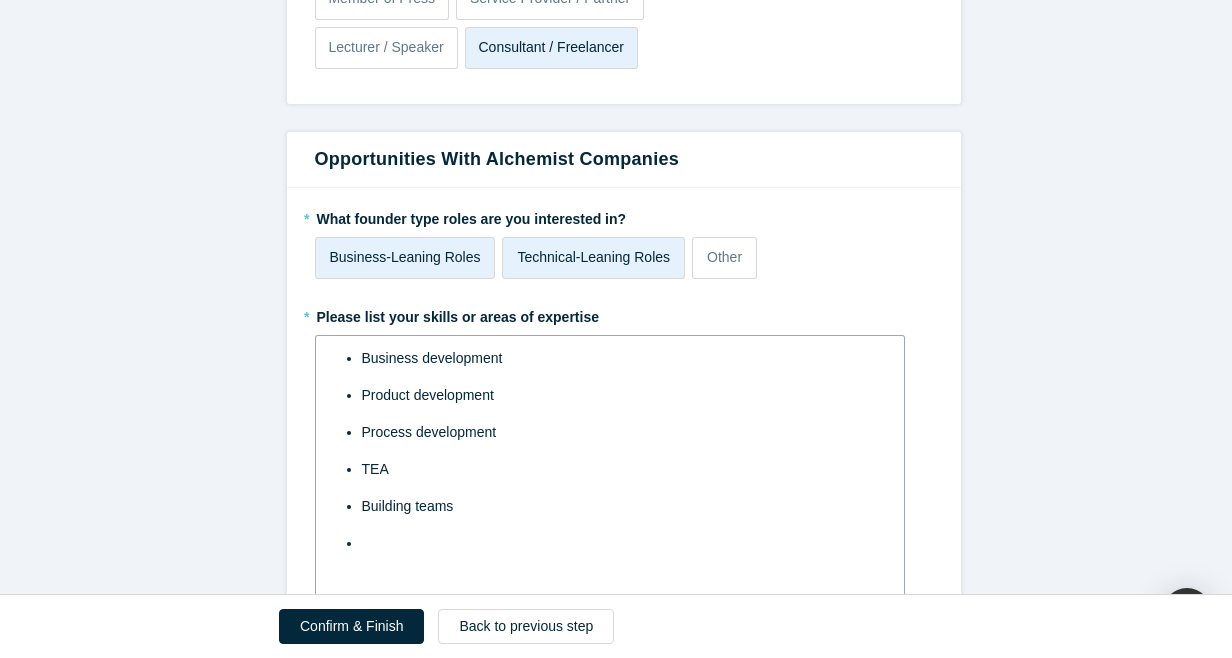 click at bounding box center [621, 543] 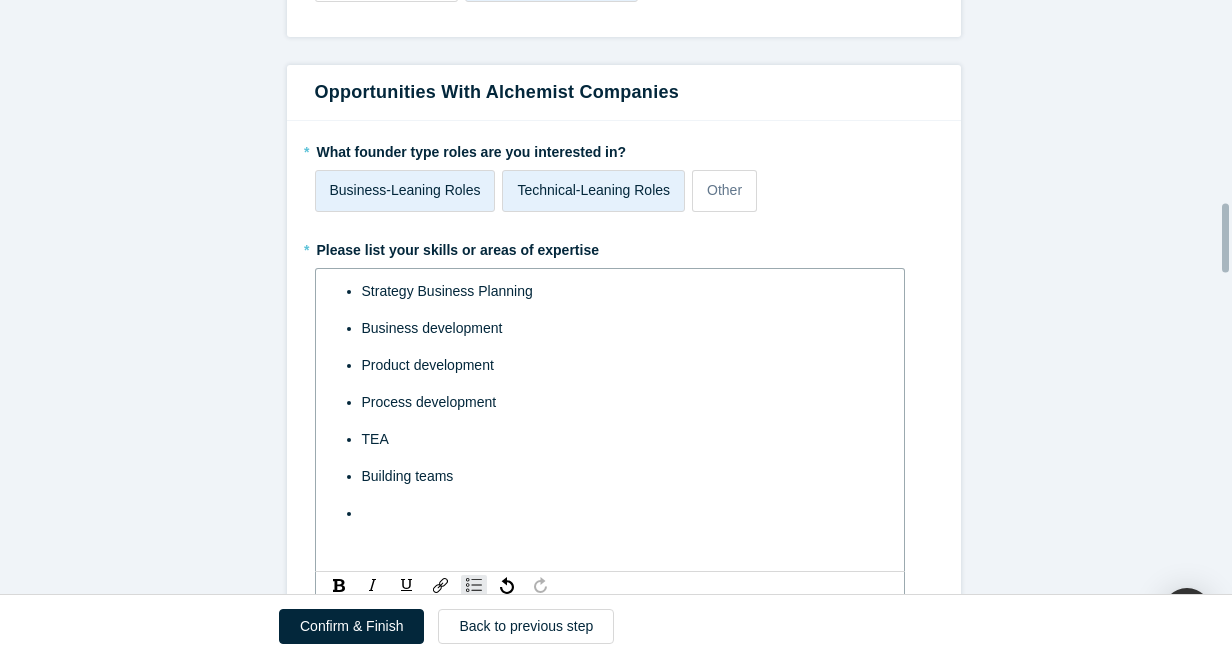 scroll, scrollTop: 1761, scrollLeft: 0, axis: vertical 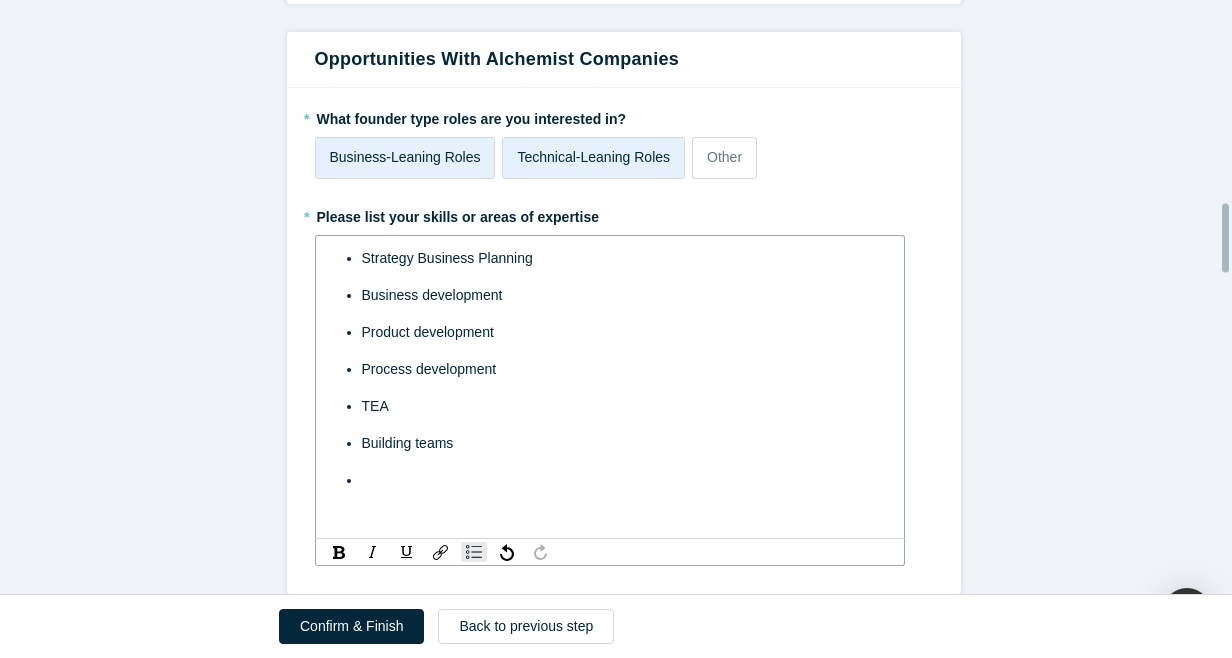 click at bounding box center (621, 480) 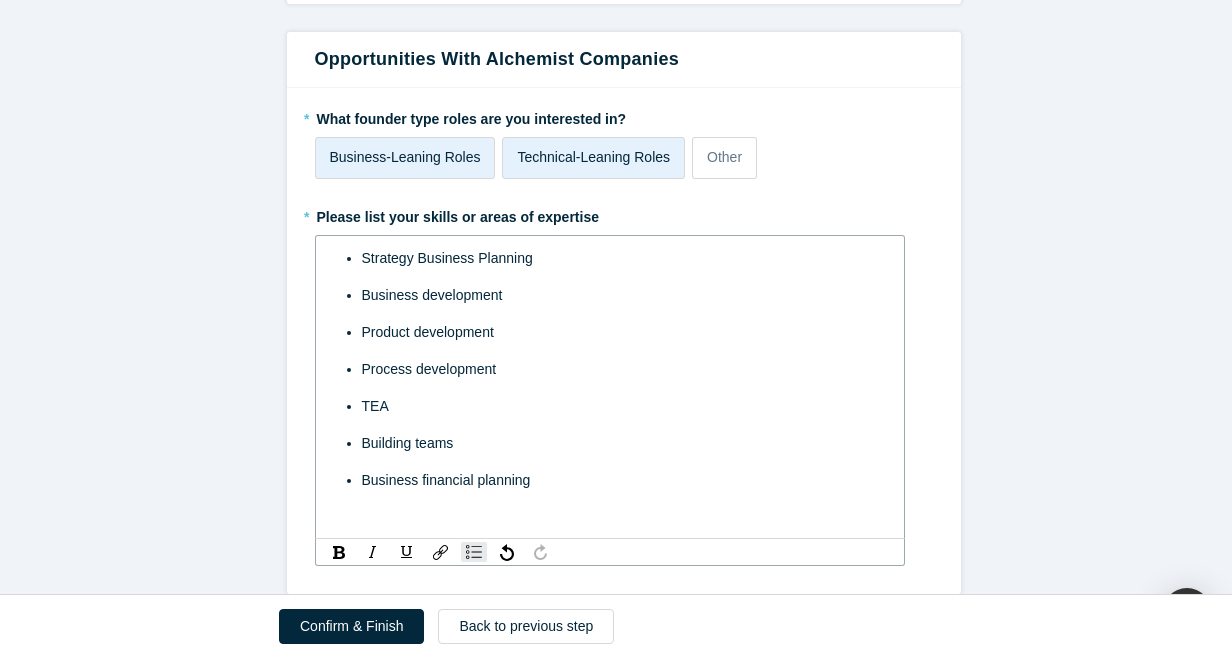 click on "Business financial planning" at bounding box center (621, 480) 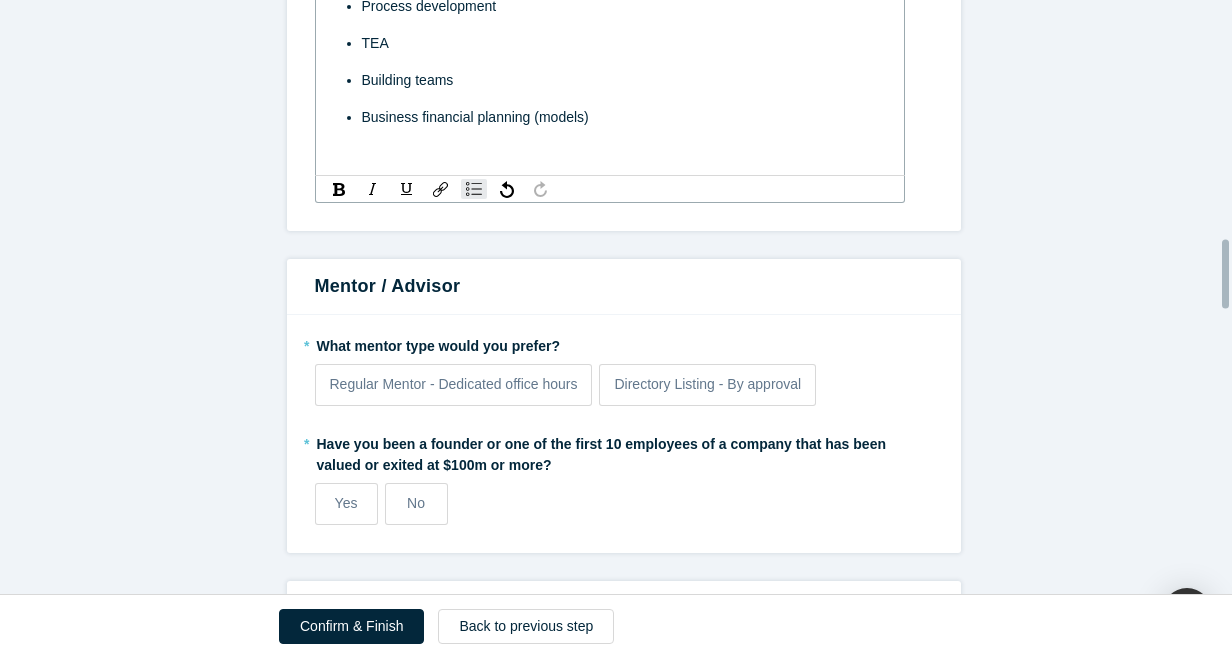 scroll, scrollTop: 2161, scrollLeft: 0, axis: vertical 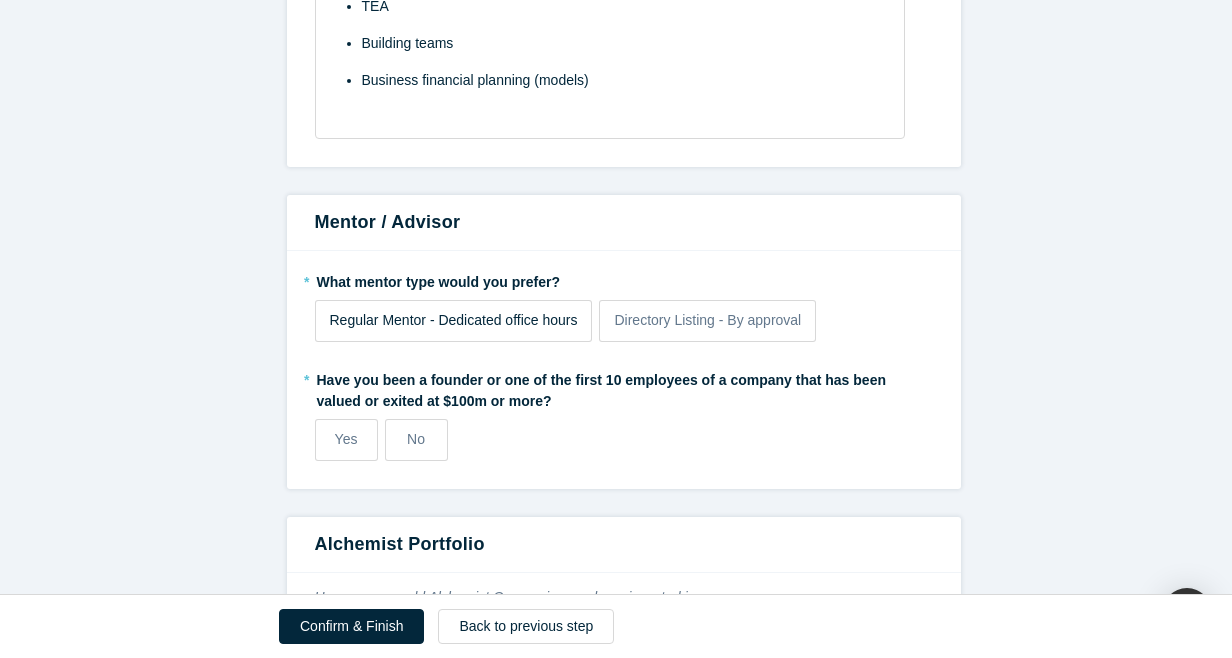 click on "* What mentor type would you prefer? Regular Mentor - Dedicated office hours Directory Listing - By approval * Have you been a founder or one of the first 10 employees of a company that has  been valued or exited at $100m or more? Yes No" at bounding box center [624, 370] 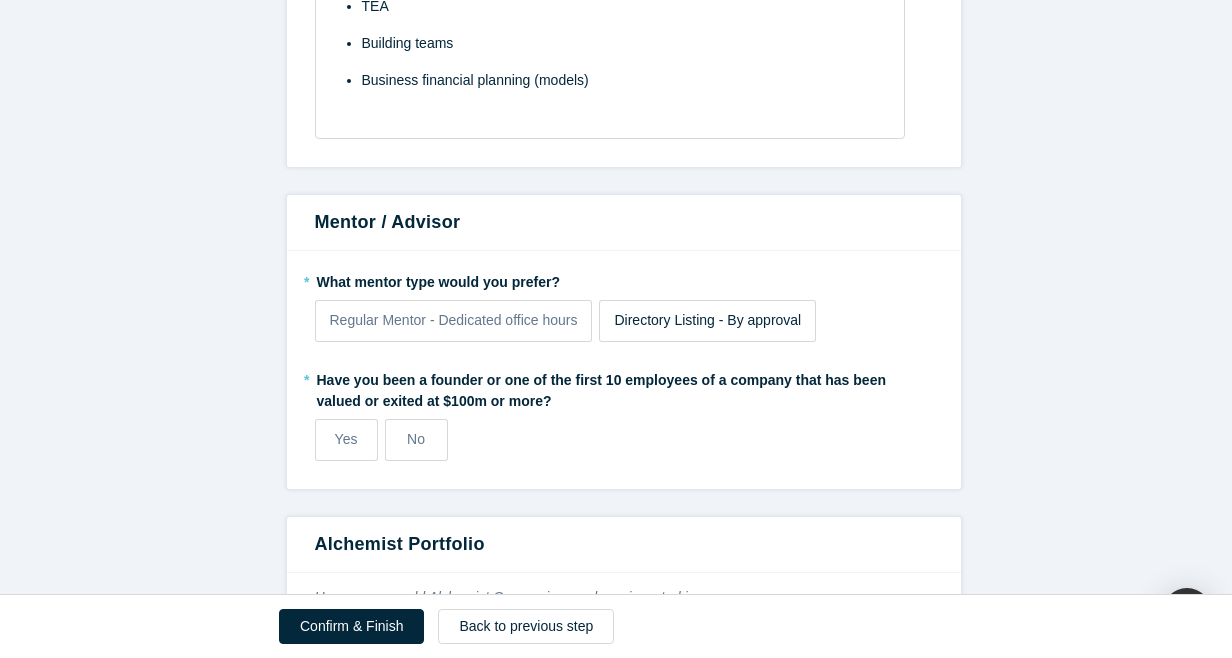 click on "Directory Listing - By approval" at bounding box center [707, 321] 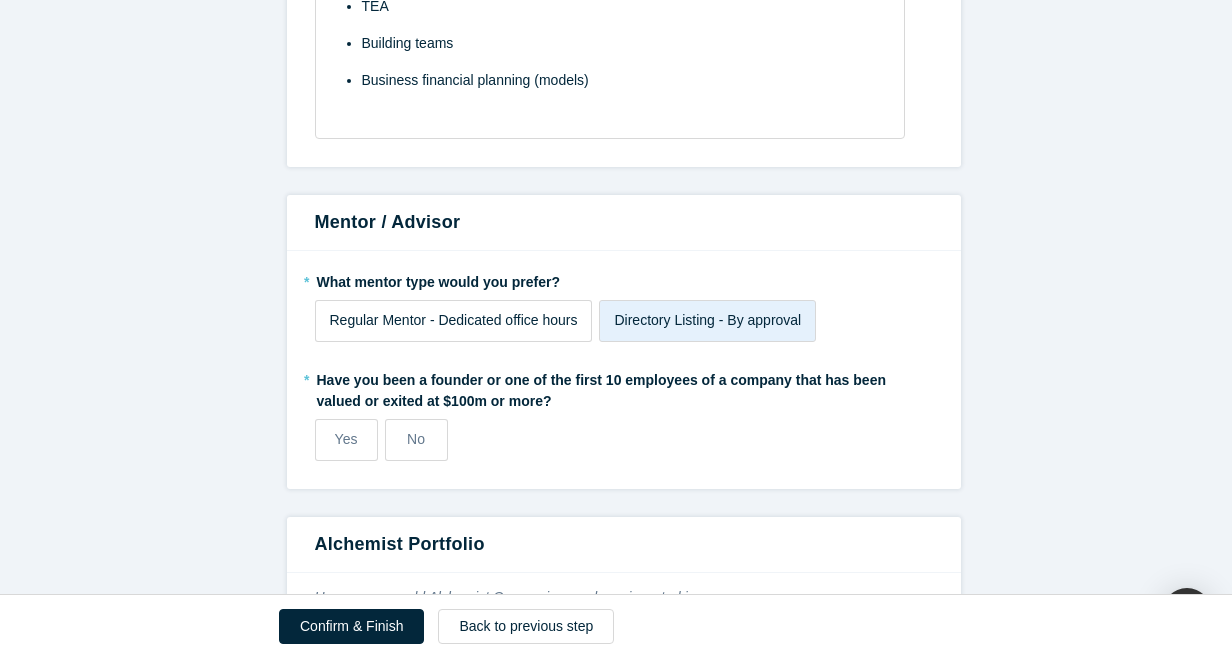 click on "Regular Mentor - Dedicated office hours" at bounding box center (454, 320) 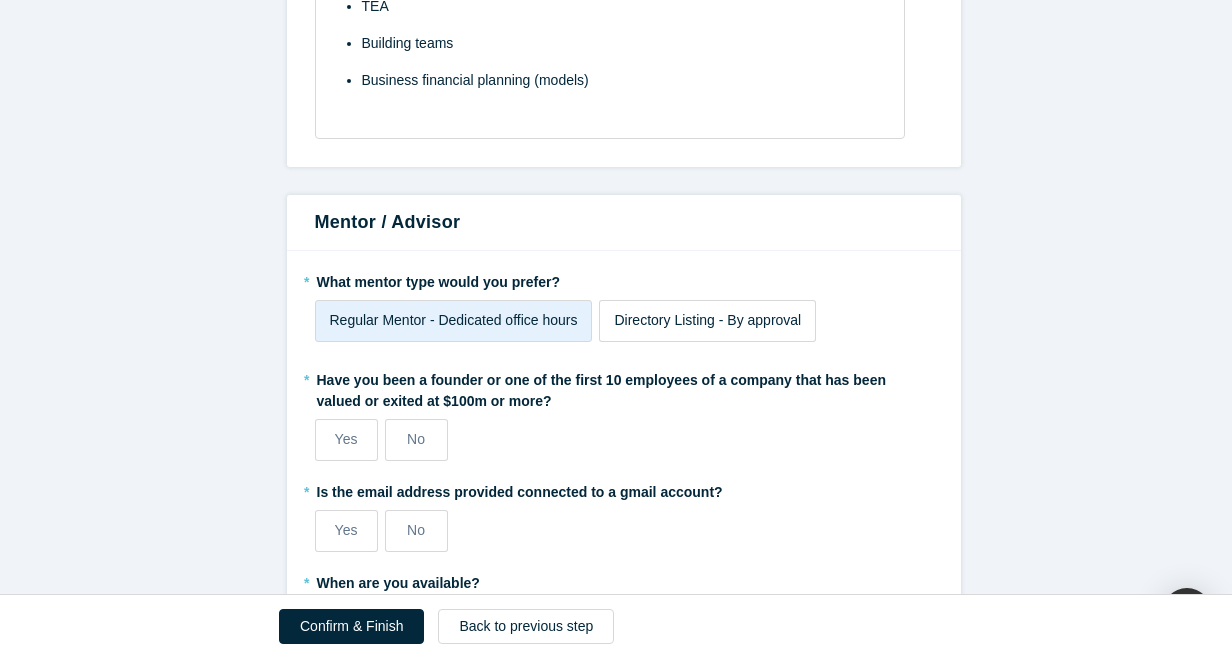 click on "Directory Listing - By approval" at bounding box center (707, 320) 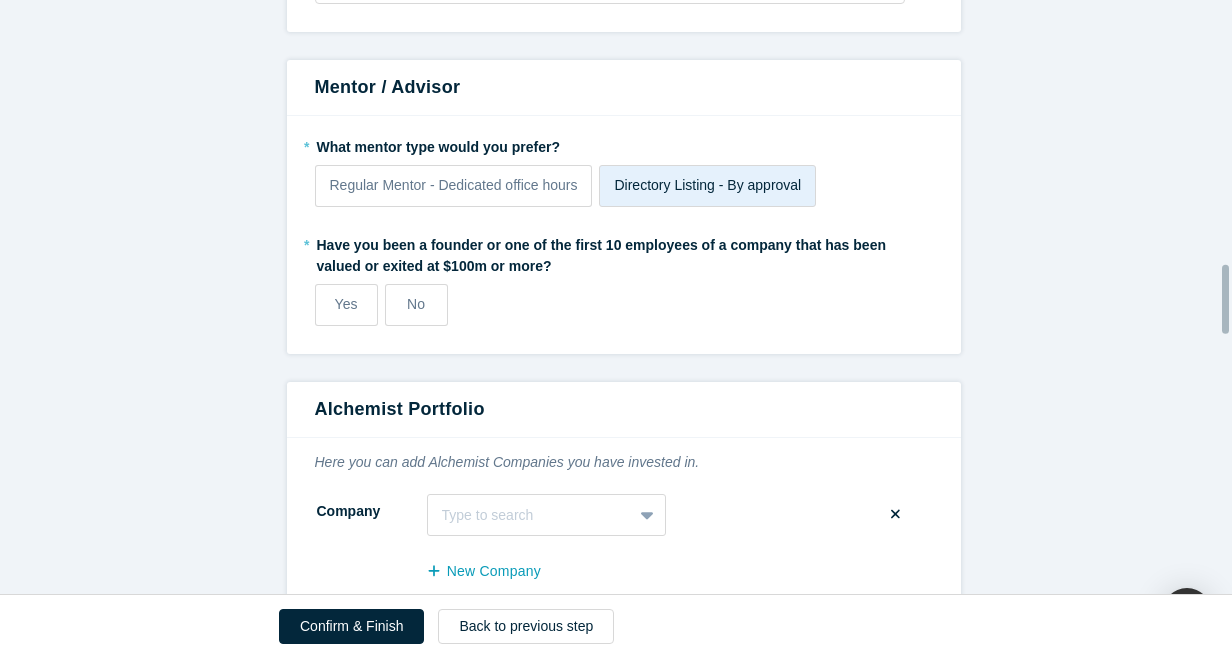 scroll, scrollTop: 2261, scrollLeft: 0, axis: vertical 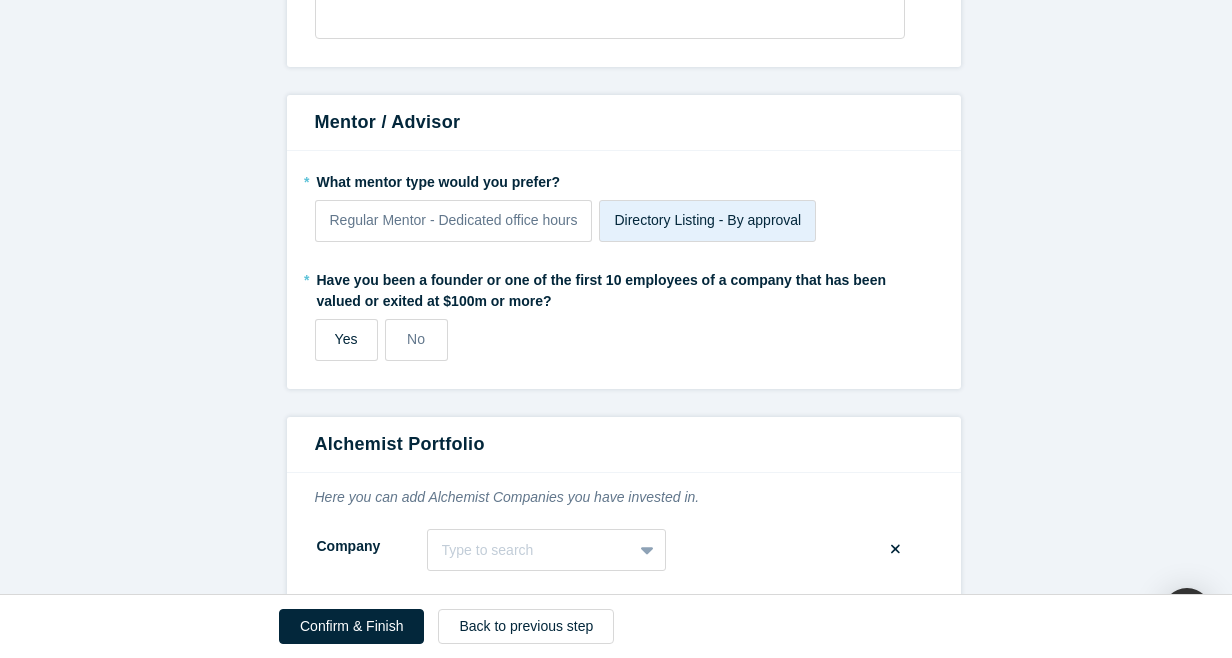 click on "Yes" at bounding box center (346, 339) 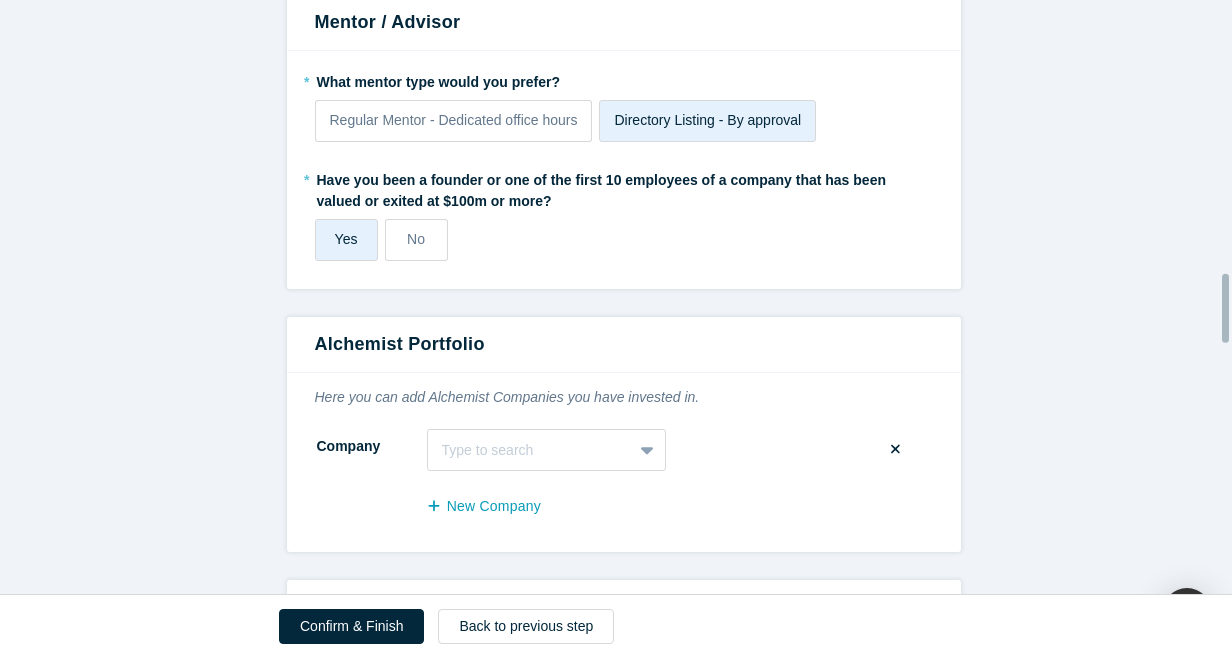 scroll, scrollTop: 2461, scrollLeft: 0, axis: vertical 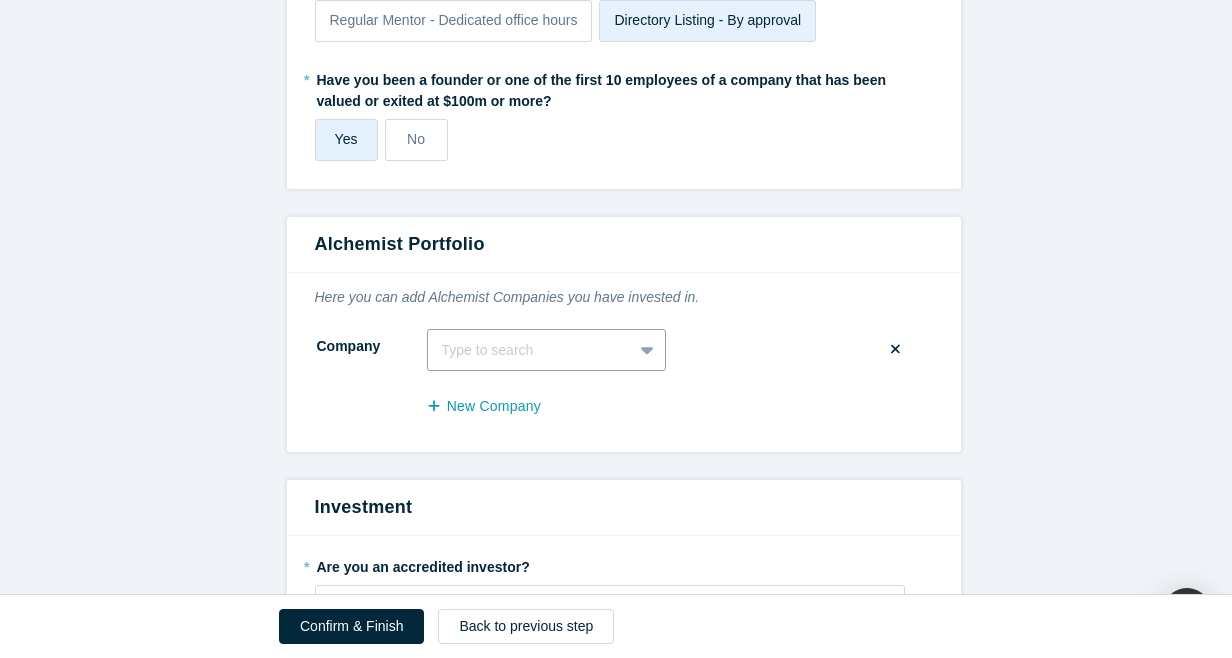 click on "Type to search" at bounding box center [546, 350] 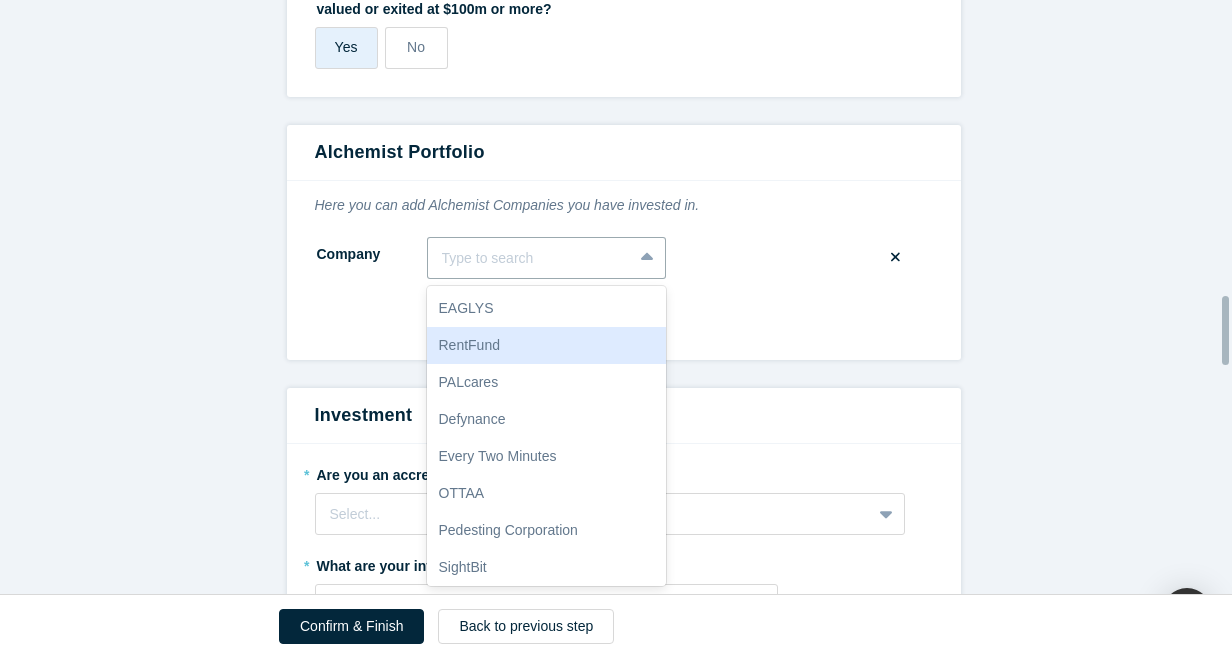 click on "New Company" at bounding box center [624, 323] 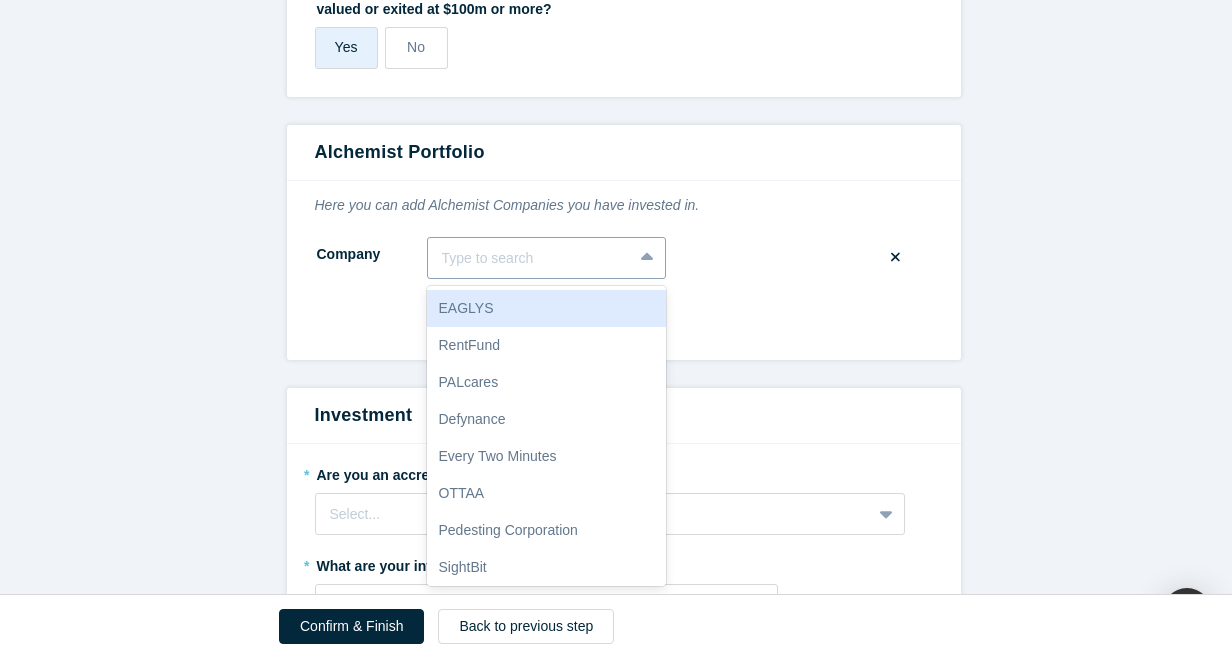 click at bounding box center [530, 258] 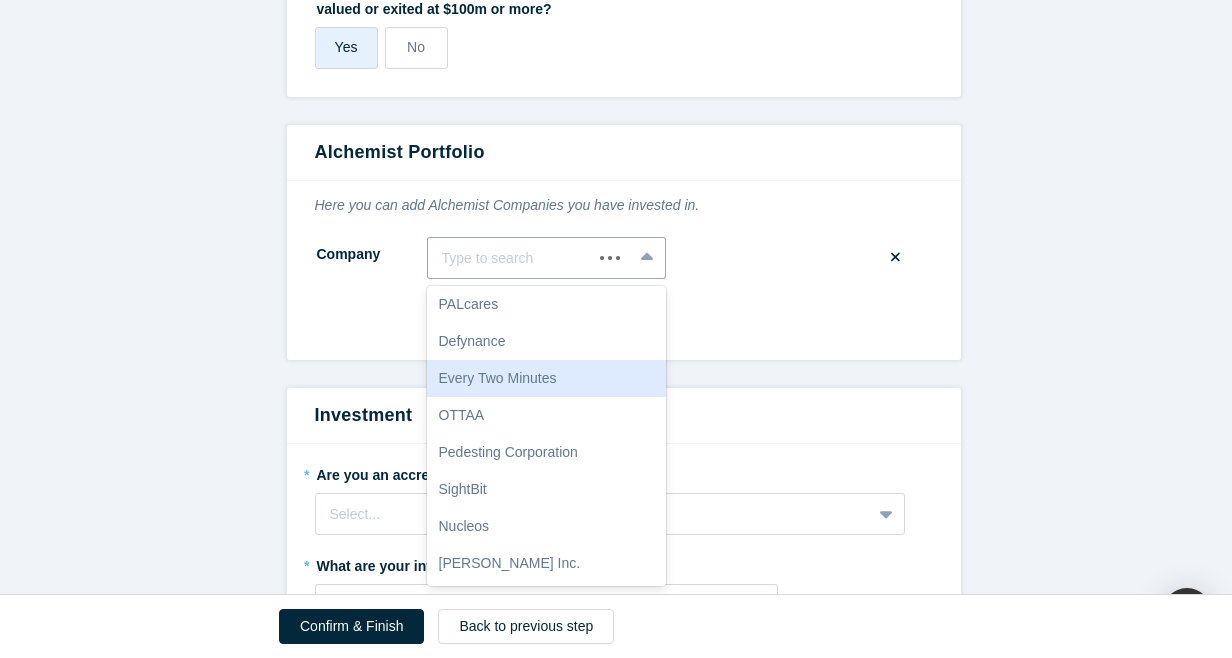 scroll, scrollTop: 0, scrollLeft: 0, axis: both 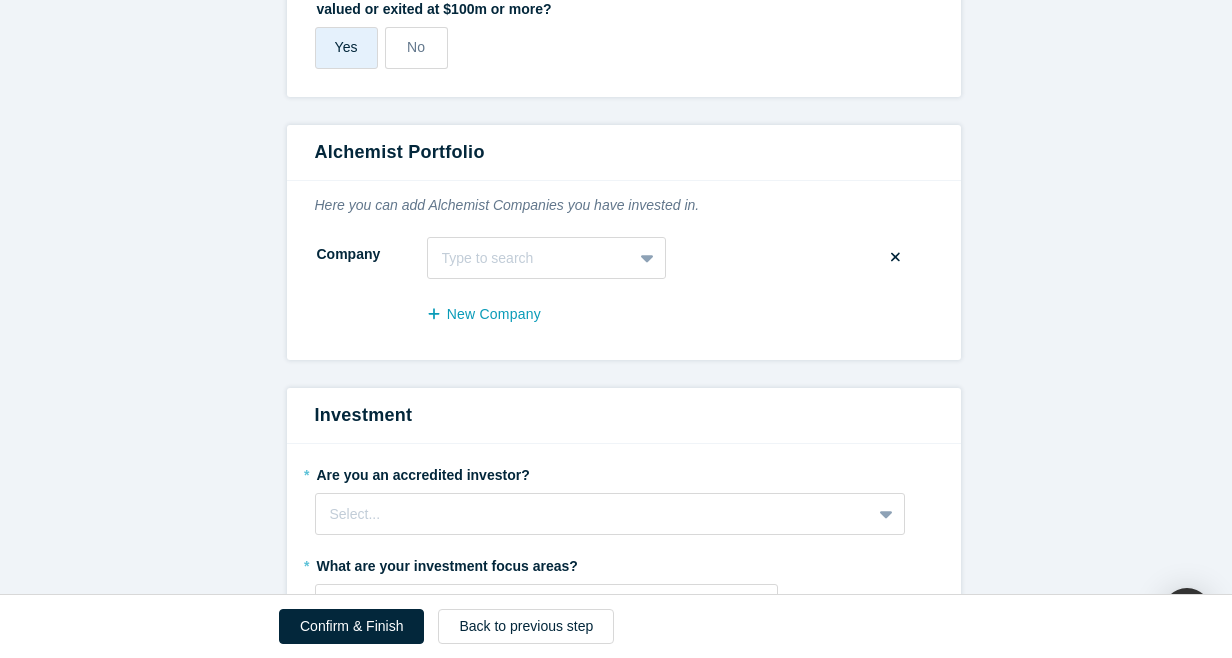 click on "New Company" at bounding box center [624, 323] 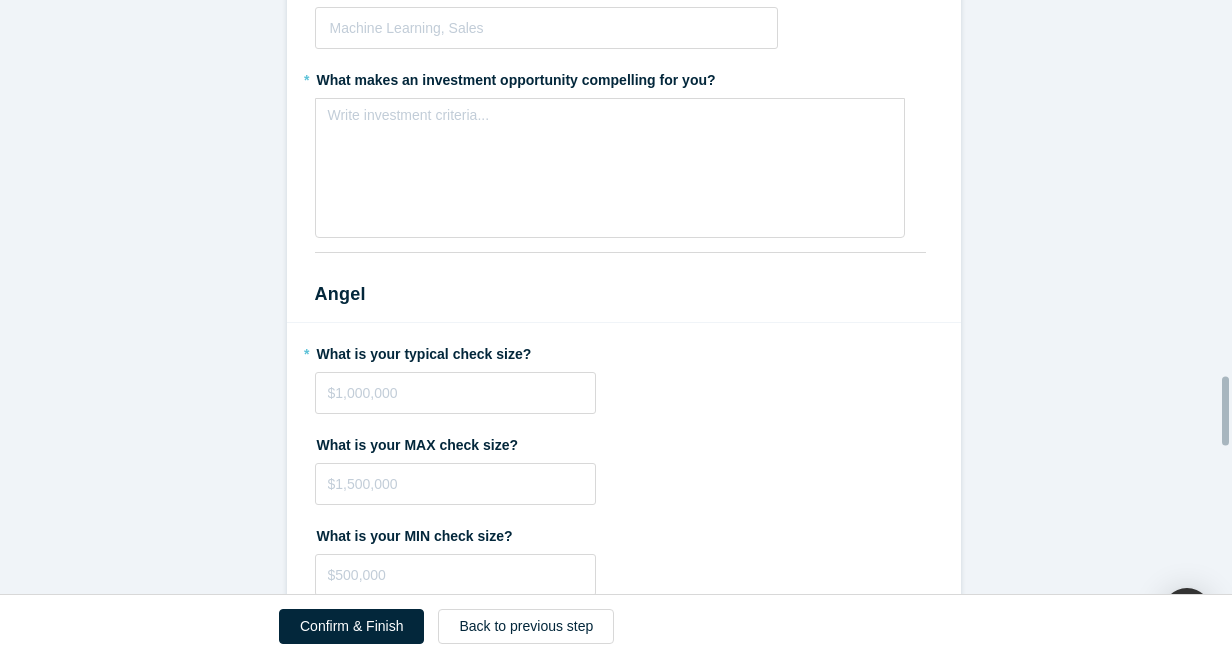 scroll, scrollTop: 3253, scrollLeft: 0, axis: vertical 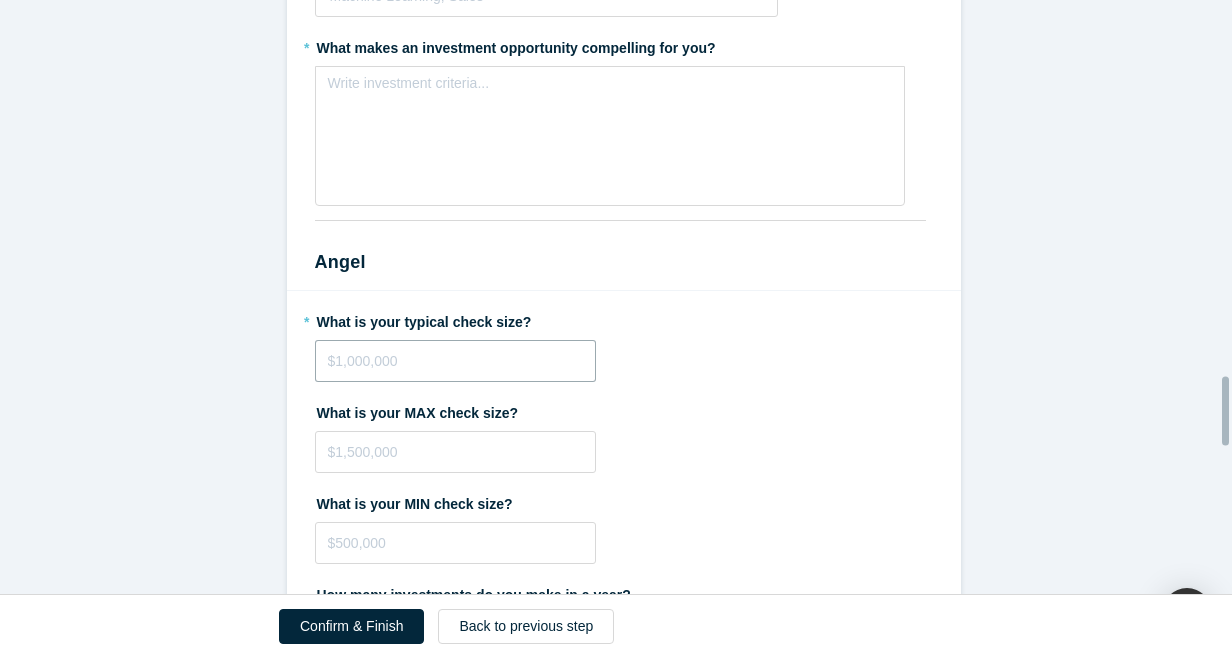 click at bounding box center [455, 361] 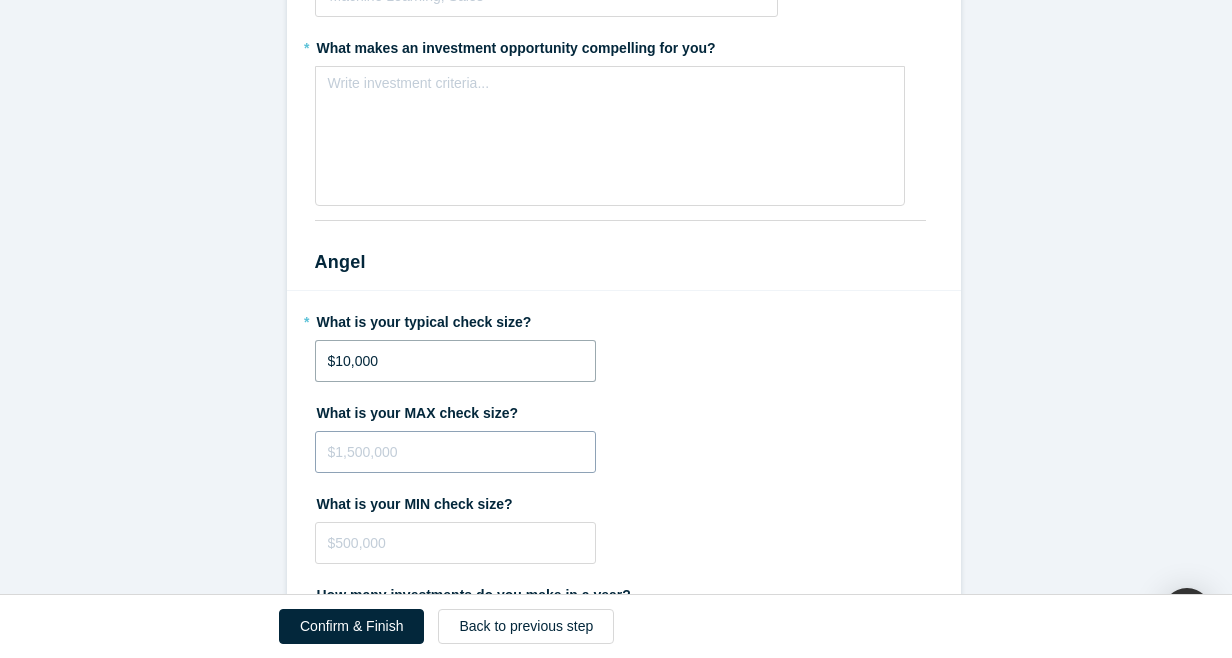 type on "$10,000" 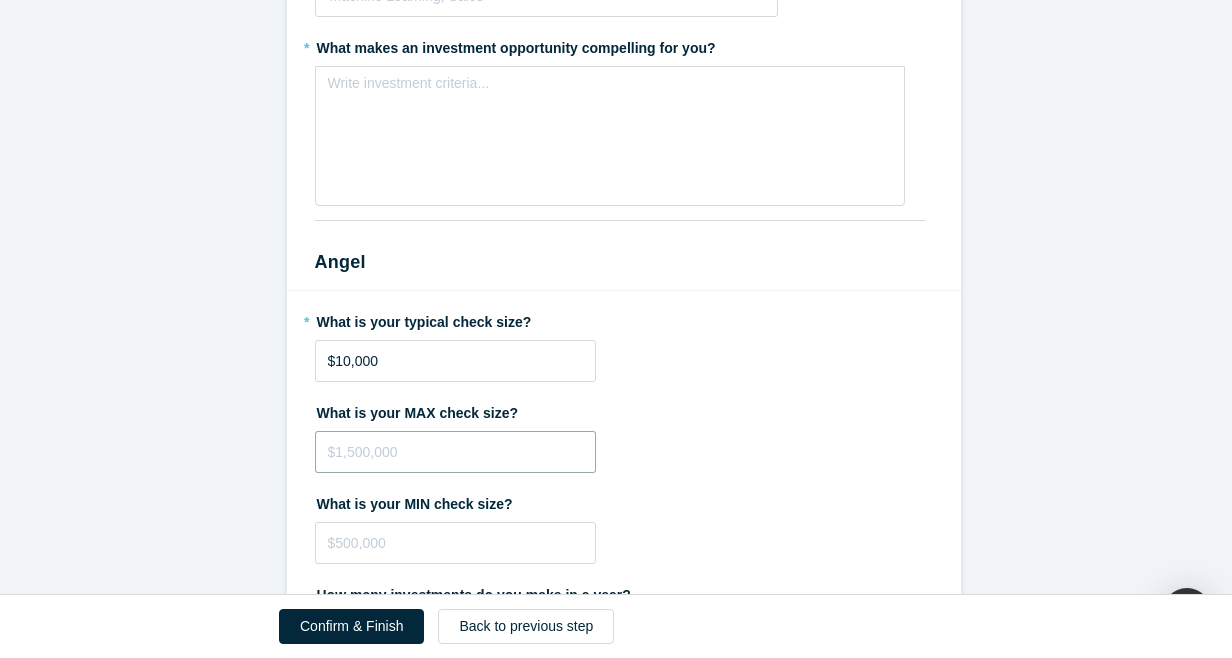 click at bounding box center [455, 452] 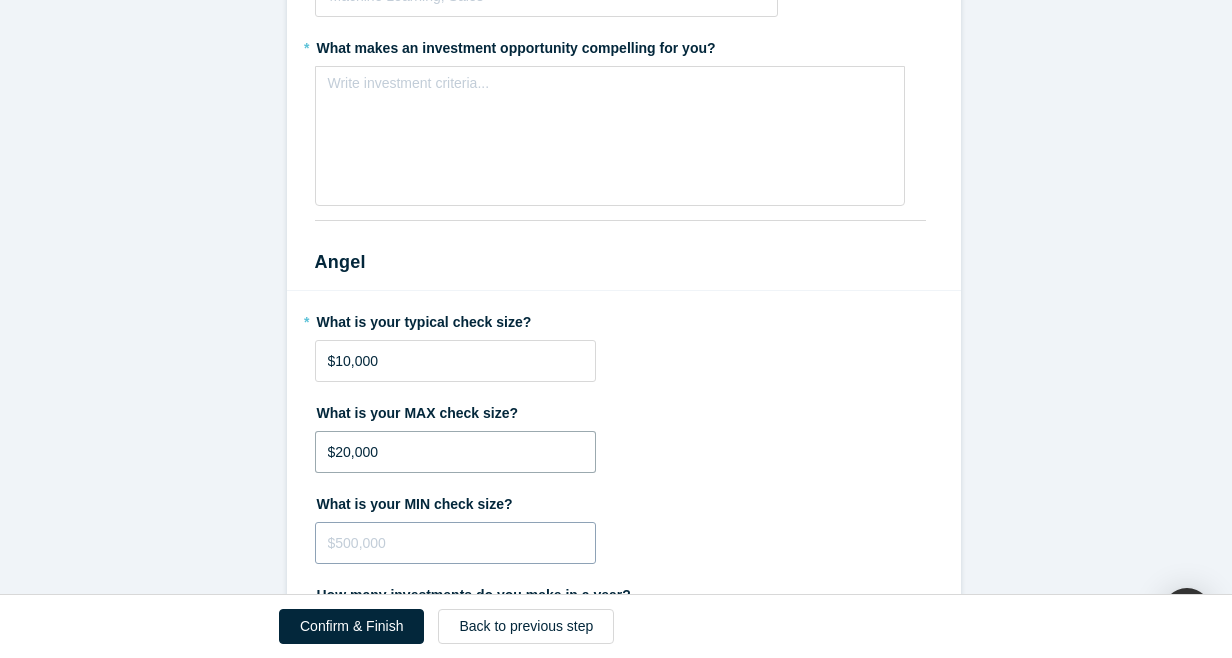 type on "$20,000" 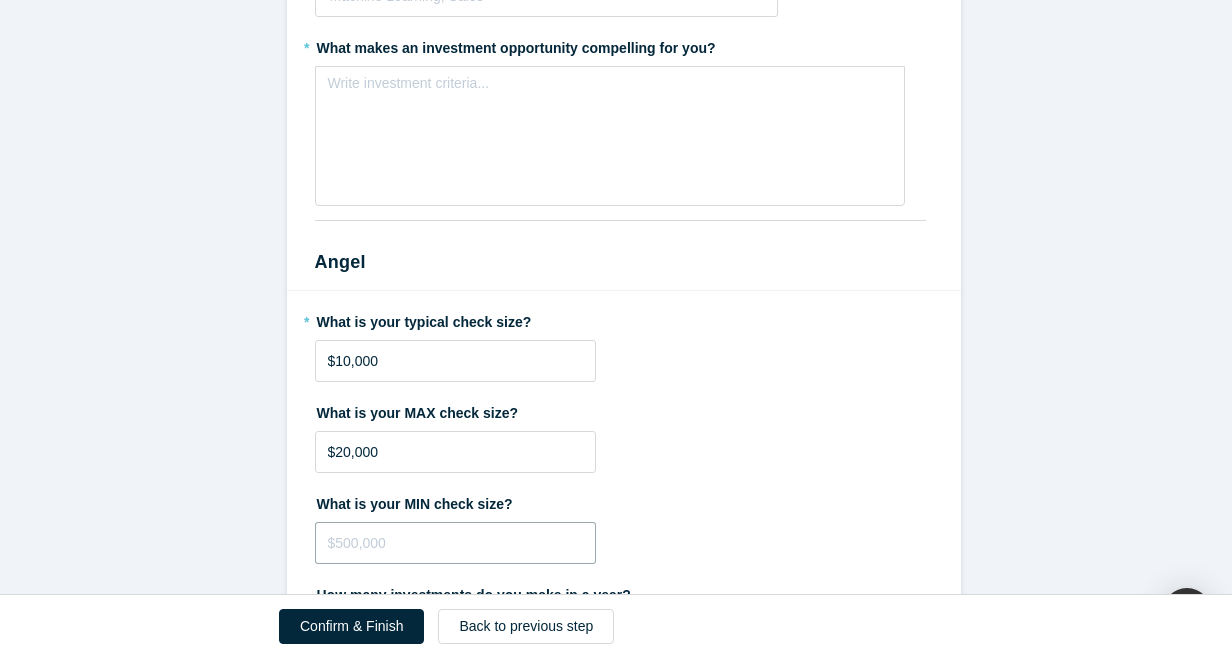 click at bounding box center (455, 543) 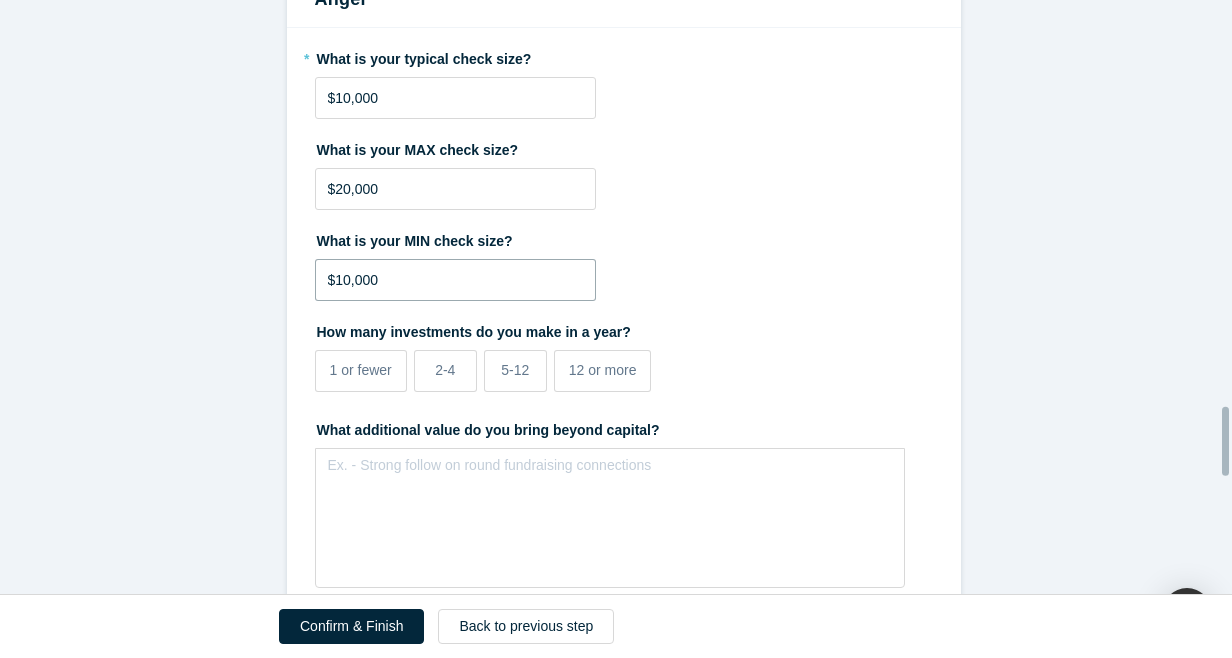 scroll, scrollTop: 3553, scrollLeft: 0, axis: vertical 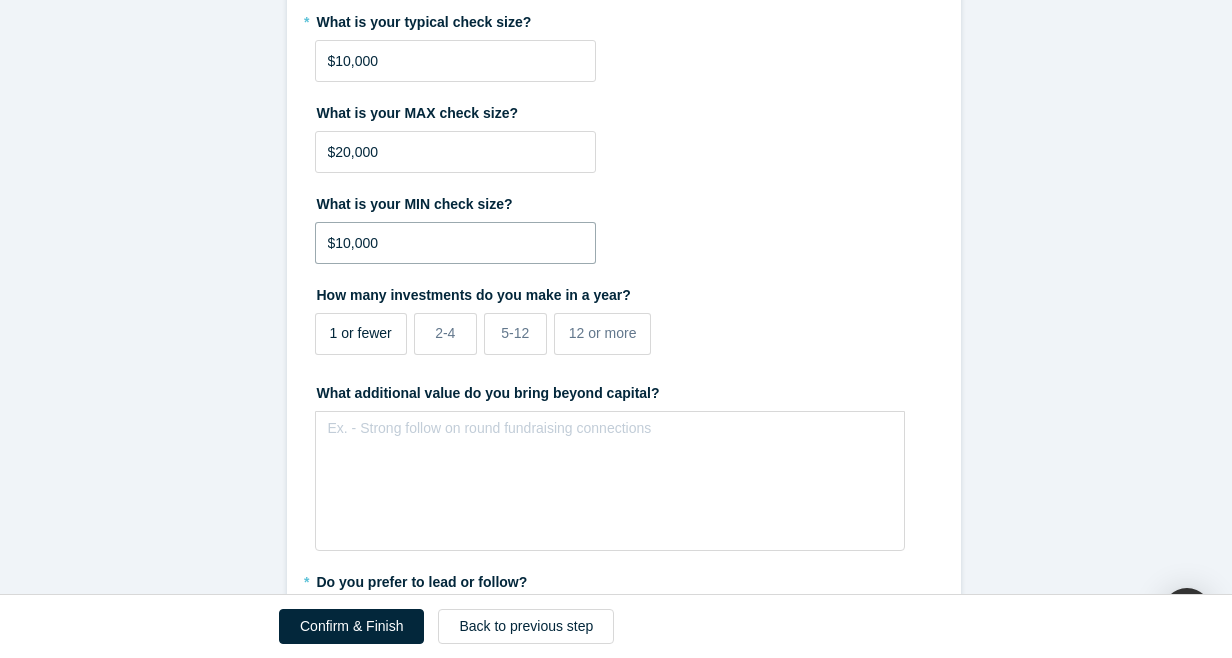 type on "$10,000" 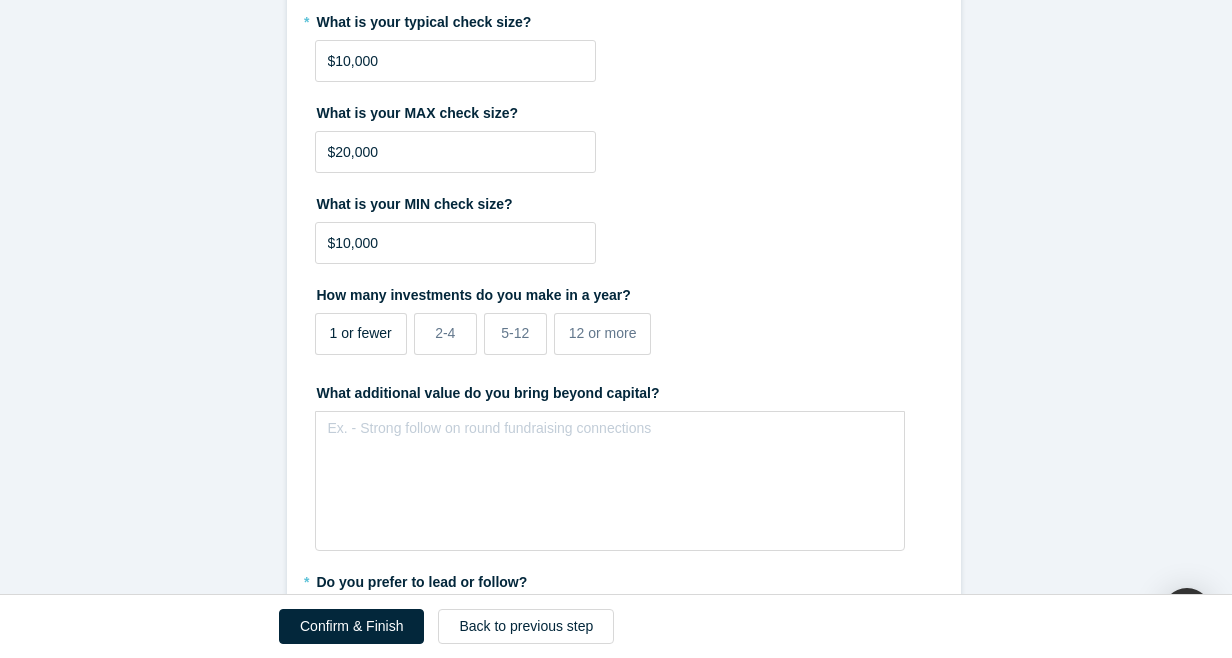 click on "1 or fewer" at bounding box center [361, 334] 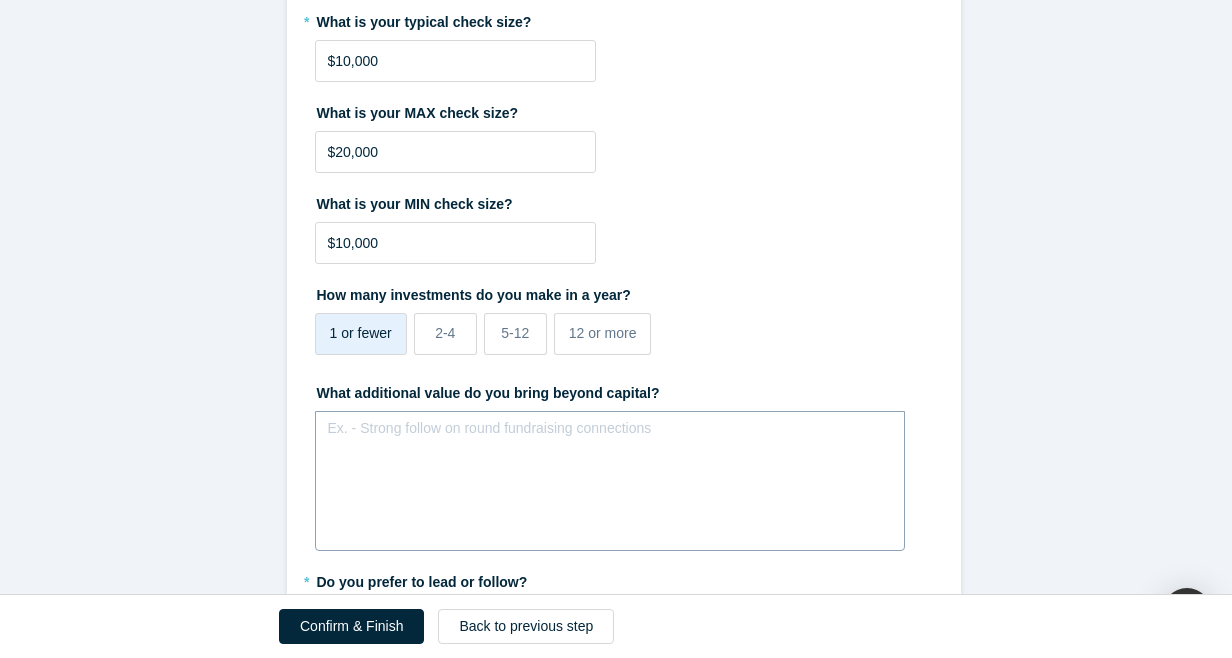 click on "Ex. - Strong follow on round fundraising connections" at bounding box center (610, 481) 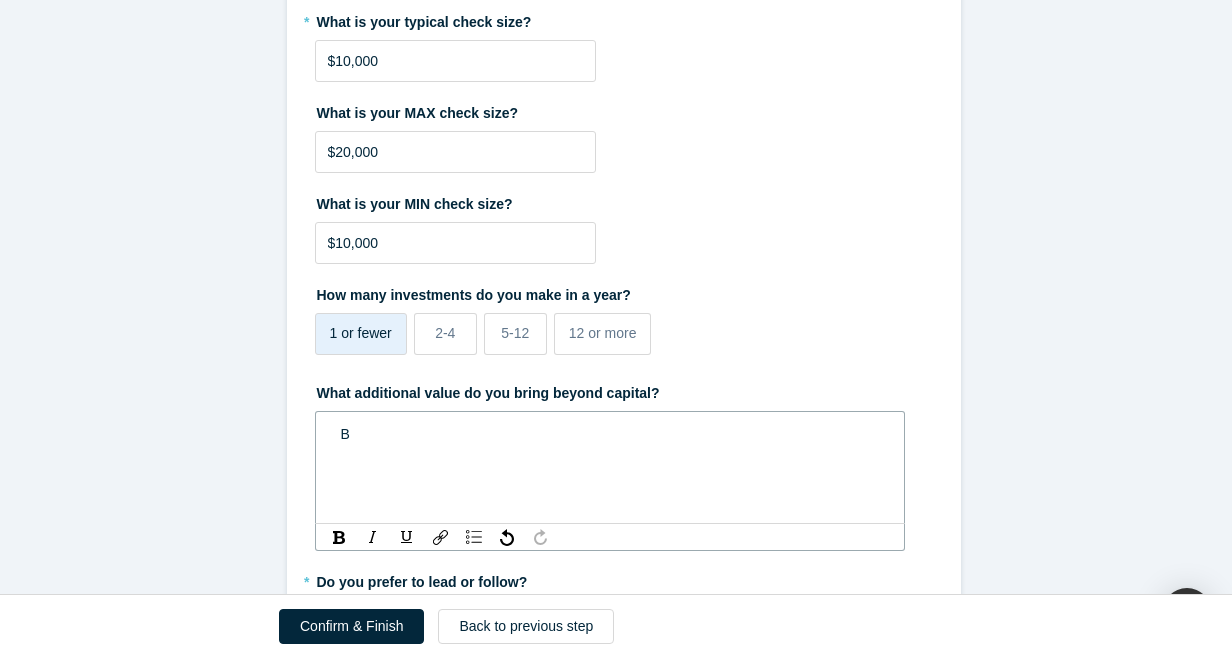 type 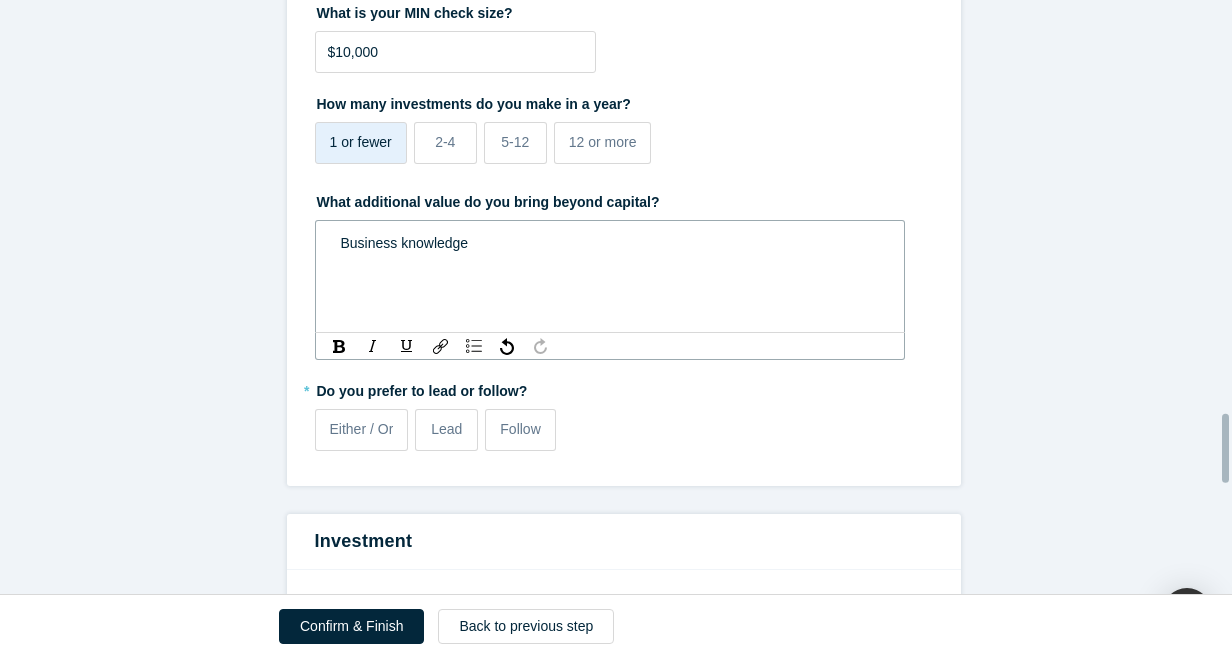 scroll, scrollTop: 3753, scrollLeft: 0, axis: vertical 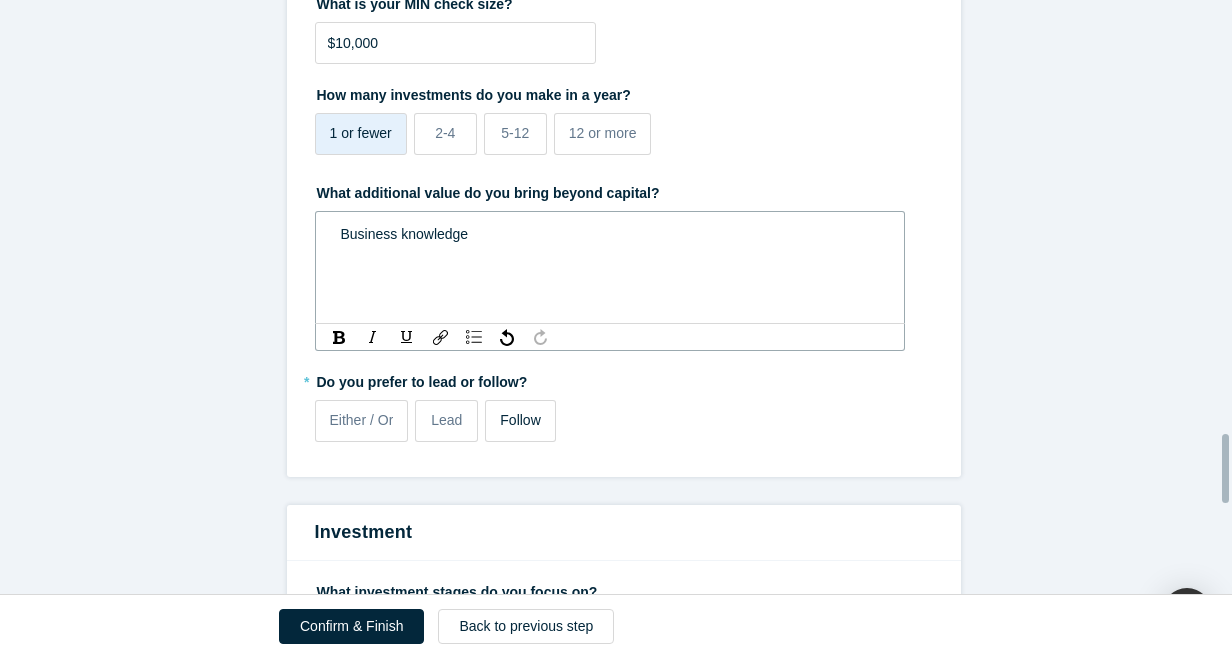 click on "Follow" at bounding box center (520, 420) 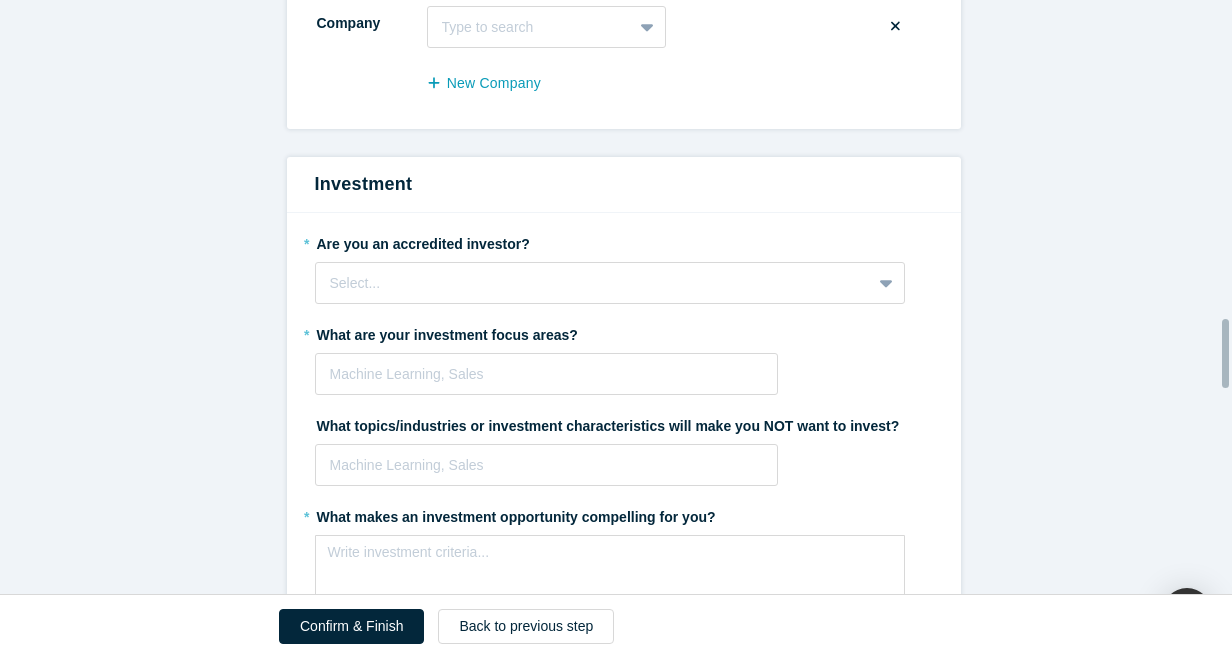 scroll, scrollTop: 2753, scrollLeft: 0, axis: vertical 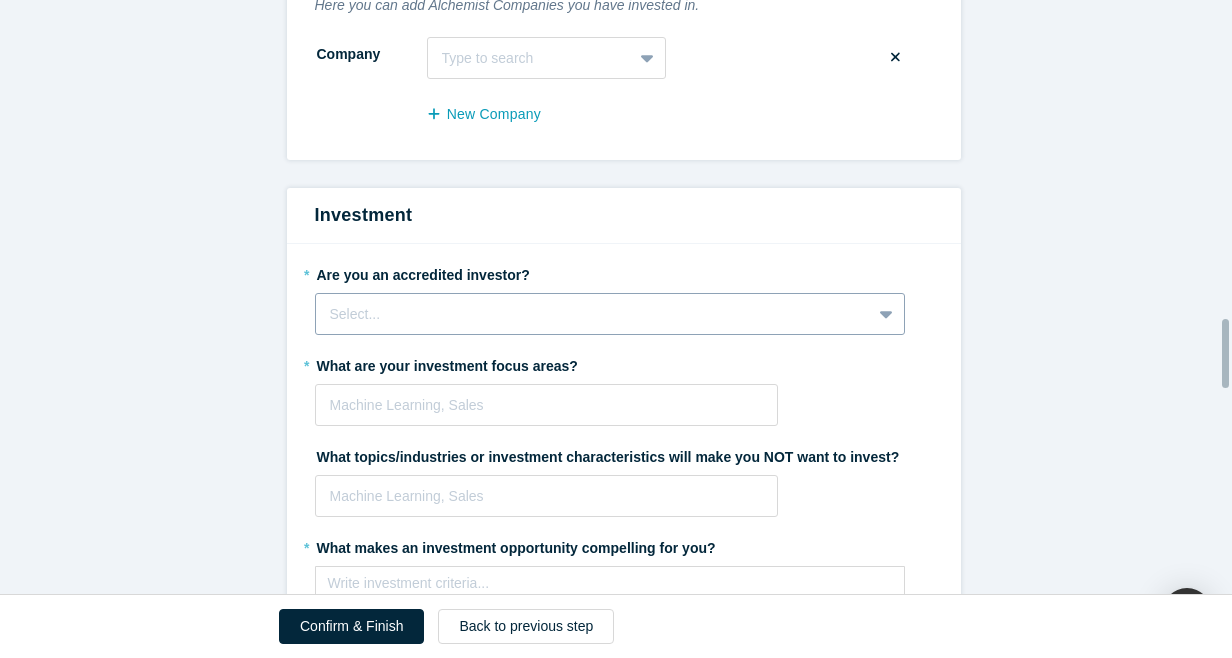 click on "Select..." at bounding box center (610, 314) 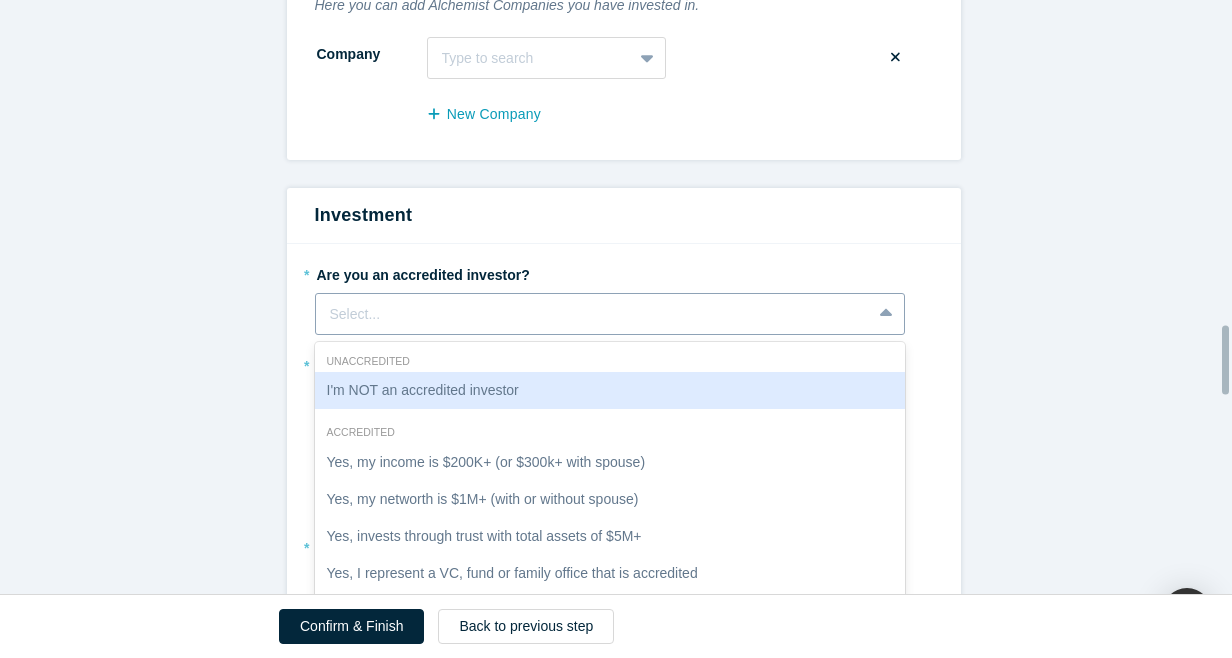 scroll, scrollTop: 2809, scrollLeft: 0, axis: vertical 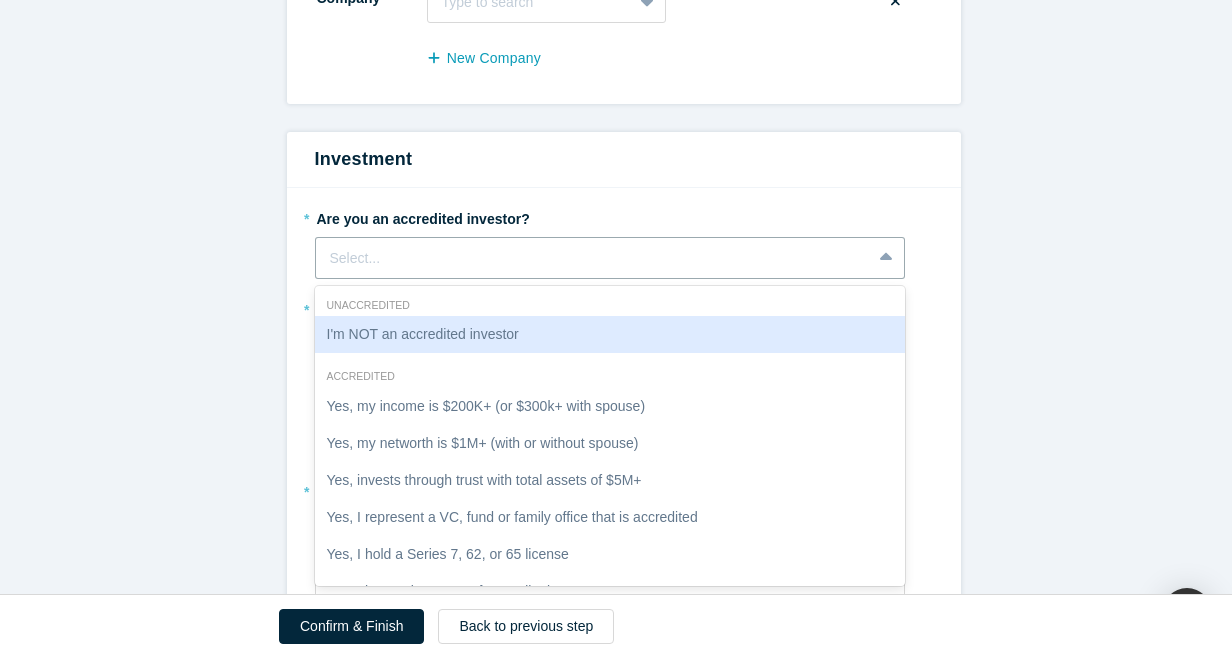 click on "I'm NOT an accredited investor" at bounding box center [610, 334] 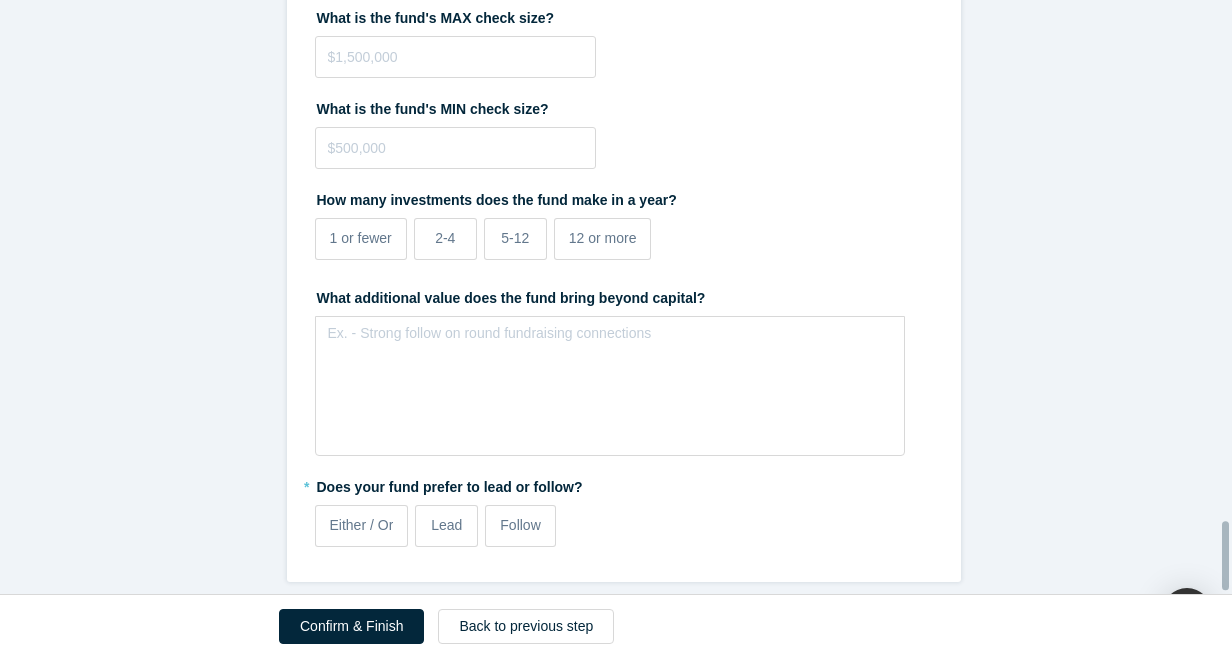 scroll, scrollTop: 4525, scrollLeft: 0, axis: vertical 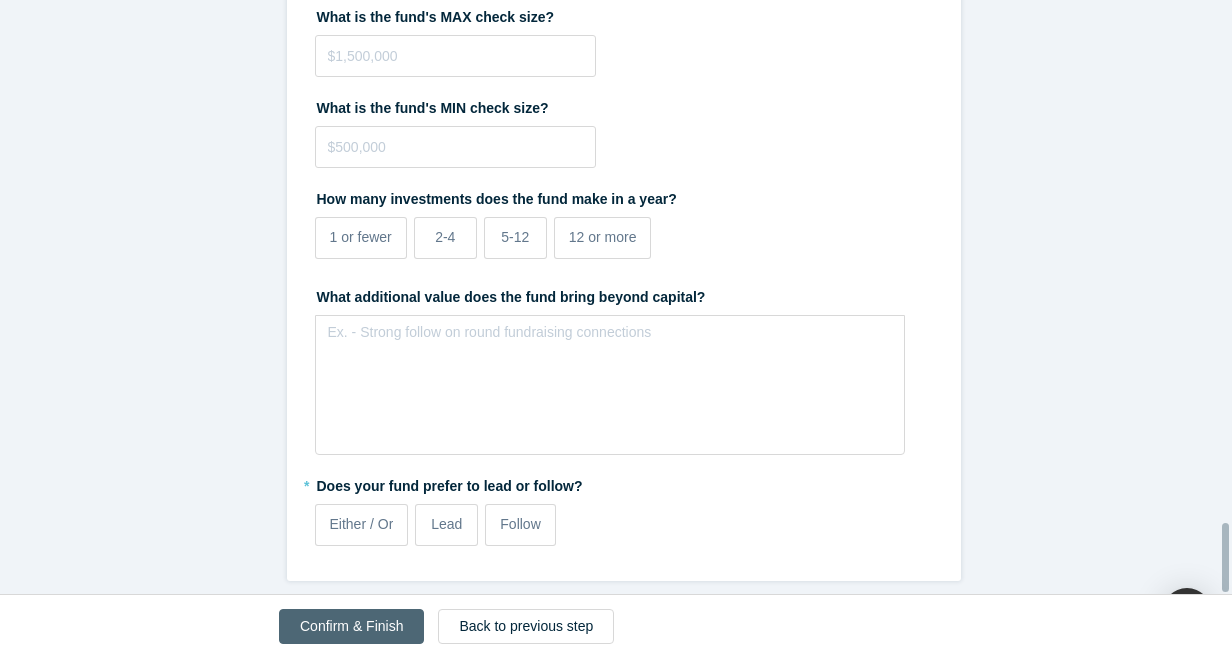 click on "Confirm & Finish" at bounding box center [351, 626] 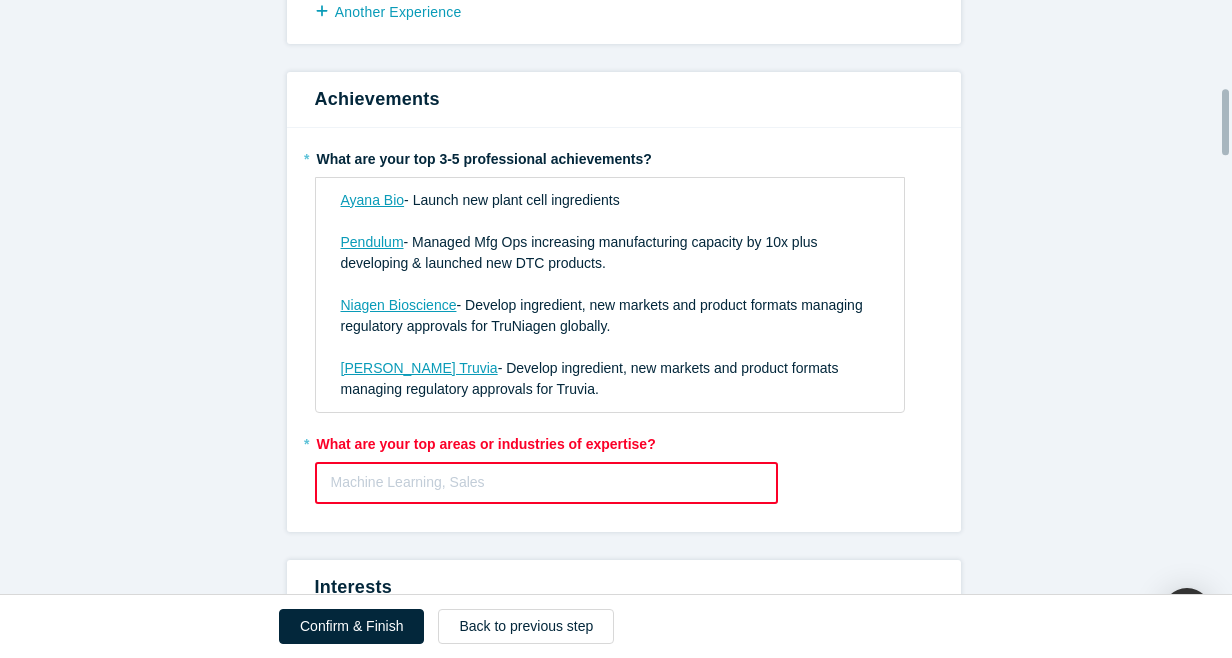 scroll, scrollTop: 1000, scrollLeft: 0, axis: vertical 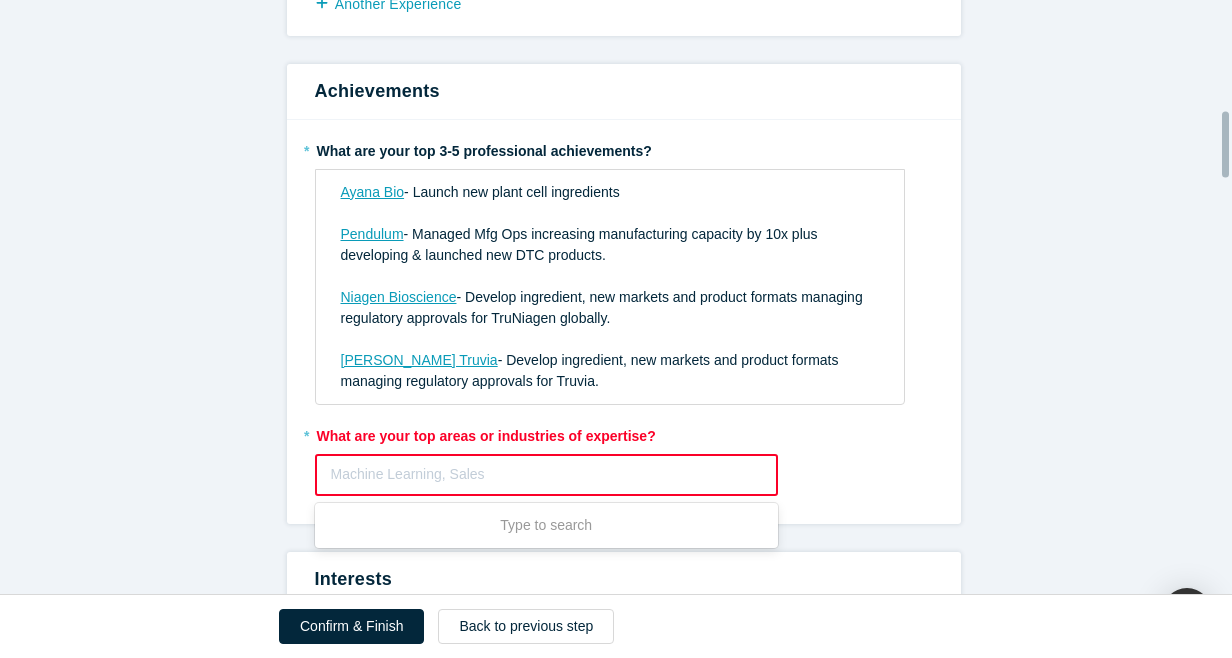 click at bounding box center (547, 474) 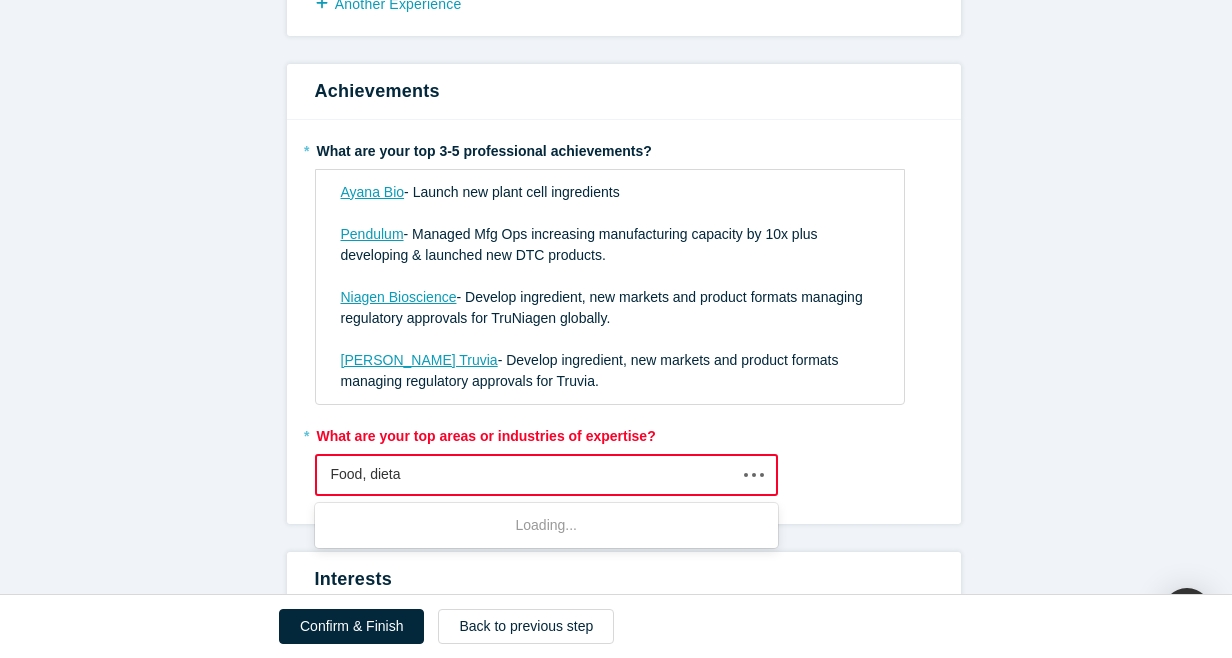 type on "Food, dietar" 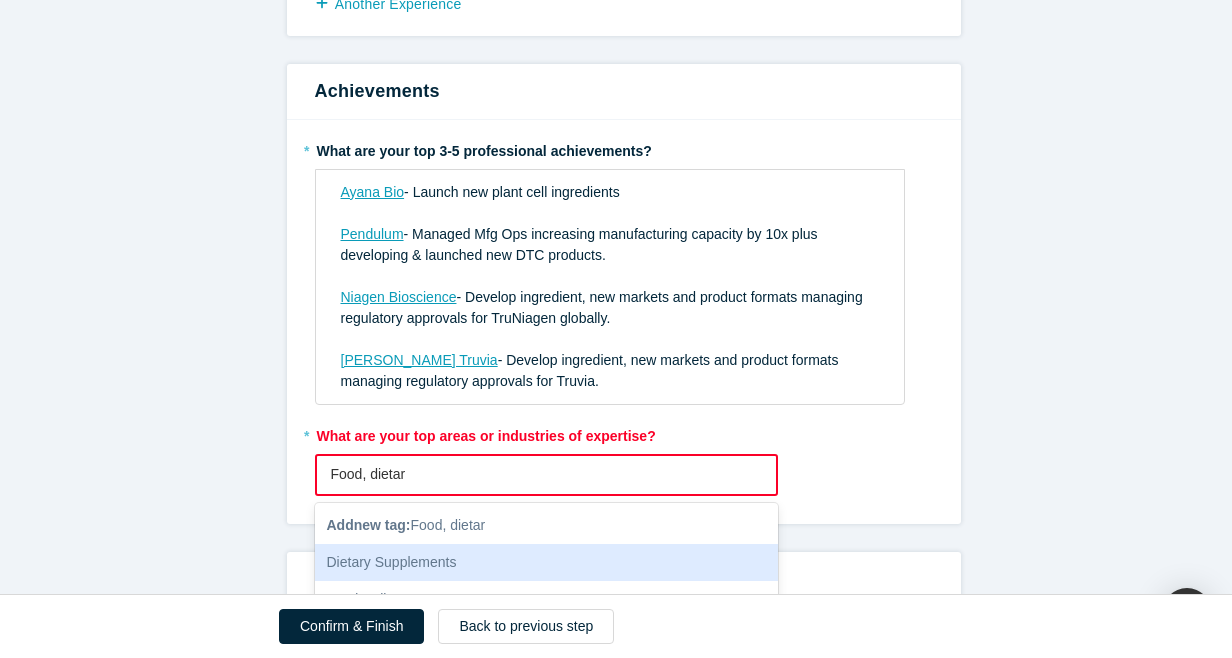 click on "Dietary Supplements" at bounding box center (547, 562) 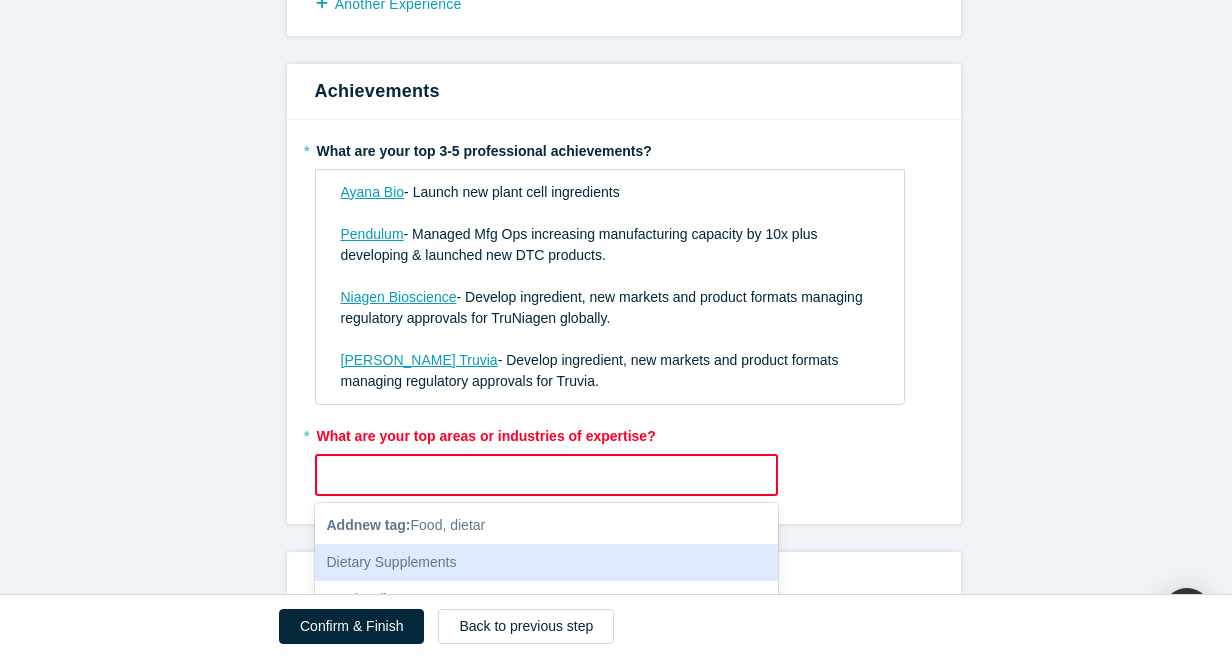 scroll, scrollTop: 972, scrollLeft: 0, axis: vertical 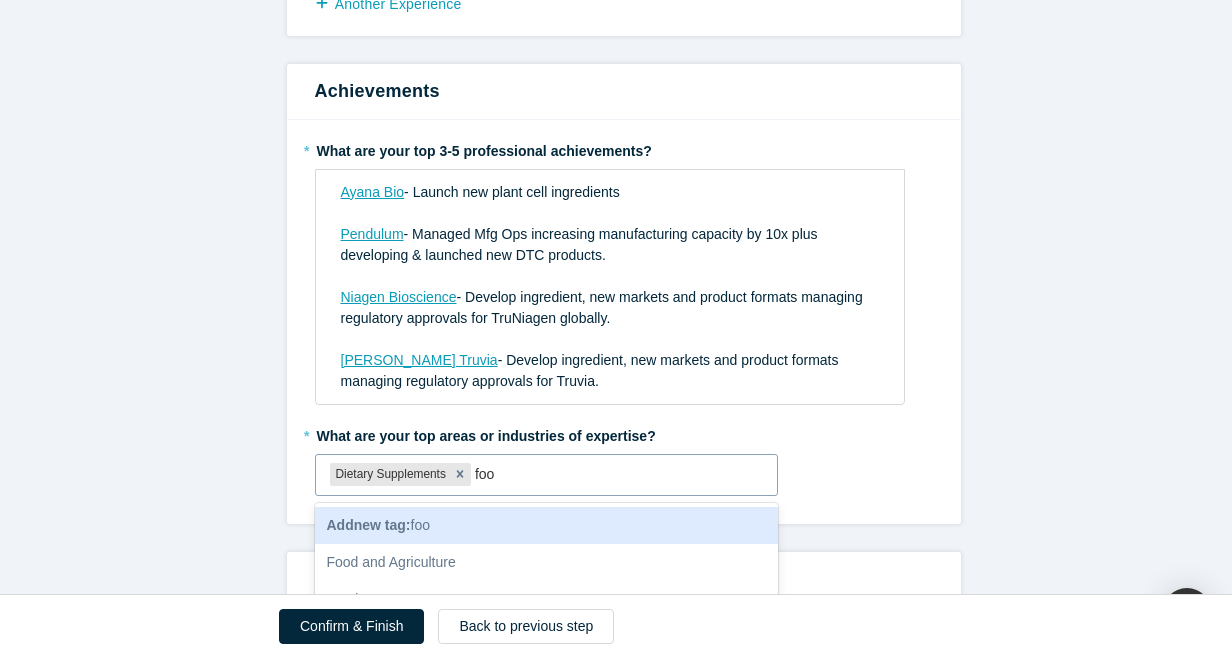 type on "food" 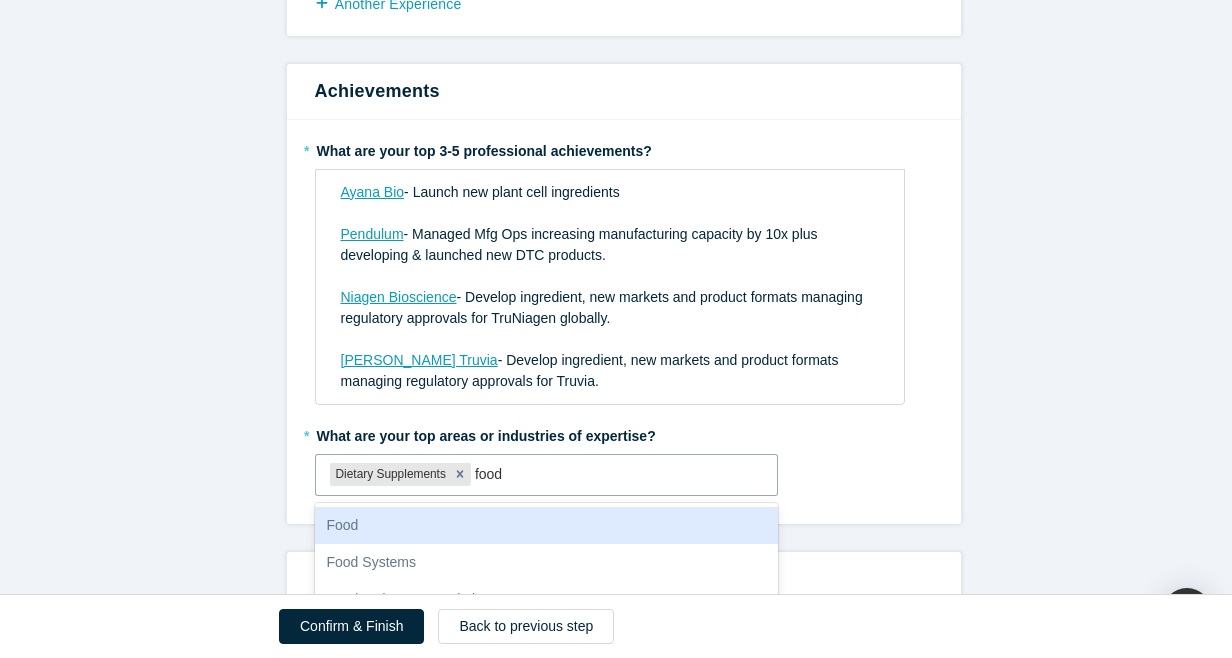 click on "Food" at bounding box center (547, 525) 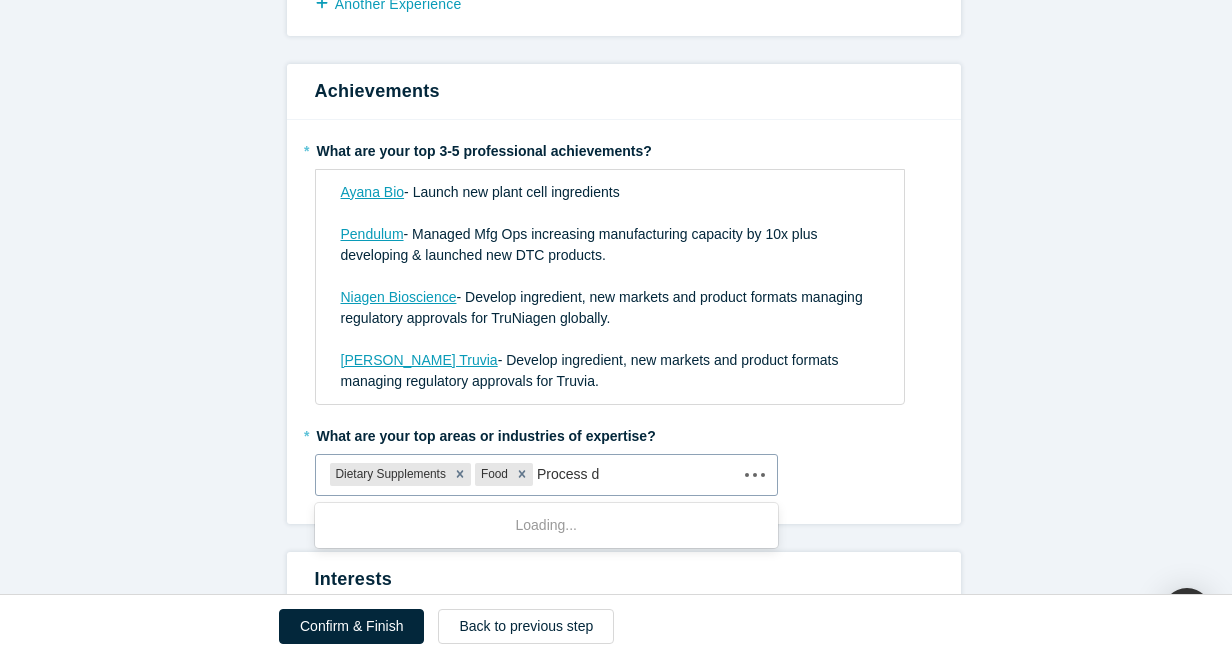 type on "Process de" 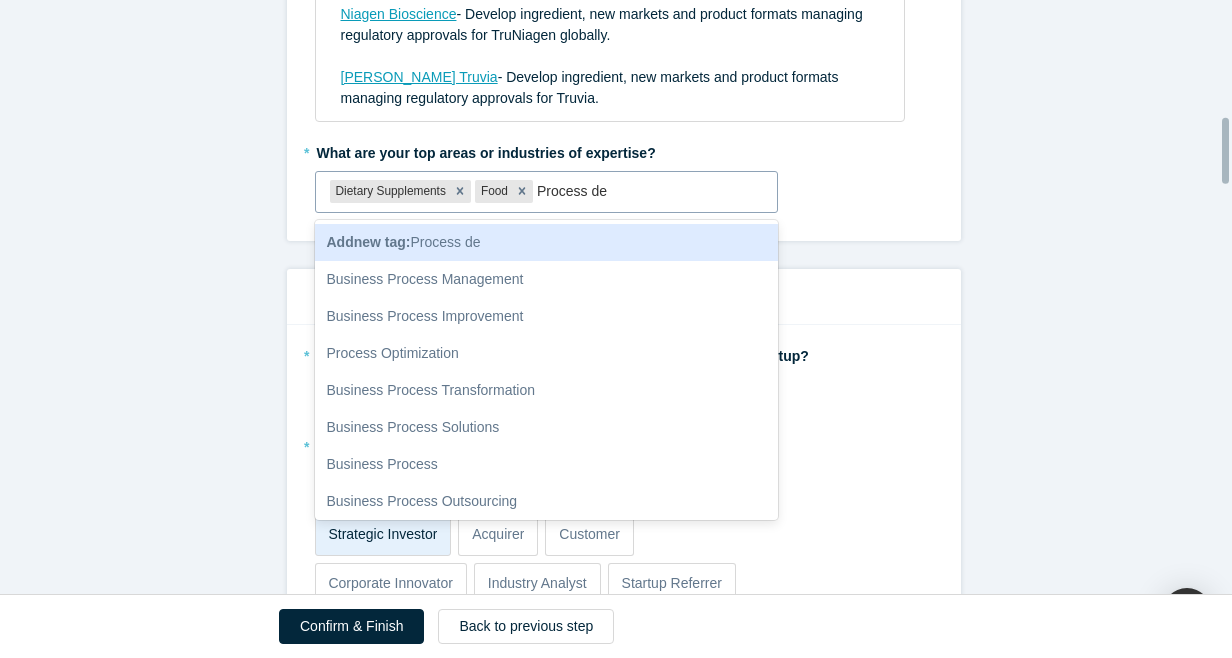 scroll, scrollTop: 1272, scrollLeft: 0, axis: vertical 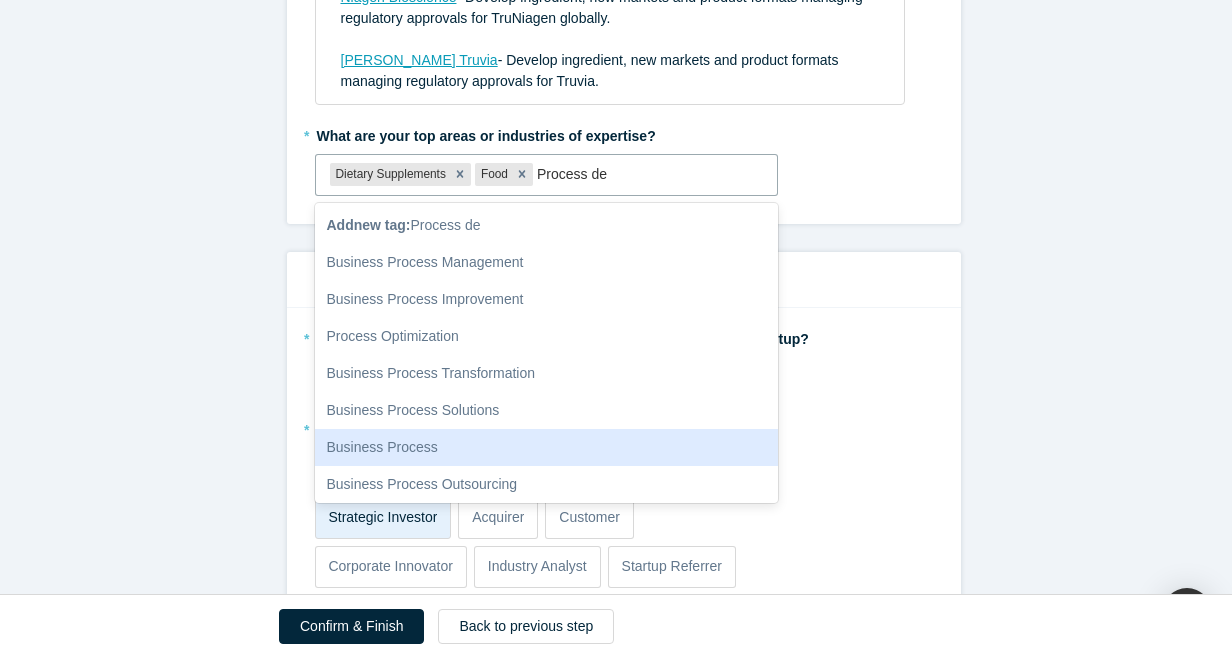 click on "Business Process" at bounding box center (547, 447) 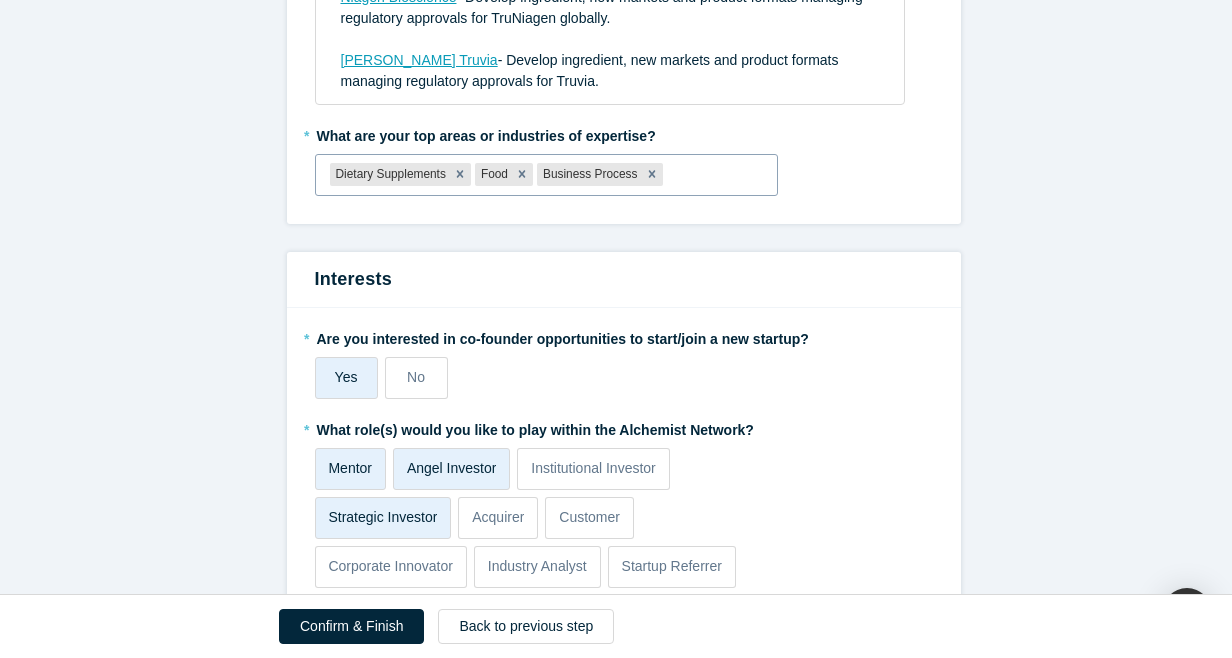 click at bounding box center [715, 174] 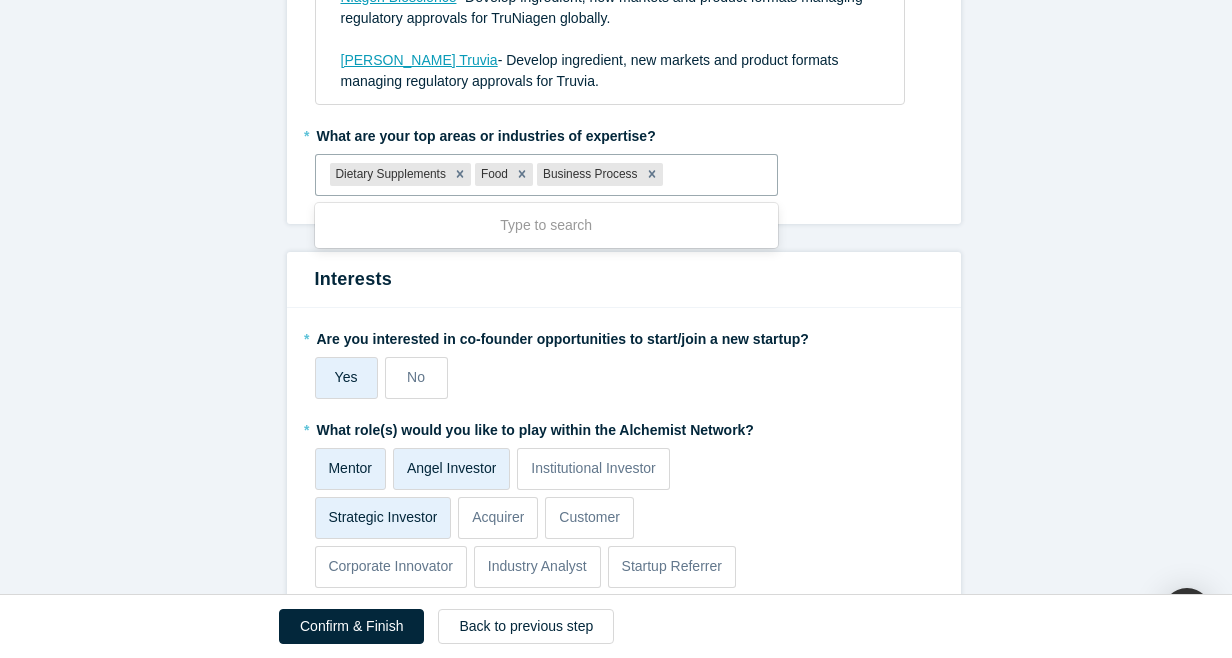 type on "f" 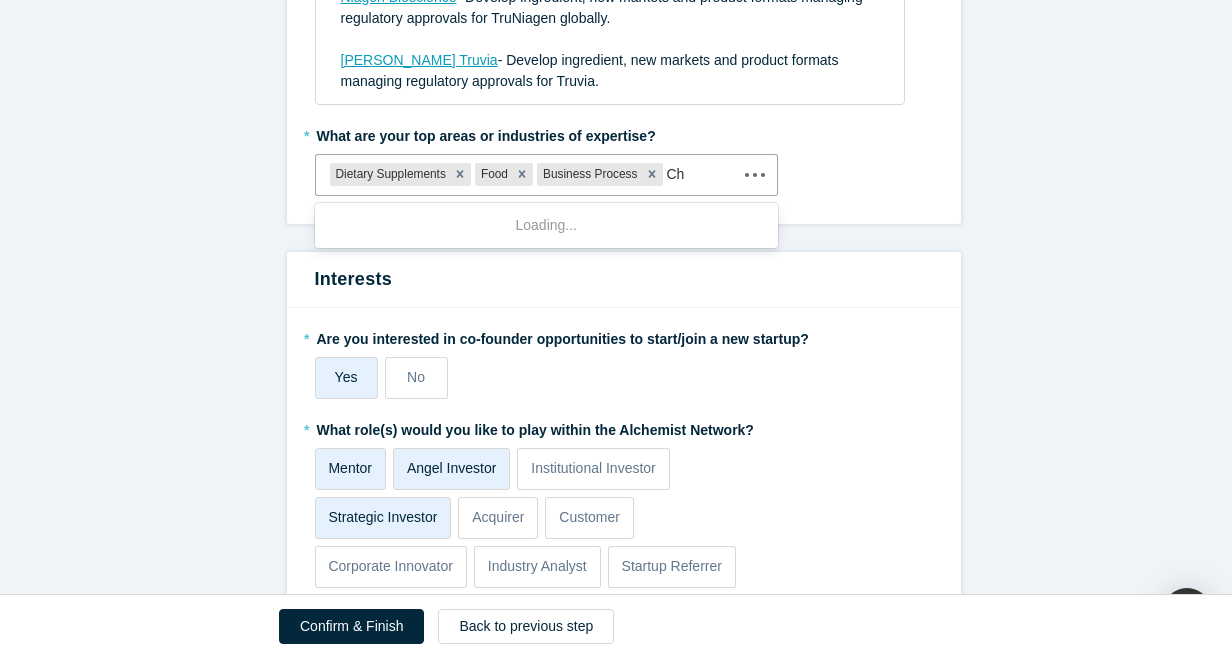 type on "Che" 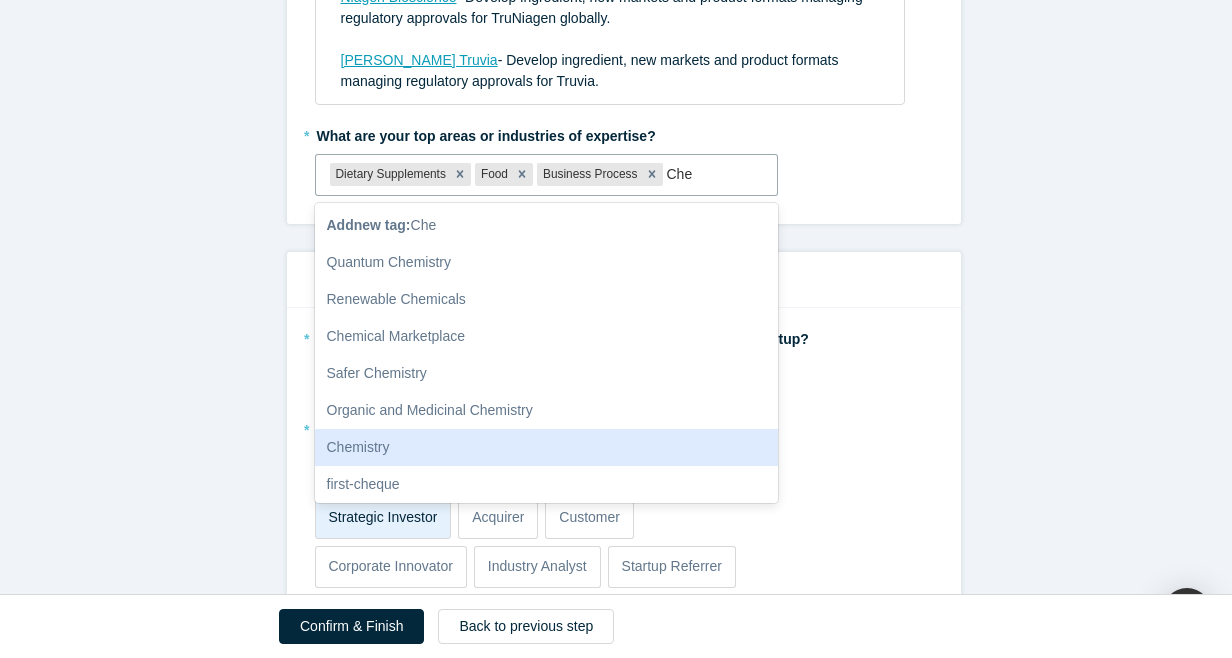 click on "Chemistry" at bounding box center [547, 447] 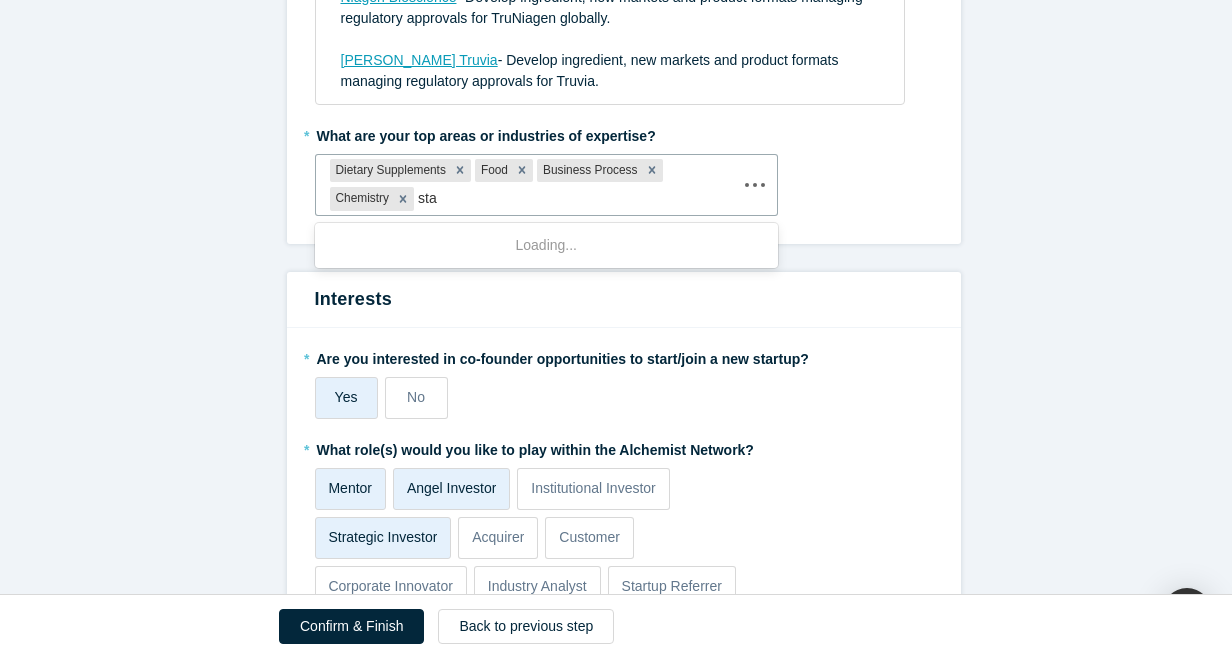 type on "stat" 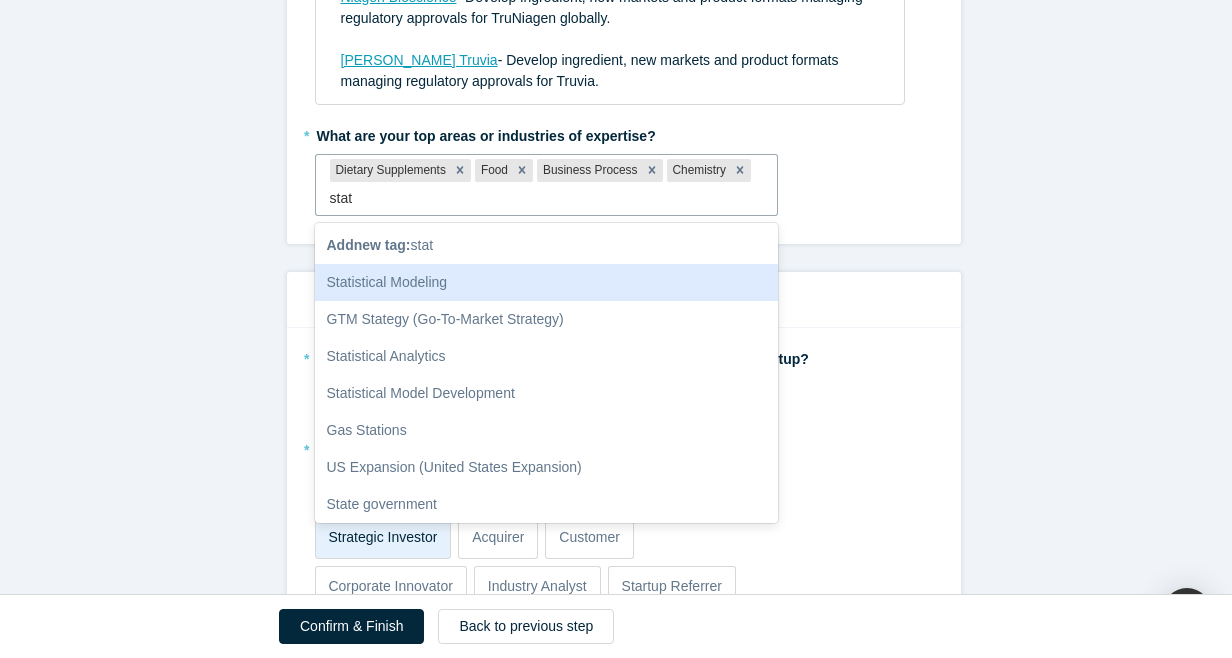 click on "Statistical Modeling" at bounding box center [547, 282] 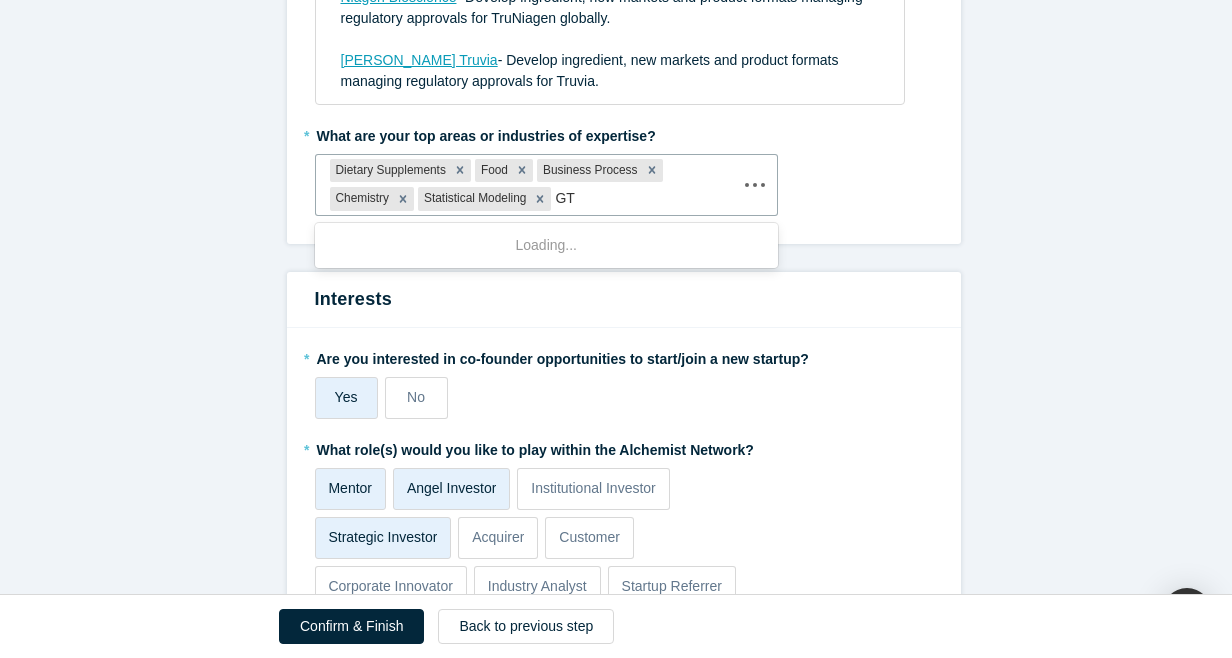 type on "GTm" 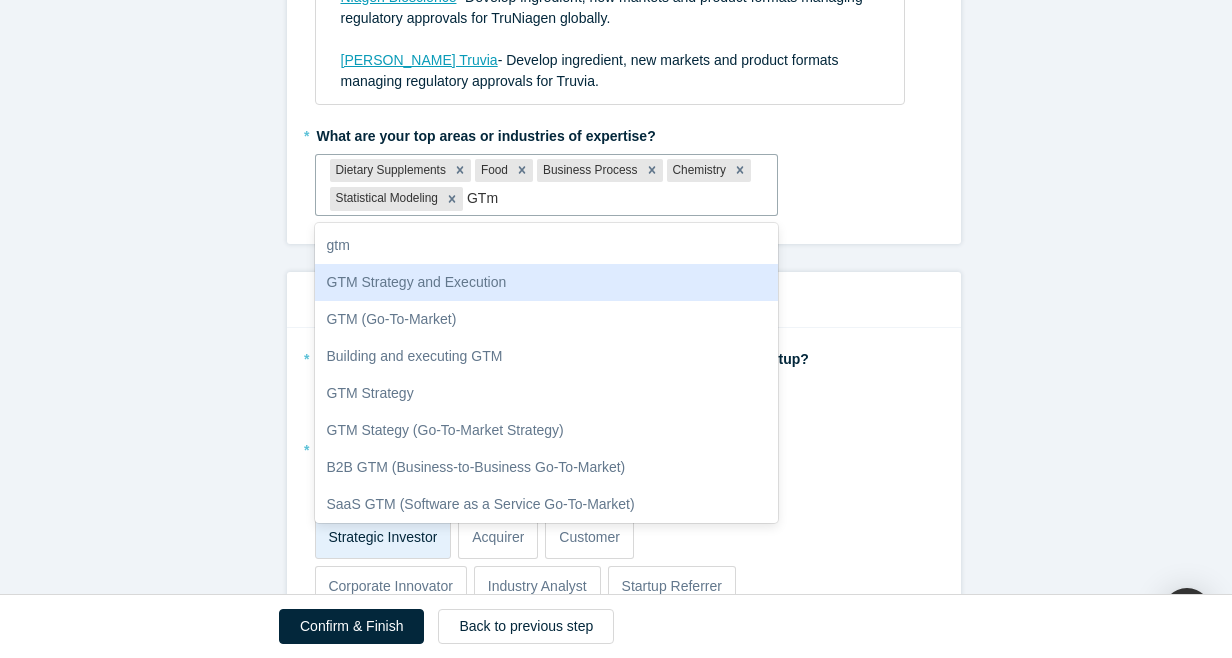 click on "GTM Strategy and Execution" at bounding box center (547, 282) 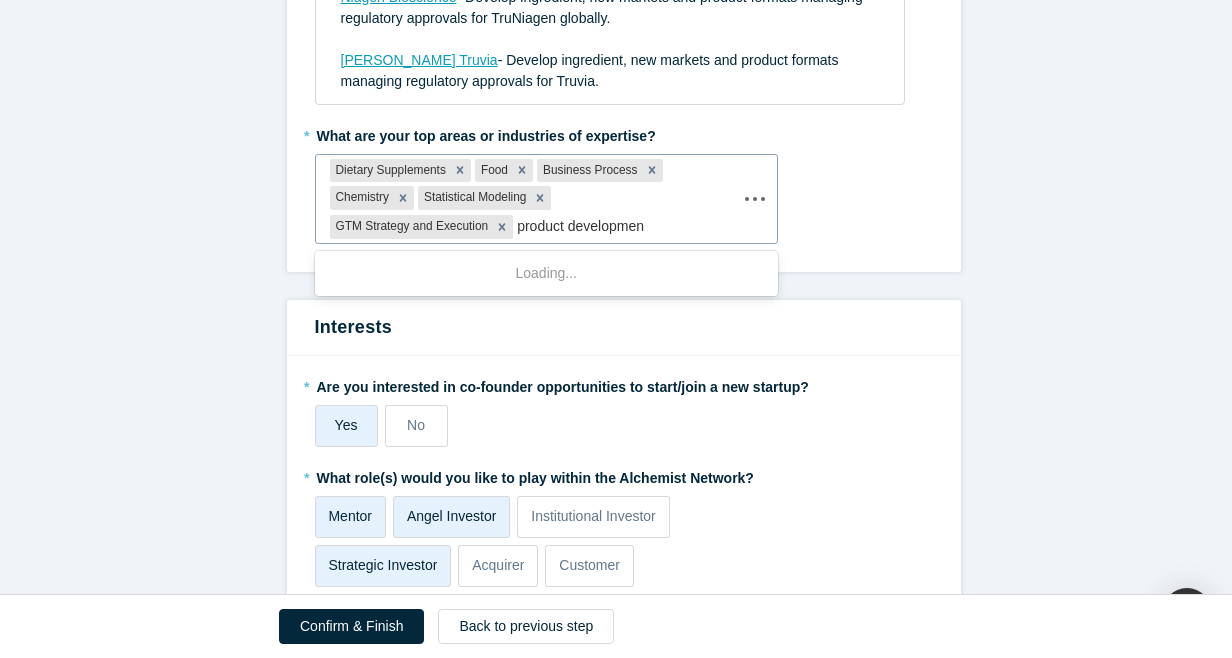 type on "product development" 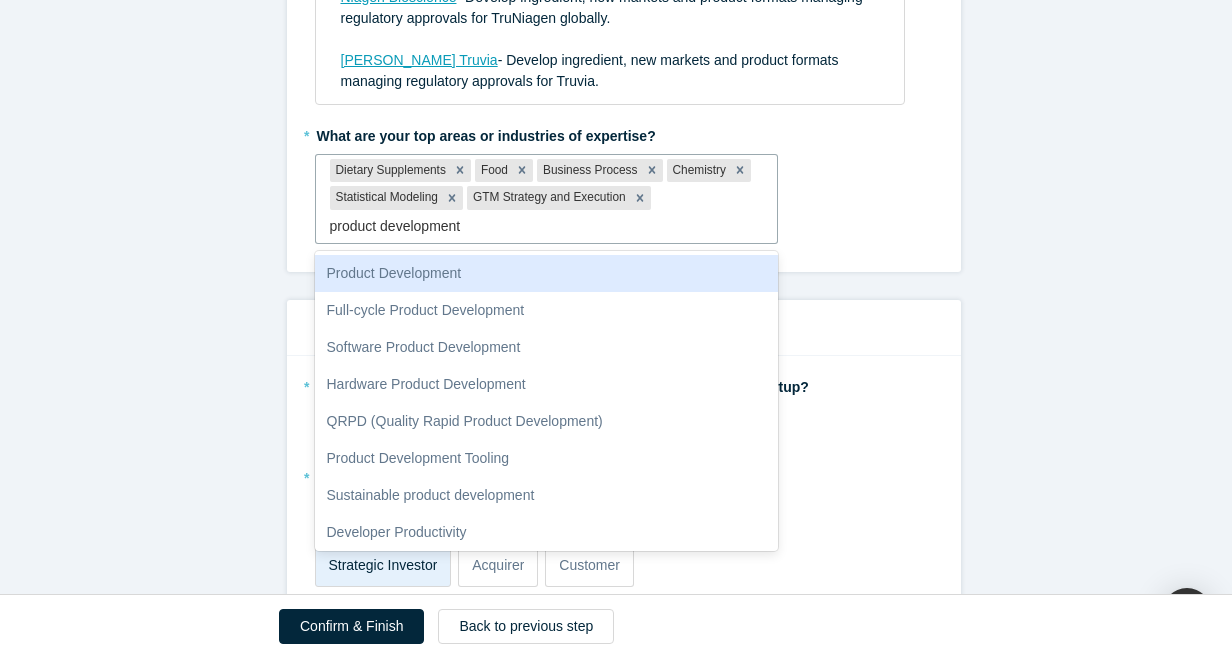 click on "Product Development" at bounding box center [547, 273] 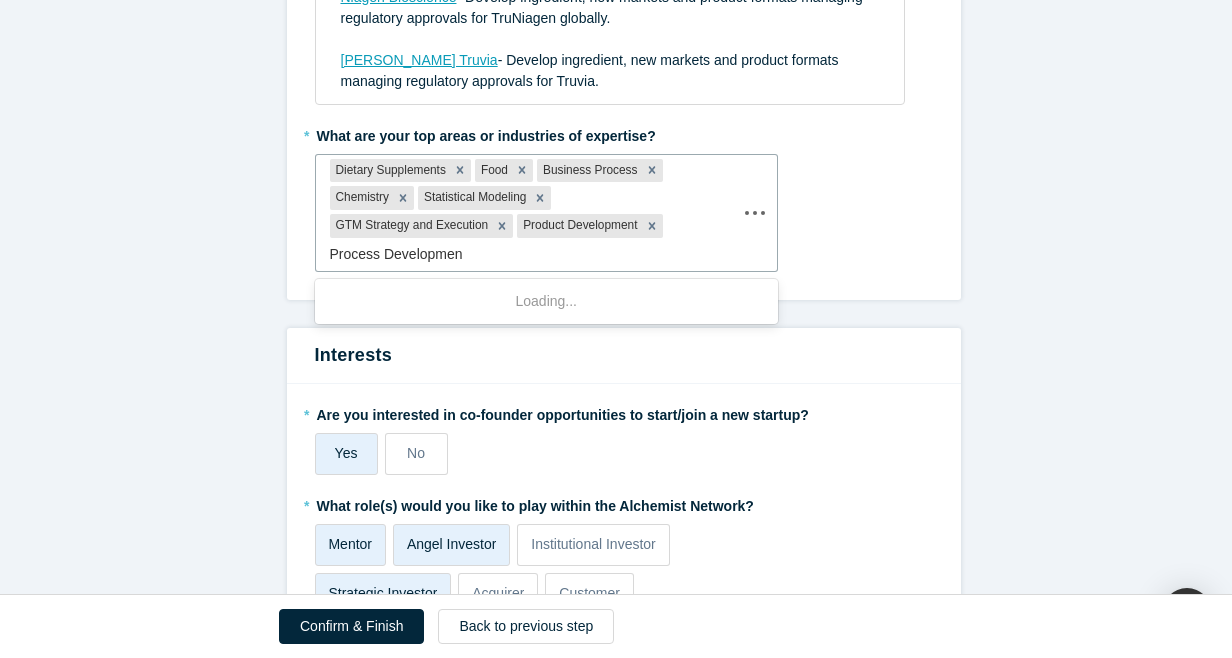 type on "Process Development" 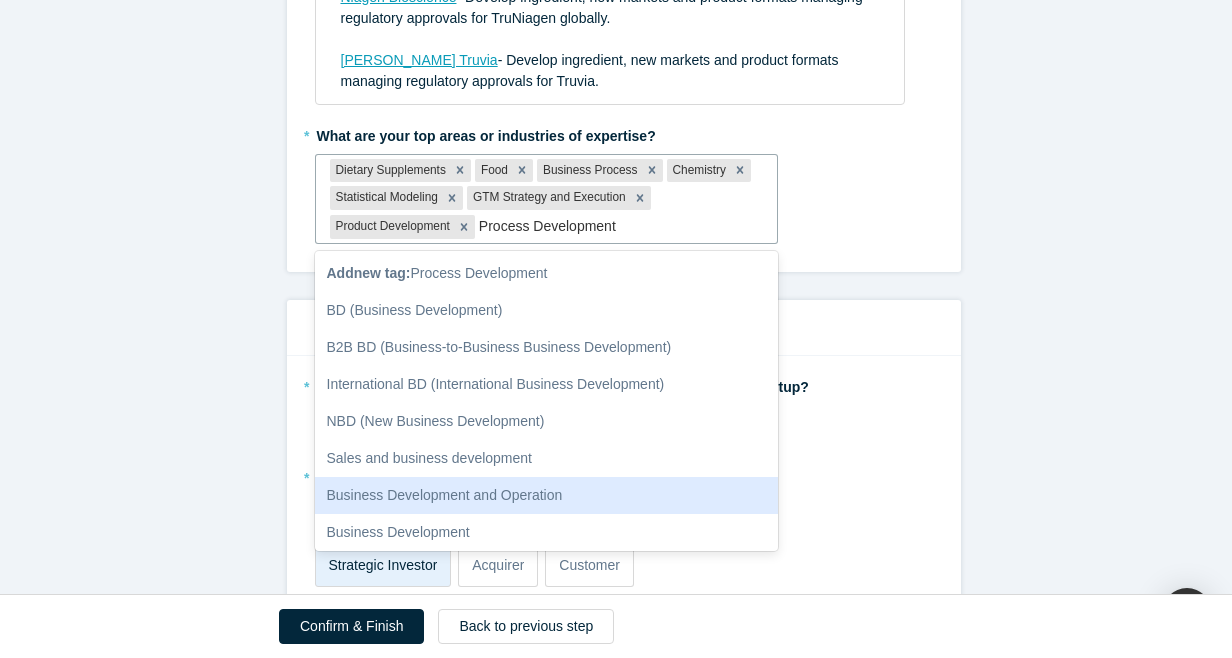 click on "Business Development and Operation" at bounding box center (547, 495) 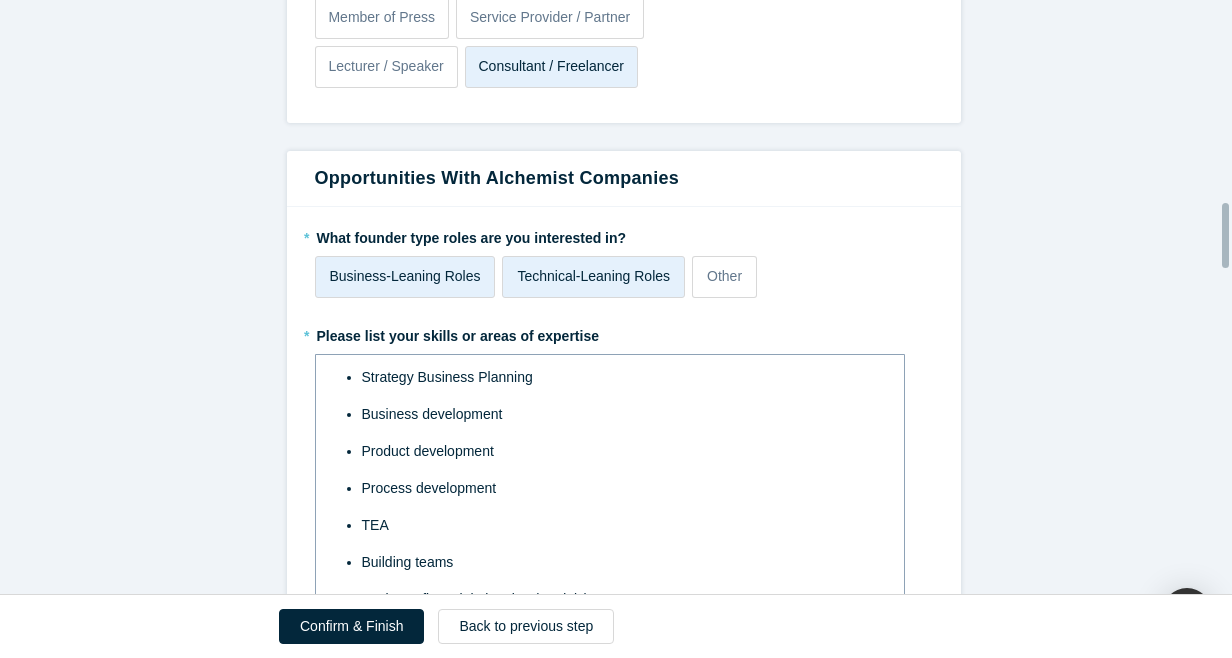 scroll, scrollTop: 1972, scrollLeft: 0, axis: vertical 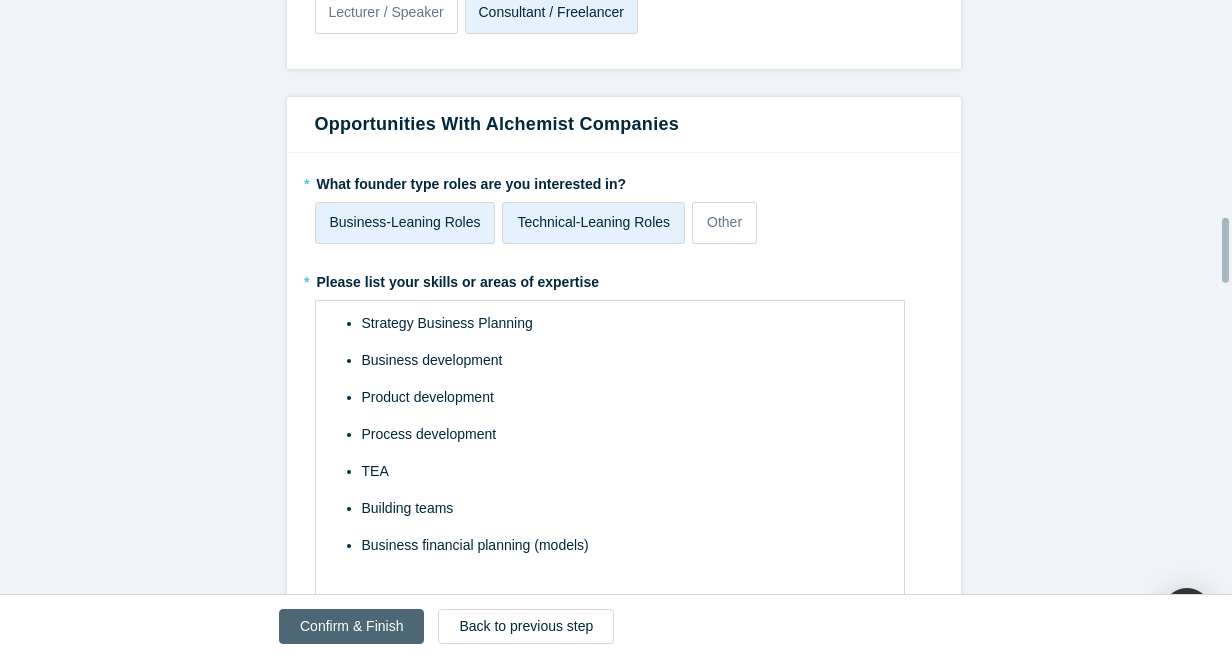 click on "Confirm & Finish" at bounding box center (351, 626) 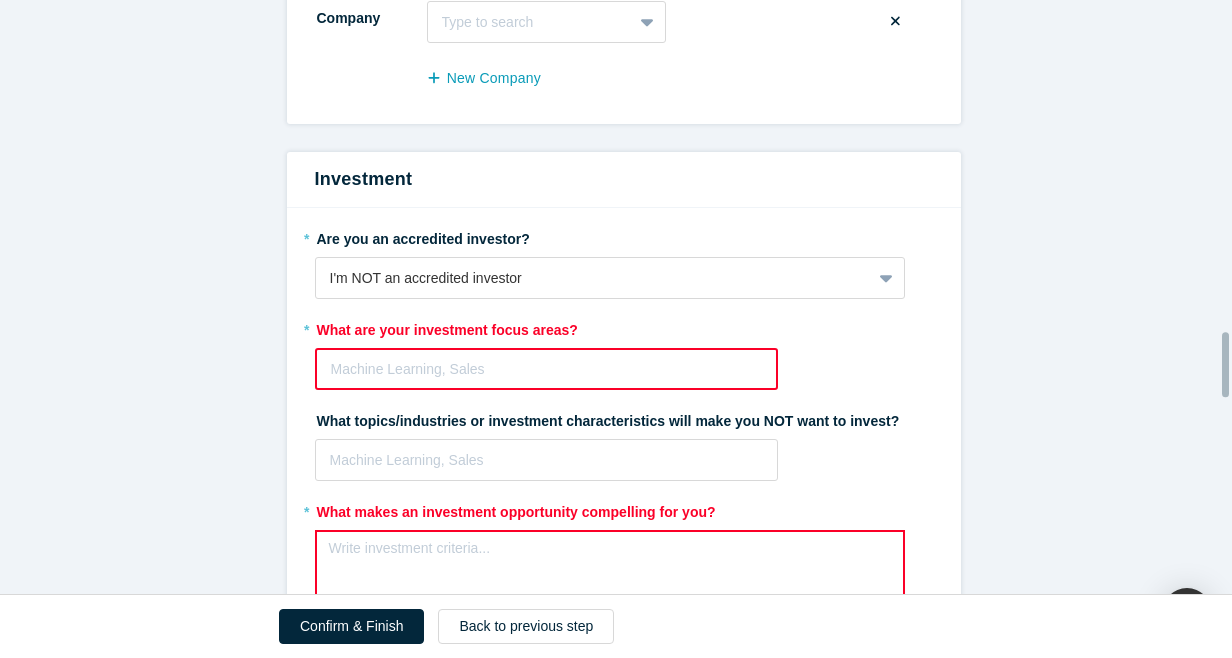 scroll, scrollTop: 3100, scrollLeft: 0, axis: vertical 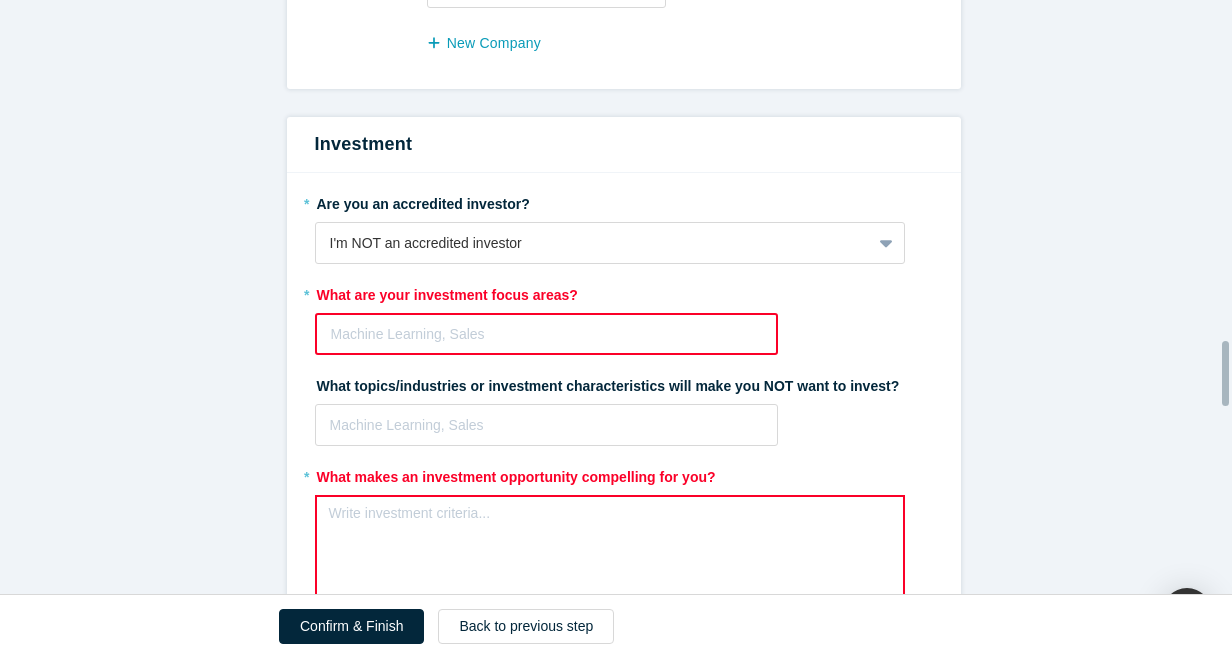 click on "Machine Learning, Sales" at bounding box center [547, 334] 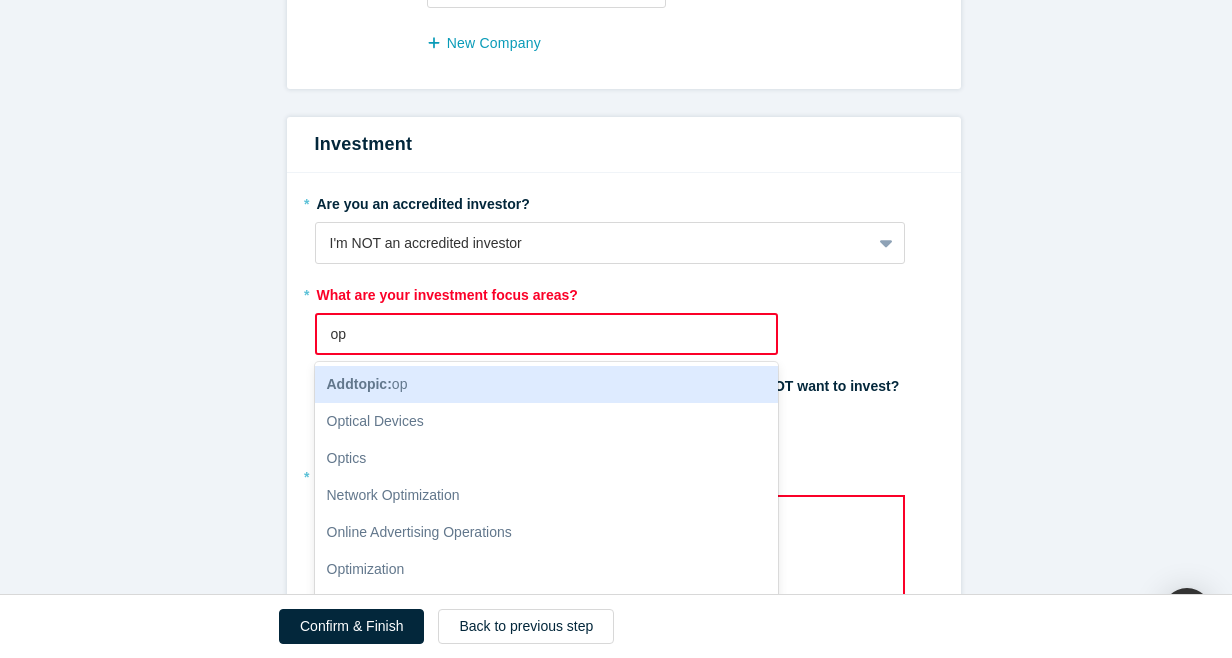 type on "o" 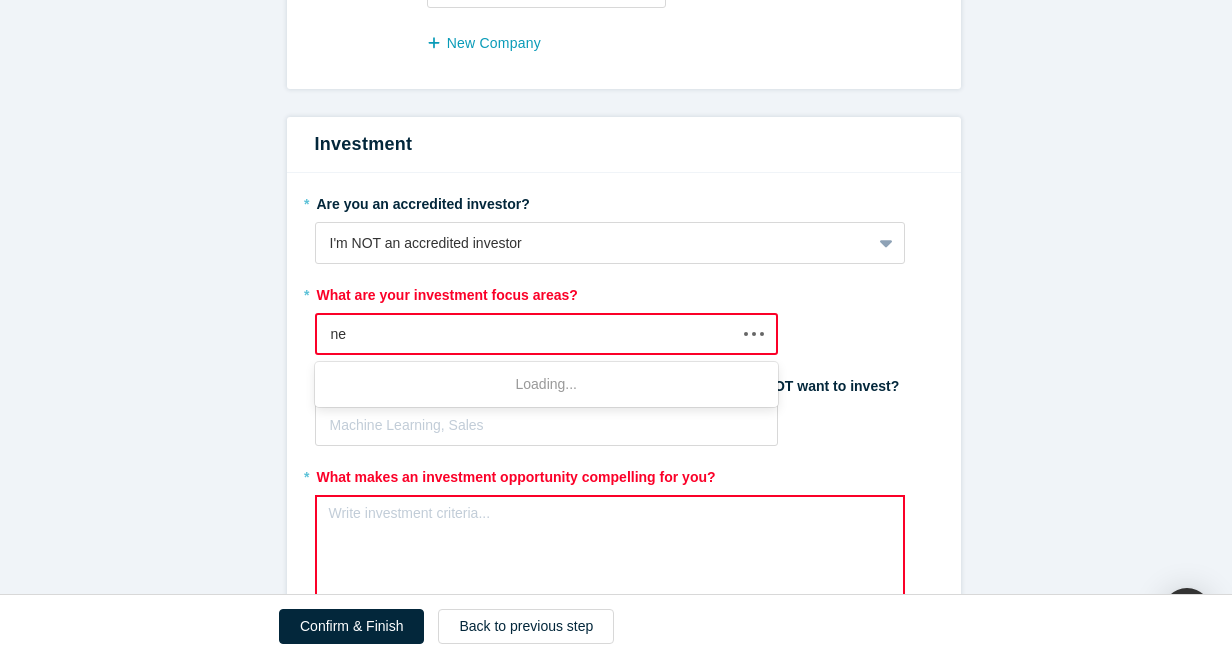 type on "n" 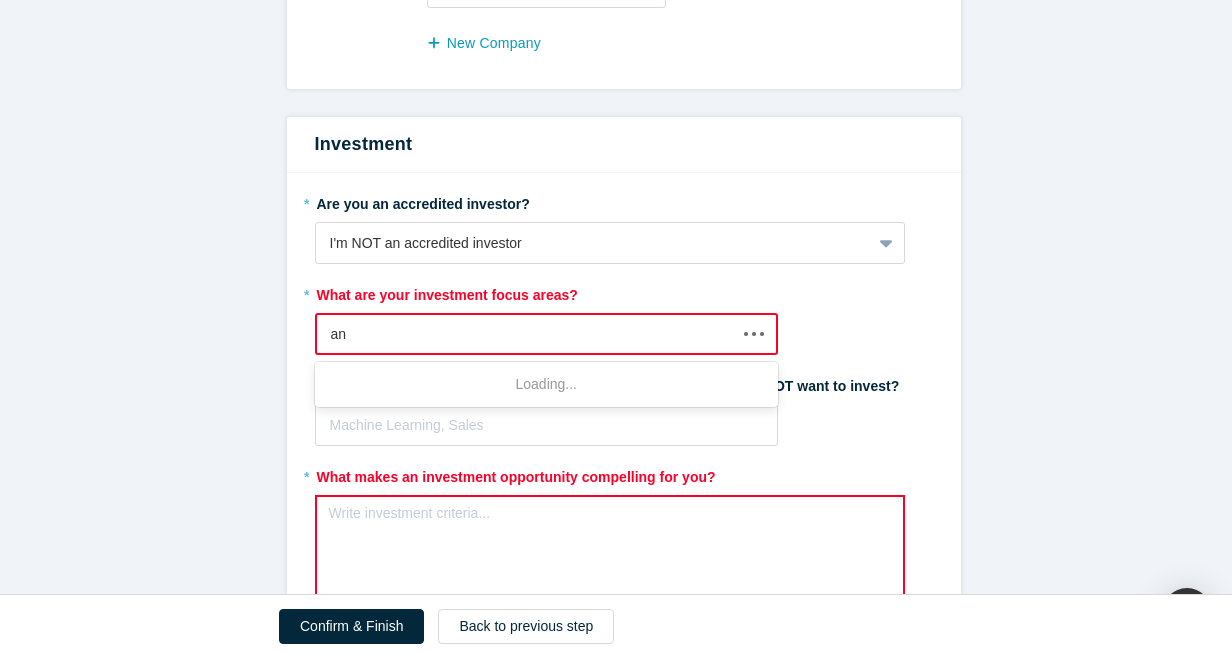 type on "any" 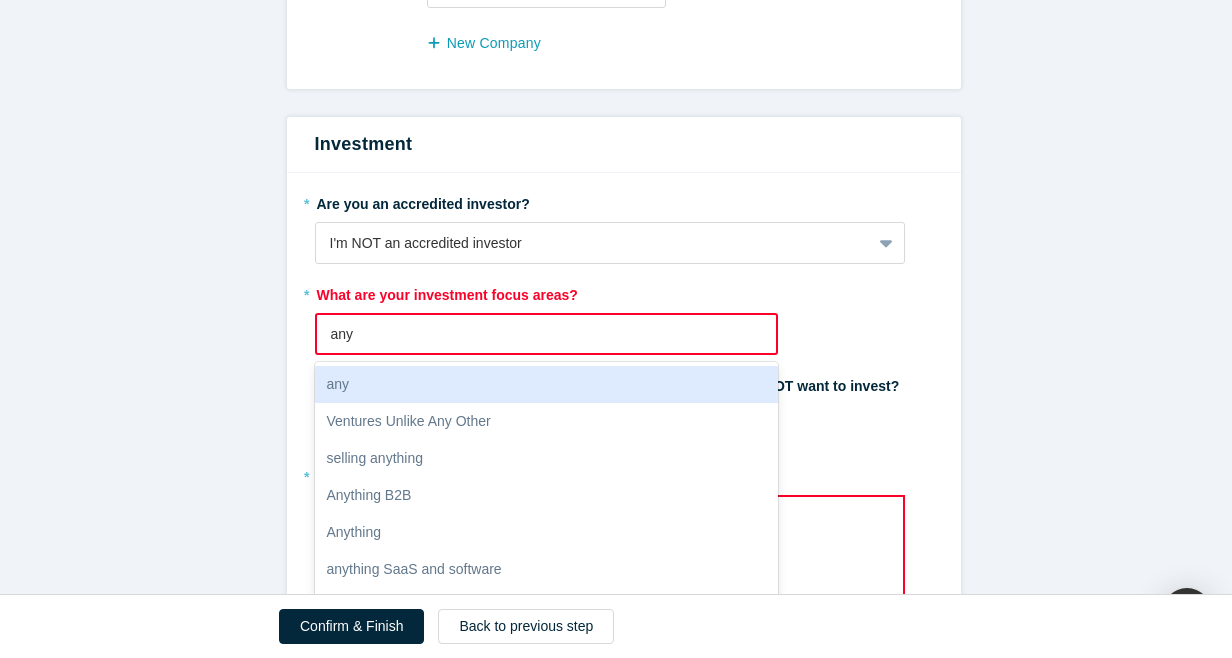 click on "any" at bounding box center [547, 384] 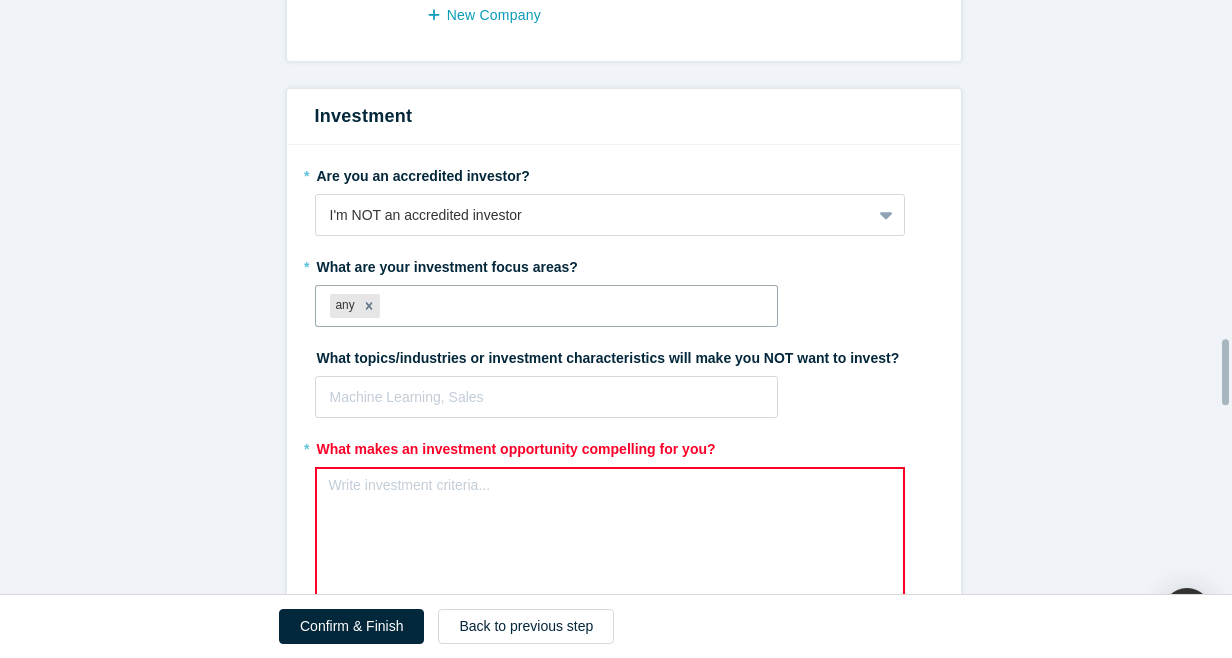 scroll, scrollTop: 3072, scrollLeft: 0, axis: vertical 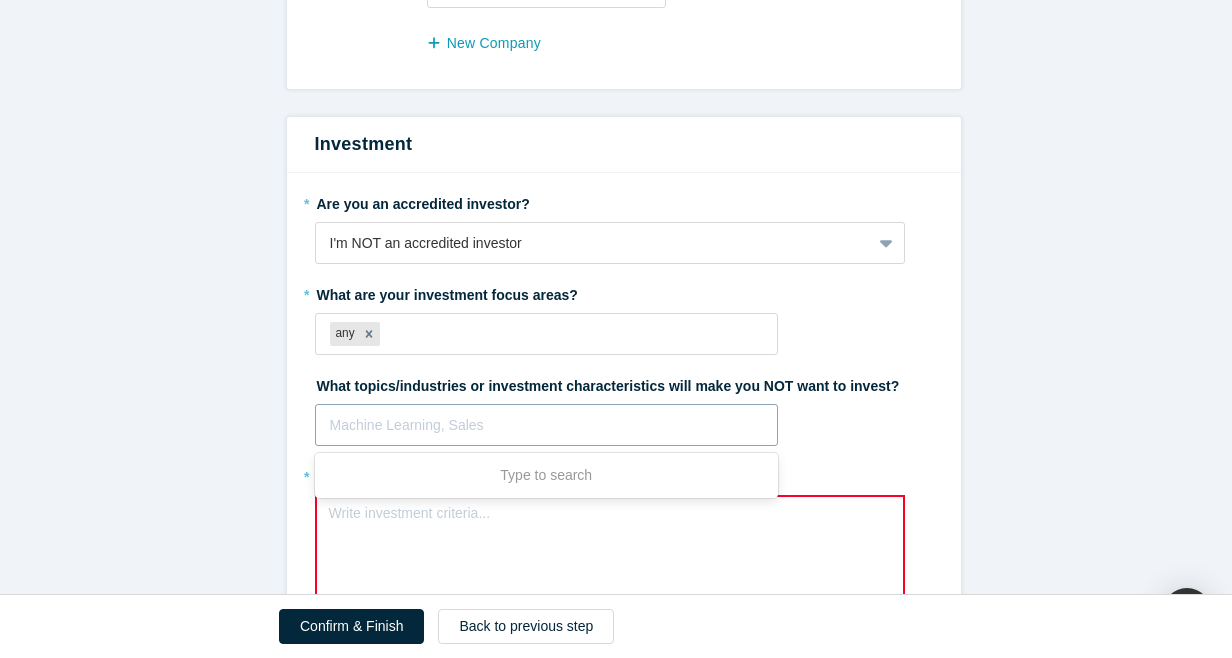 click at bounding box center (547, 425) 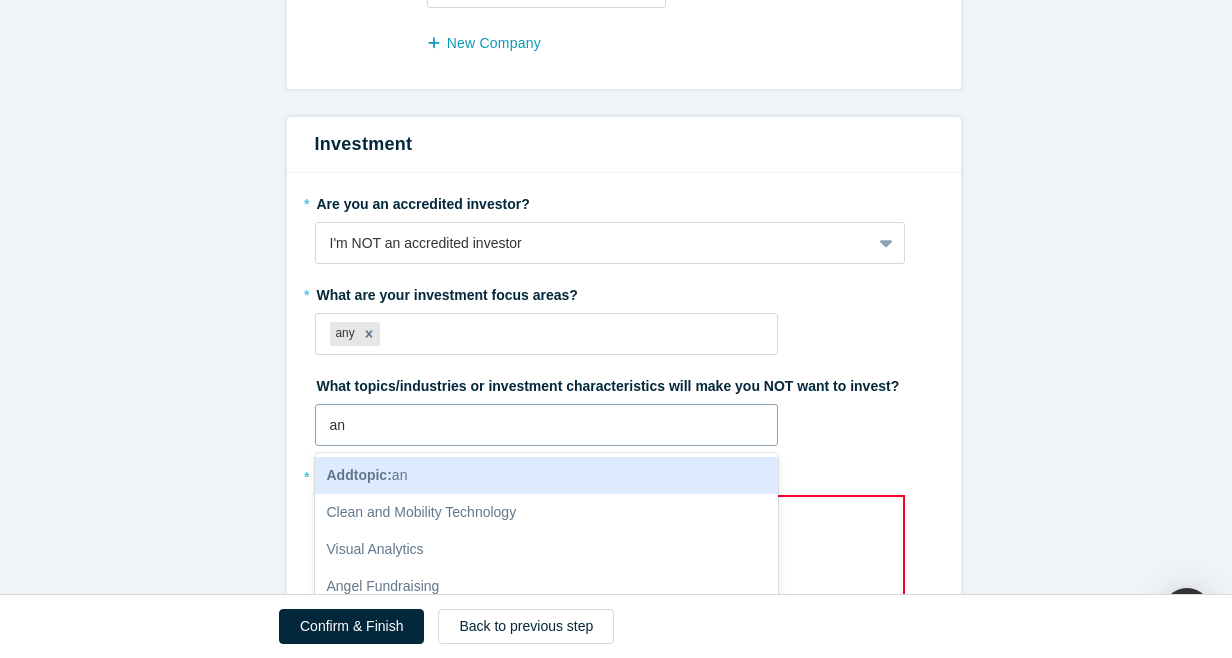 type on "any" 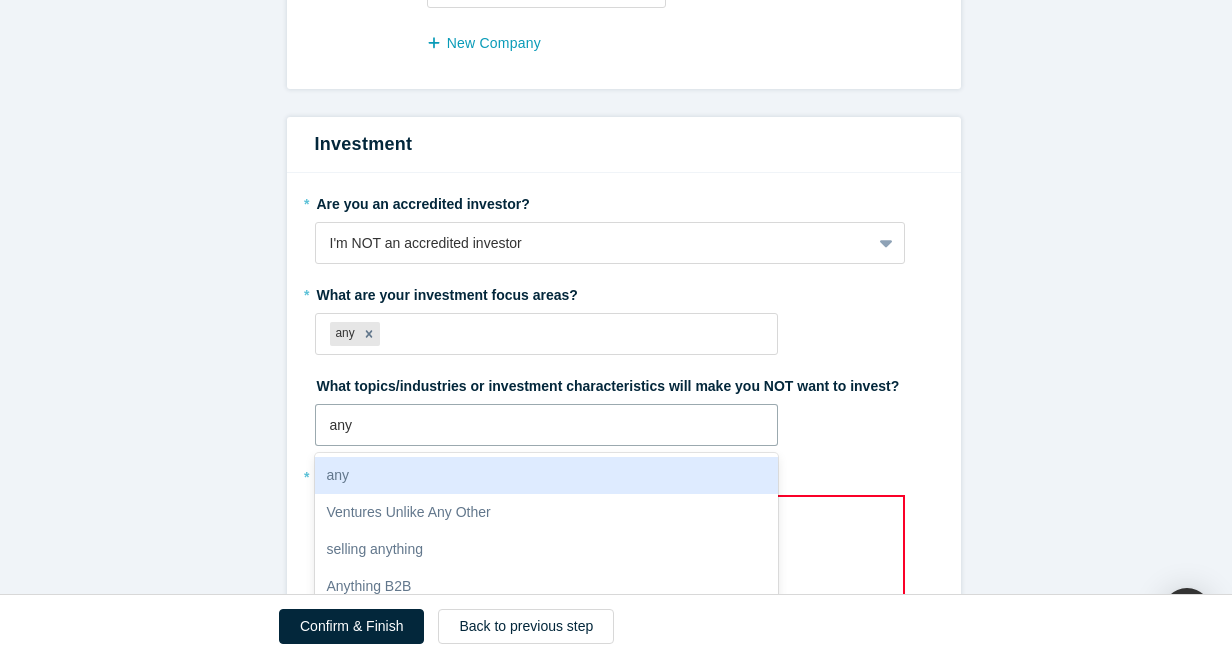 click on "any" at bounding box center (547, 475) 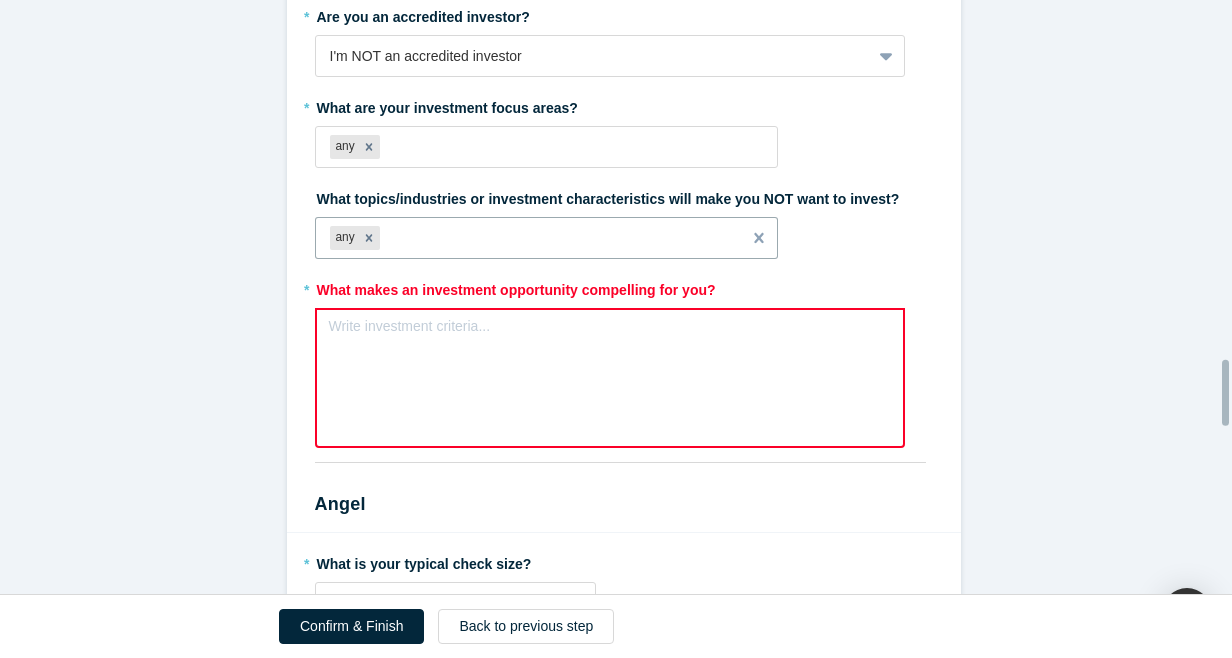 scroll, scrollTop: 3272, scrollLeft: 0, axis: vertical 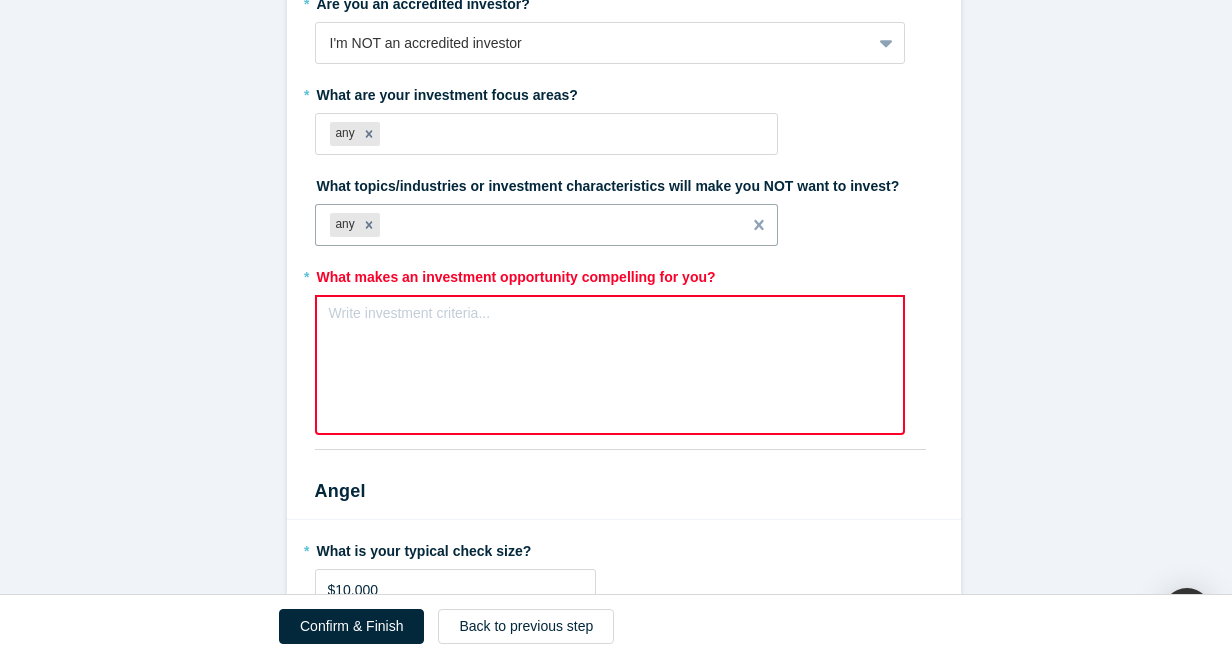 click at bounding box center (610, 319) 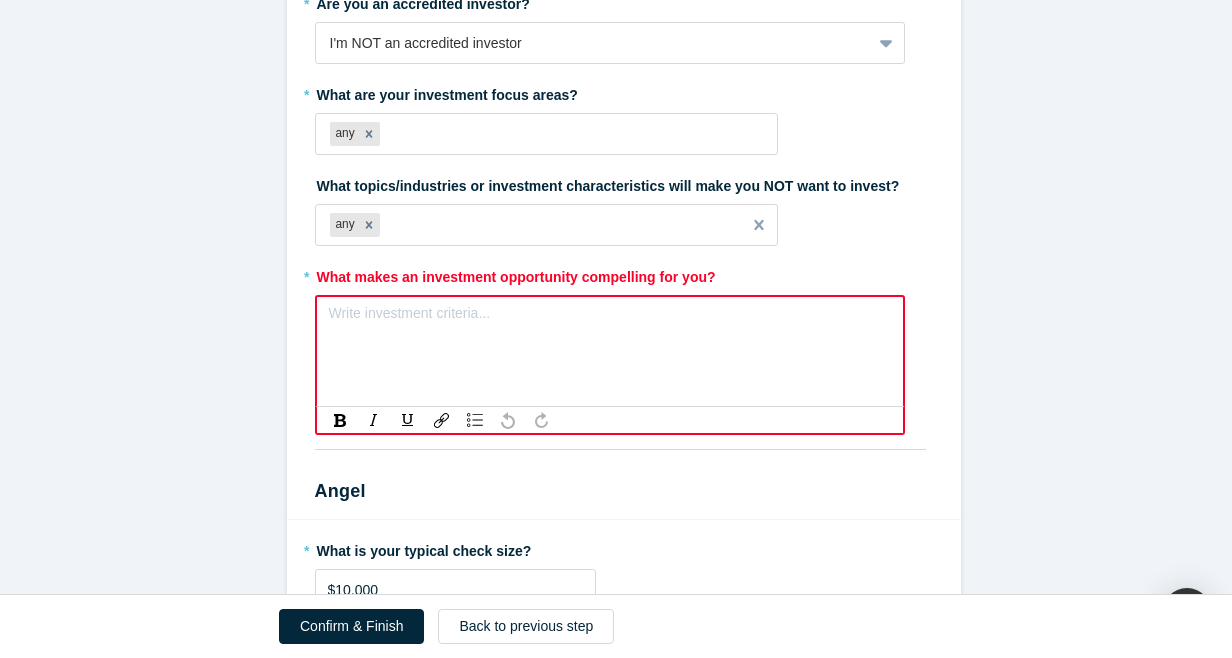 scroll, scrollTop: 3243, scrollLeft: 0, axis: vertical 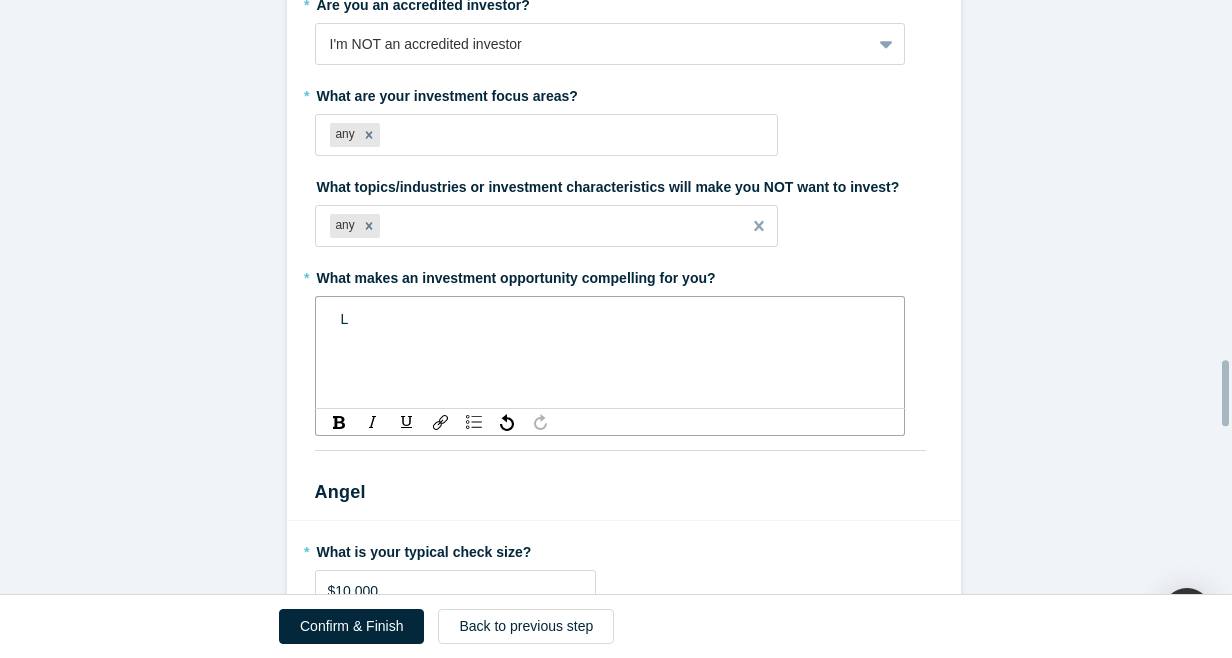 type 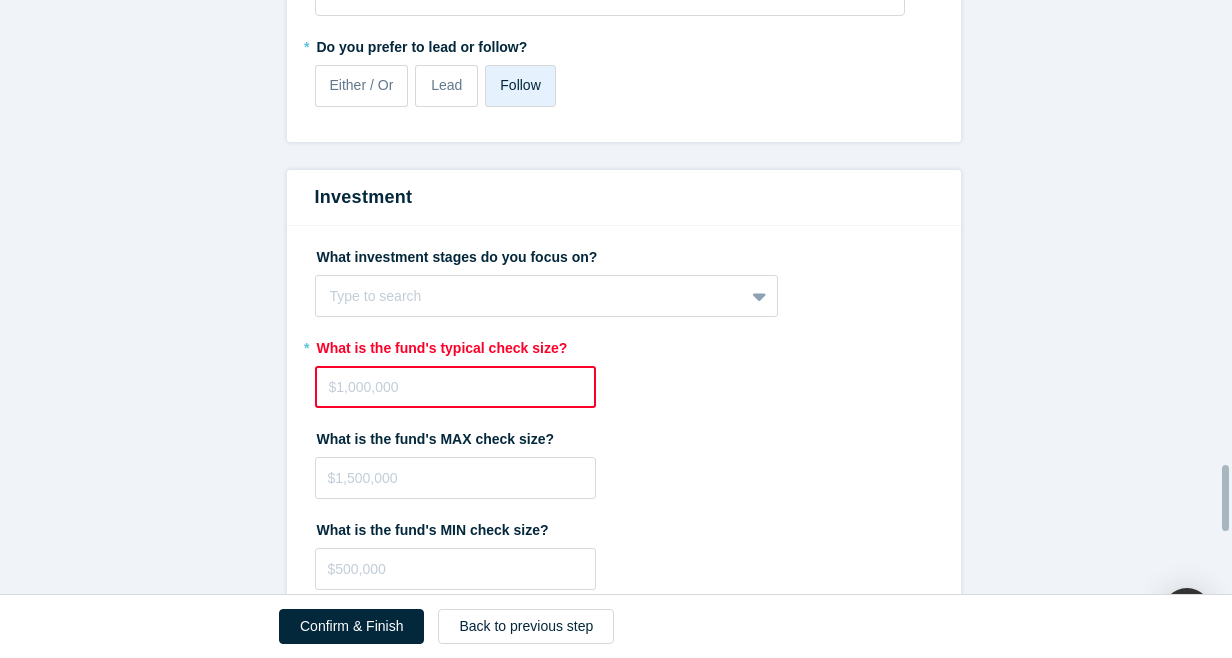scroll, scrollTop: 4343, scrollLeft: 0, axis: vertical 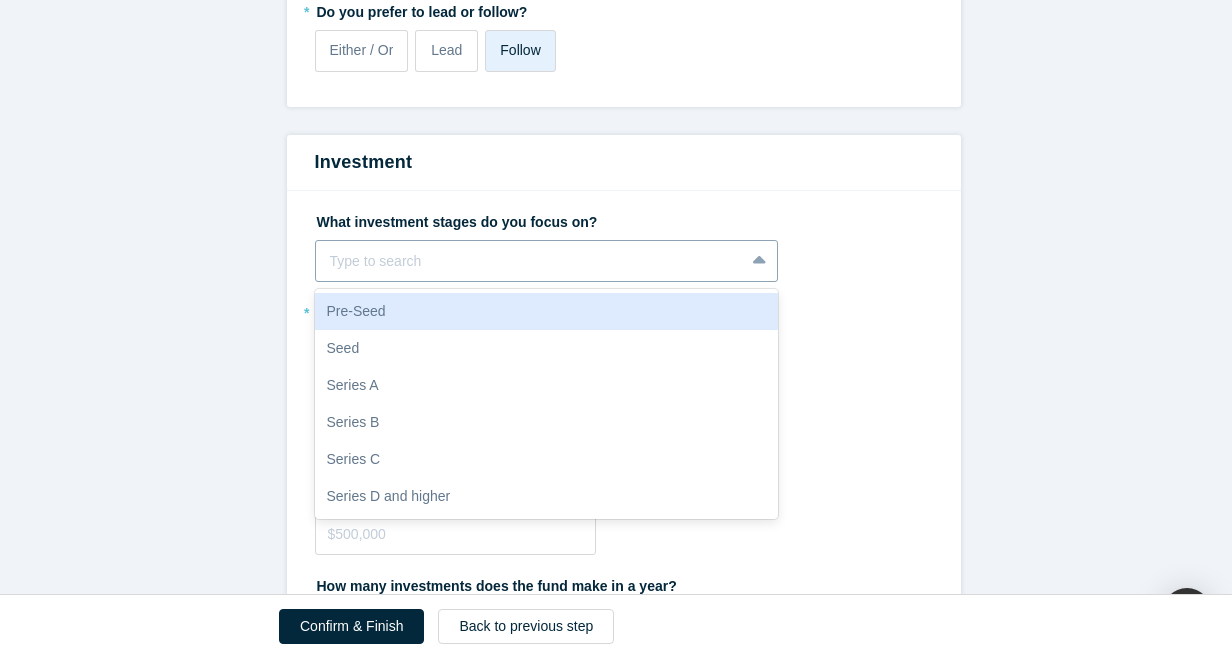 click at bounding box center [530, 261] 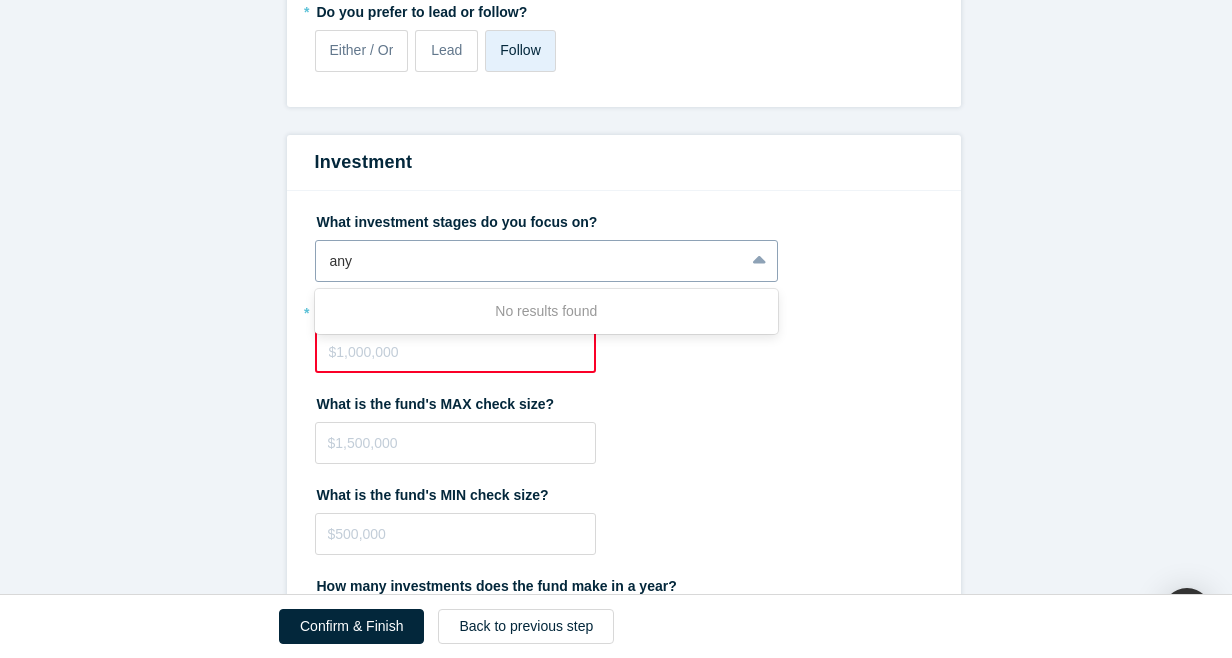 type on "any" 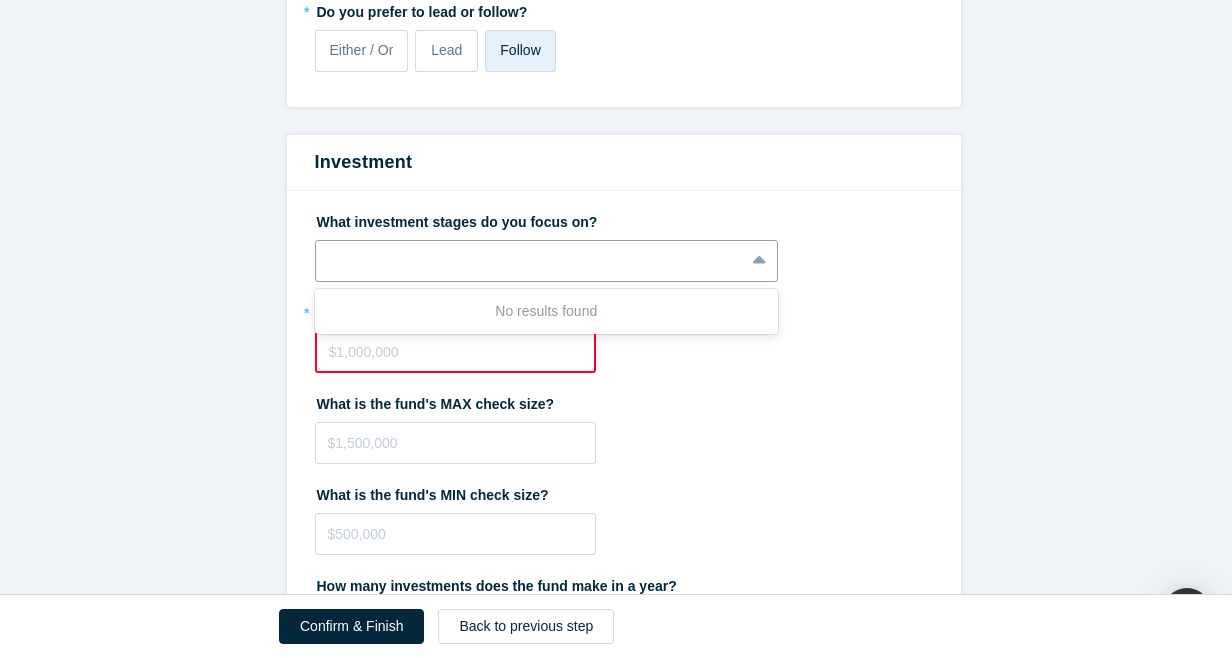 click at bounding box center [530, 261] 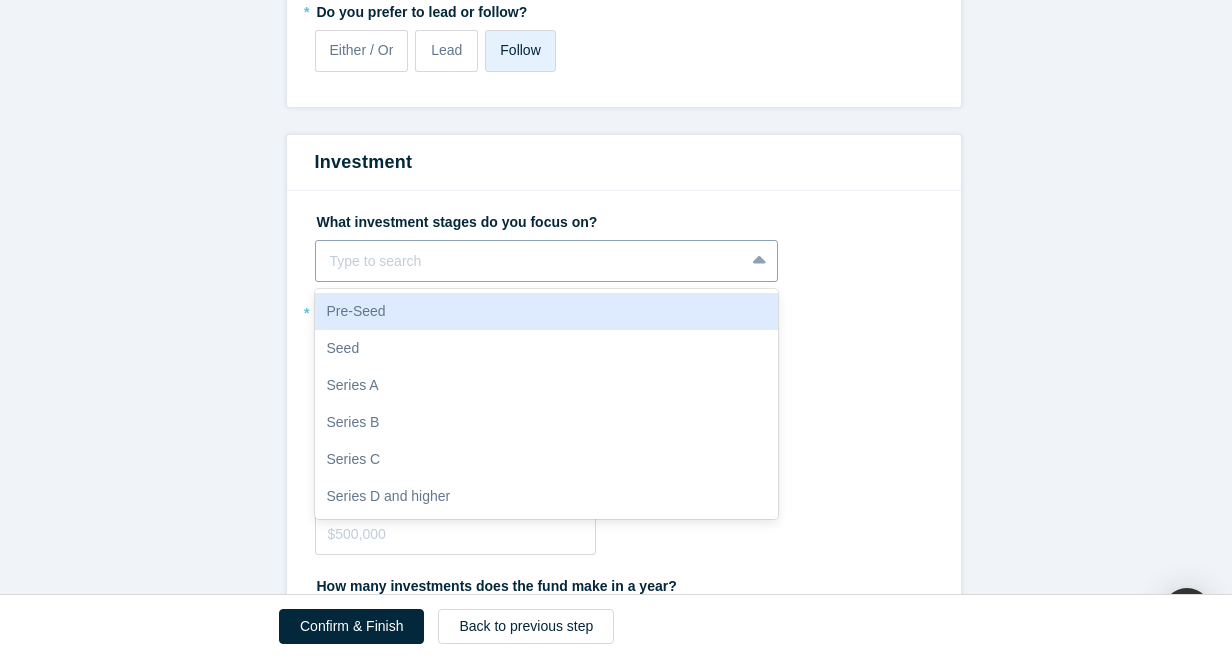 click at bounding box center [530, 261] 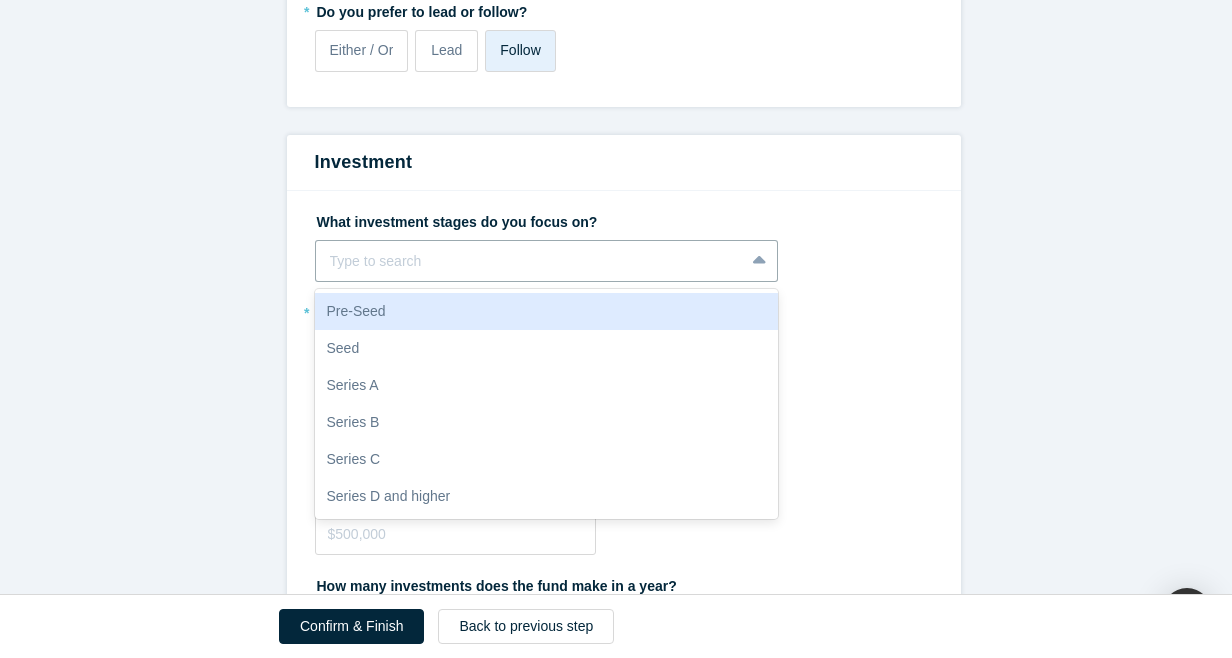 click on "Pre-Seed" at bounding box center (547, 311) 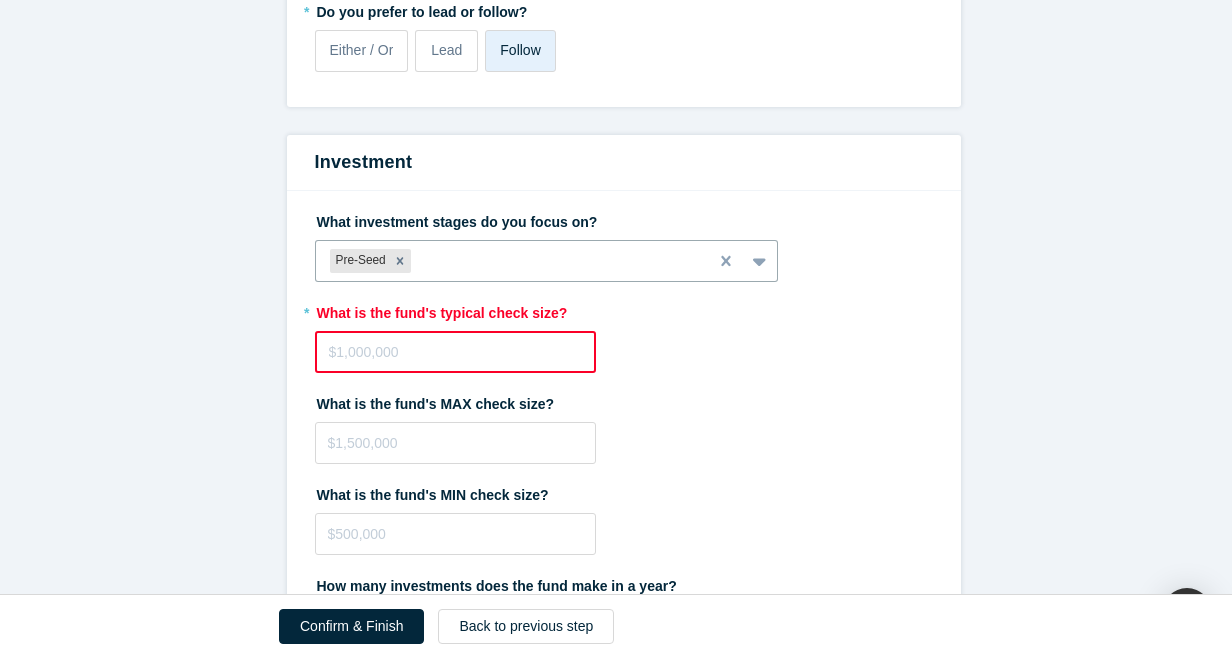 click at bounding box center (455, 352) 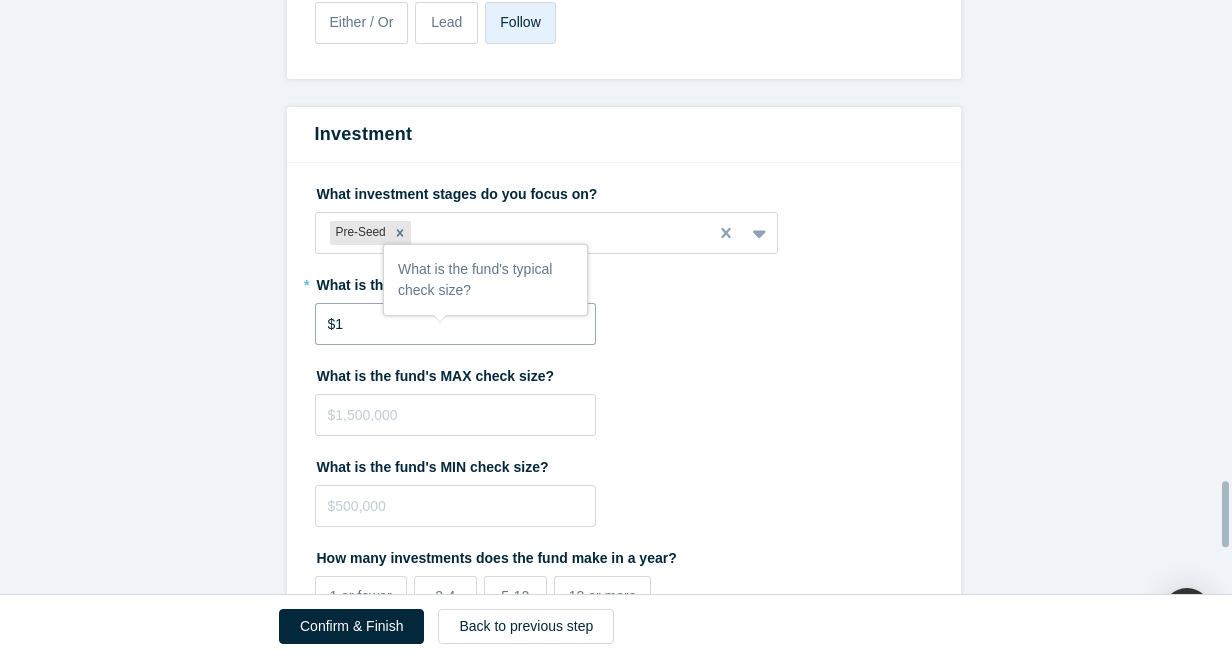 scroll, scrollTop: 4315, scrollLeft: 0, axis: vertical 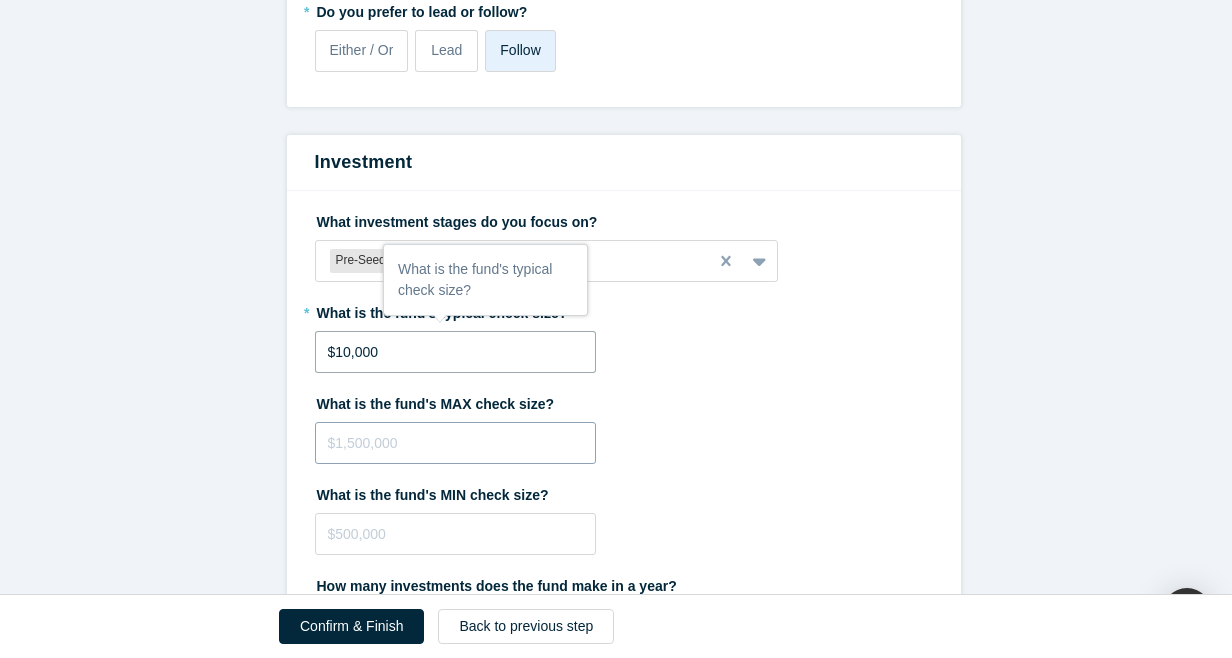 type on "$10,000" 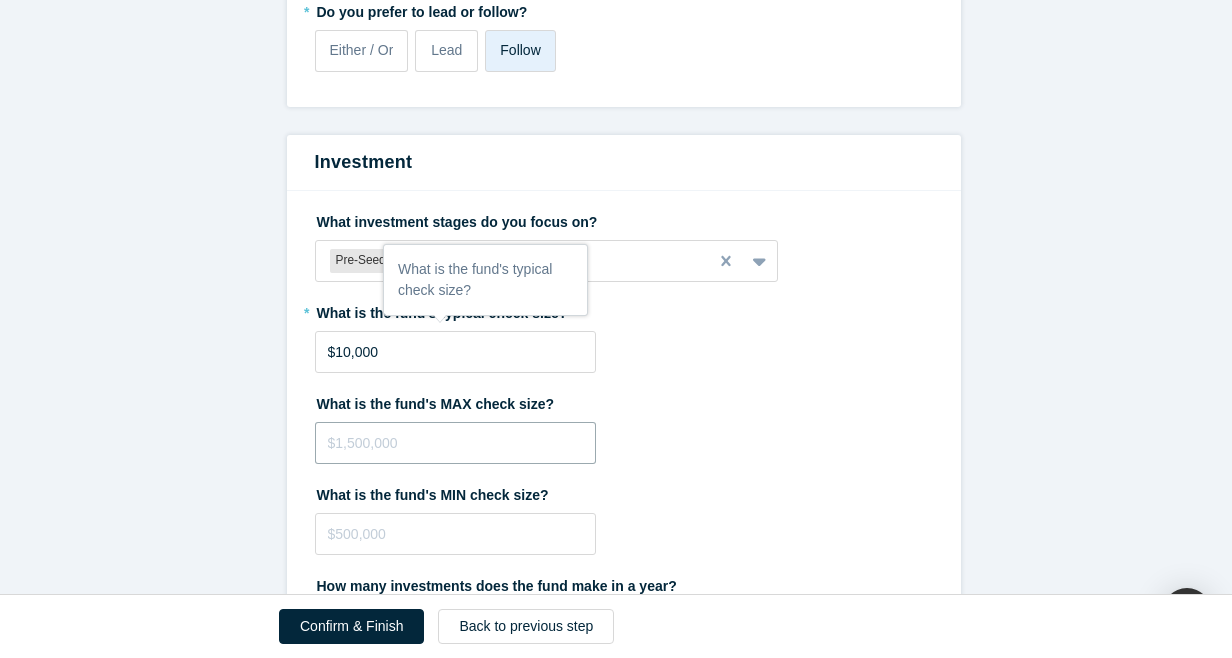 click at bounding box center [455, 443] 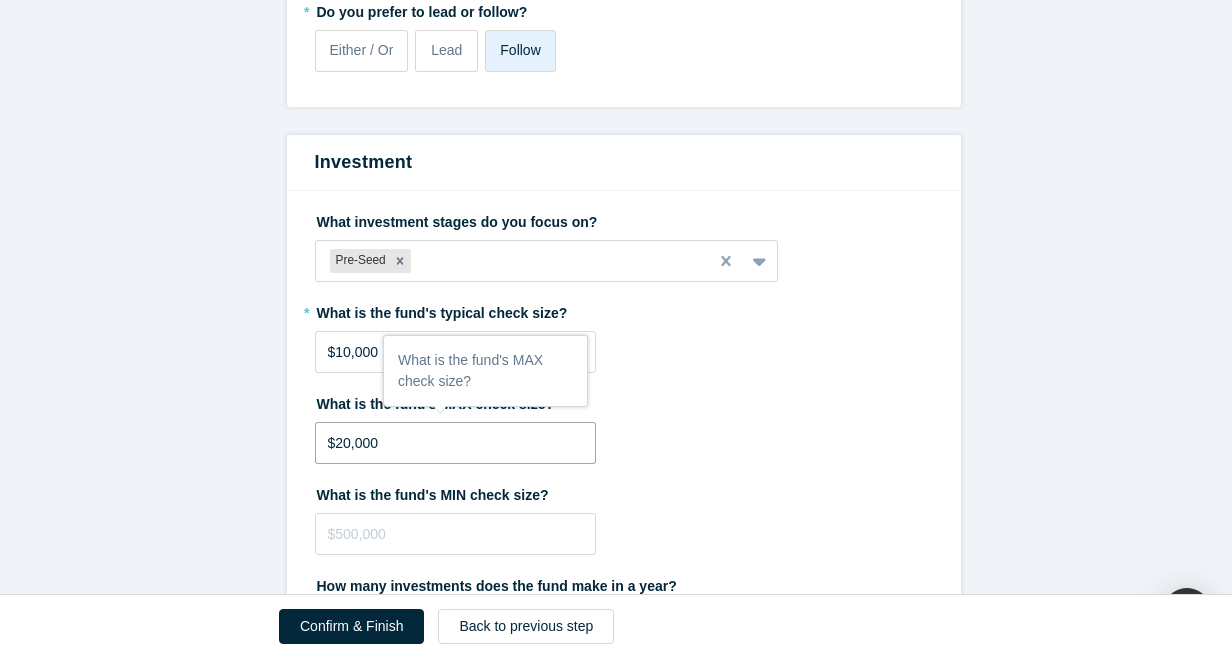 type on "$20,000" 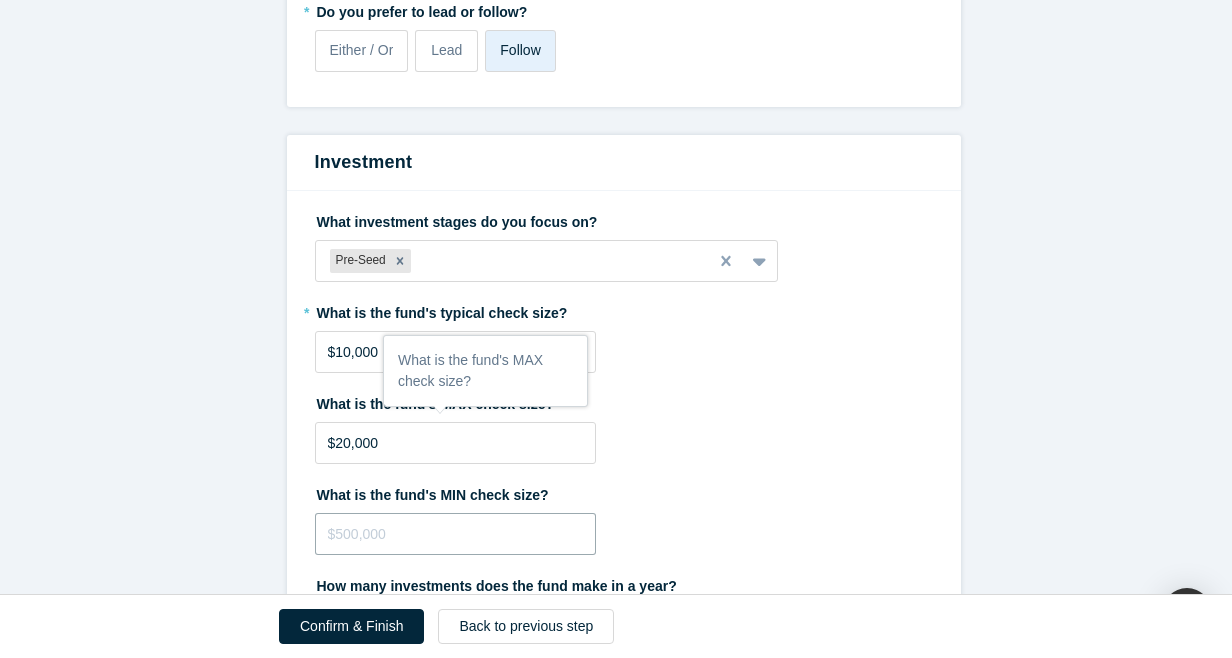 click at bounding box center (455, 534) 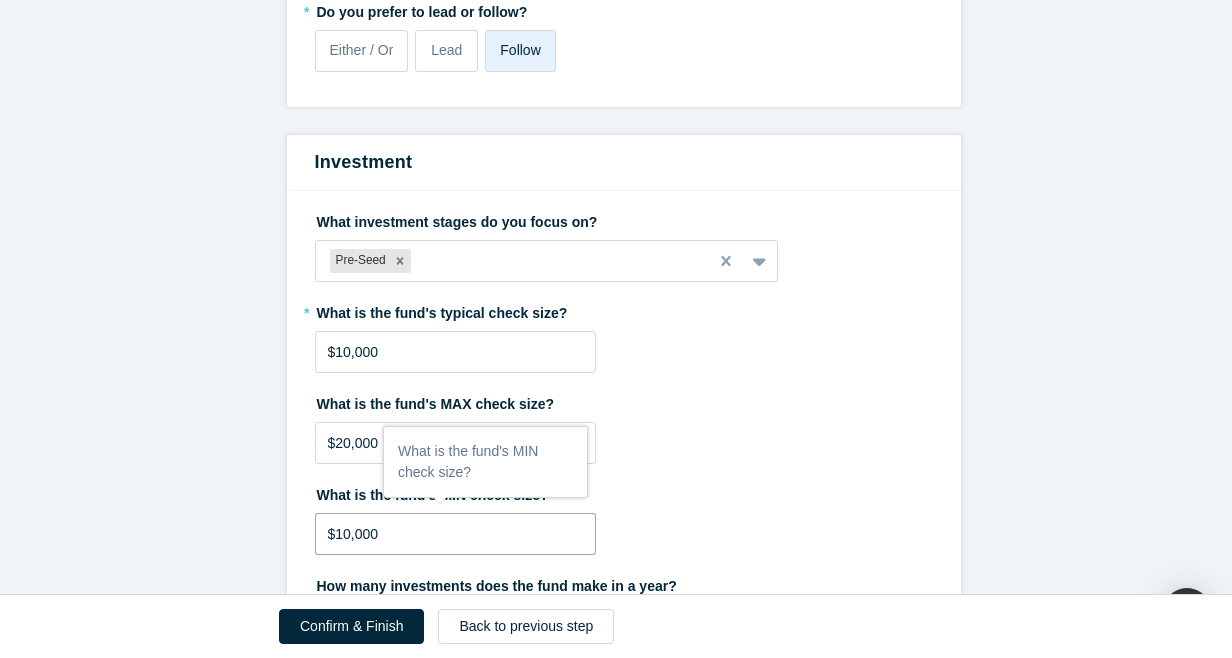 type on "$10,000" 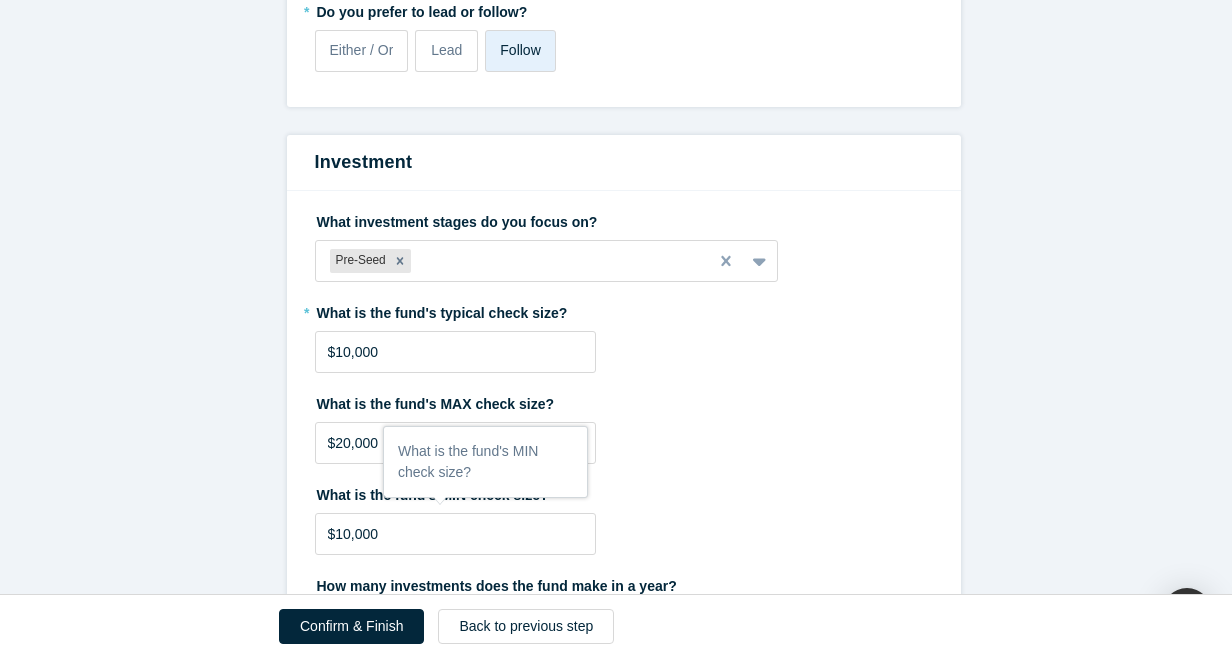 click on "Step 2/2: Experience and Roles with Alchemist All fields marked with  *  are required. Experience   * Company Ayana bio
To pick up a draggable item, press the space bar.
While dragging, use the arrow keys to move the item.
Press space again to drop the item in its new position, or press escape to cancel.
Make Primary * Position SVP, Commercial & Operations * Start Start: [DATE] End Date End: Present Achievements another Experience Achievements   * What are your top 3-5 professional achievements? Ayana Bio  - Launch new plant cell ingredients Pendulum  - Managed Mfg Ops increasing manufacturing capacity by 10x plus developing & launched new DTC products.  Niagen Bioscience  - Develop ingredient, new markets and product formats managing regulatory approvals for TruNiagen globally.  [PERSON_NAME] Truvia  - Develop ingredient, new markets and product formats managing regulatory approvals for Truvia. * What are your top areas or industries of expertise? Dietary Supplements Food Business Process" at bounding box center (623, -1535) 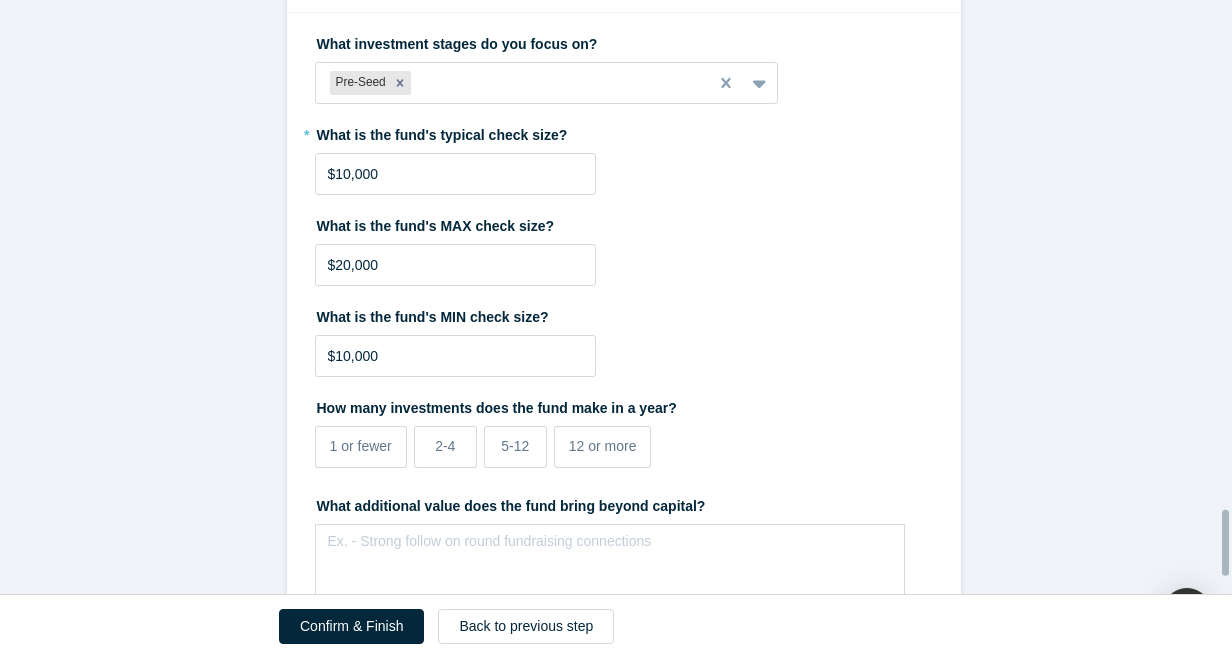 scroll, scrollTop: 4615, scrollLeft: 0, axis: vertical 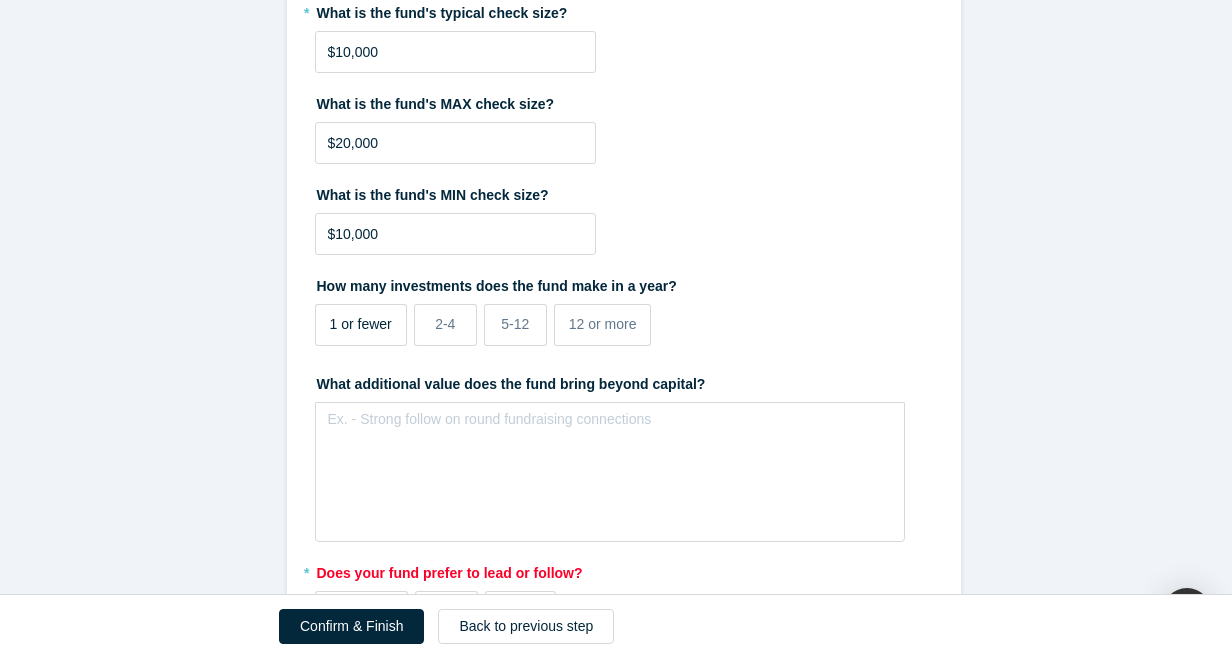 click on "1 or fewer" at bounding box center [361, 324] 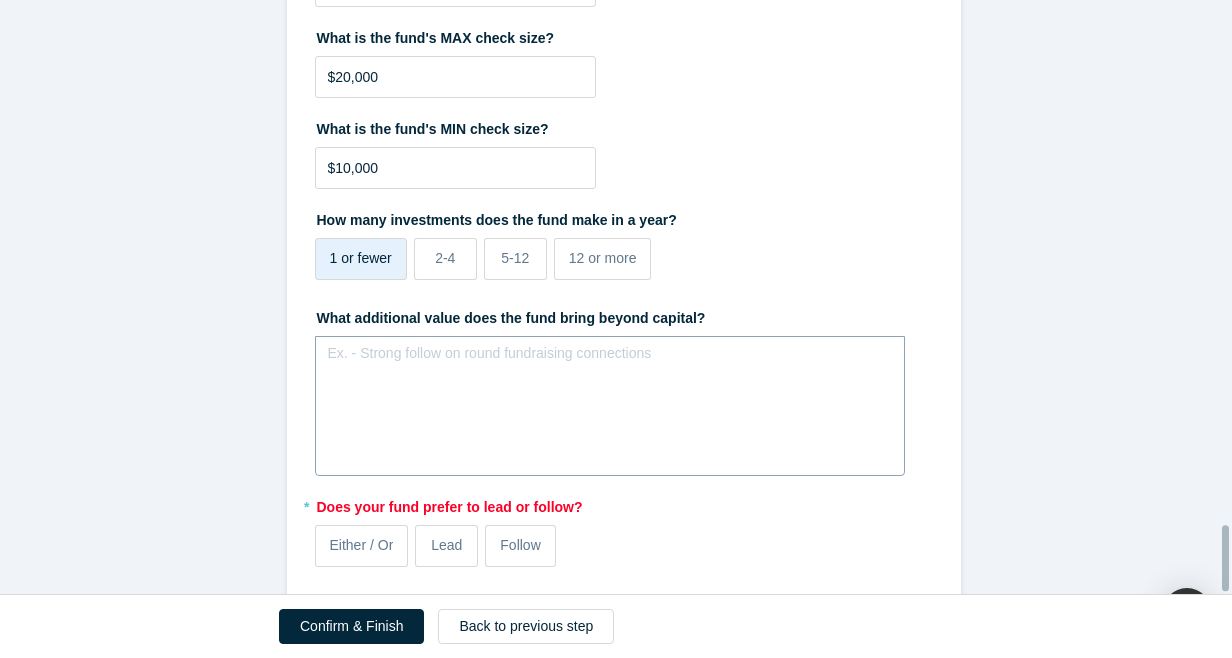 scroll, scrollTop: 4715, scrollLeft: 0, axis: vertical 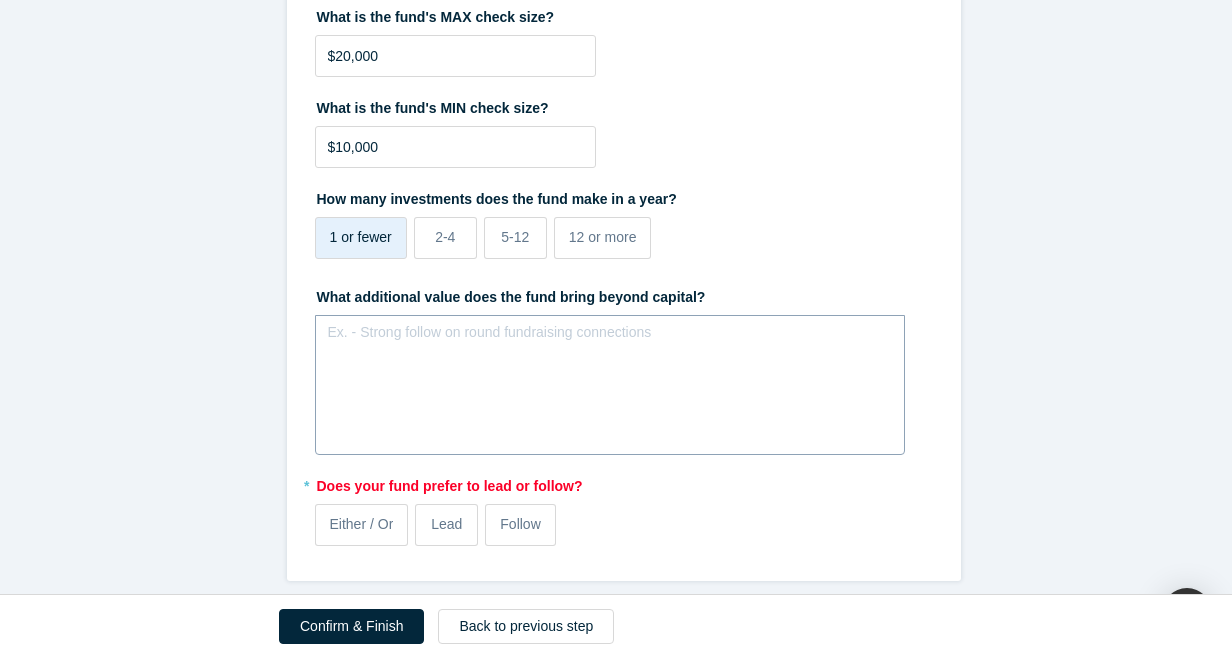 click on "Ex. - Strong follow on round fundraising connections" at bounding box center [610, 385] 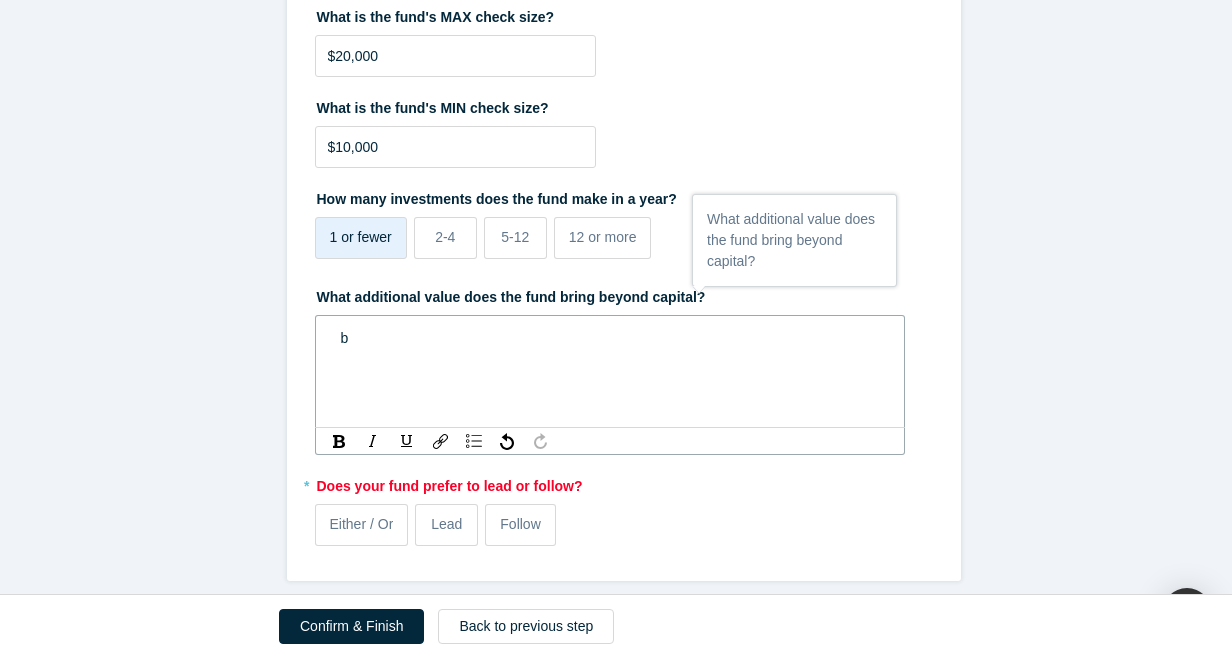 type 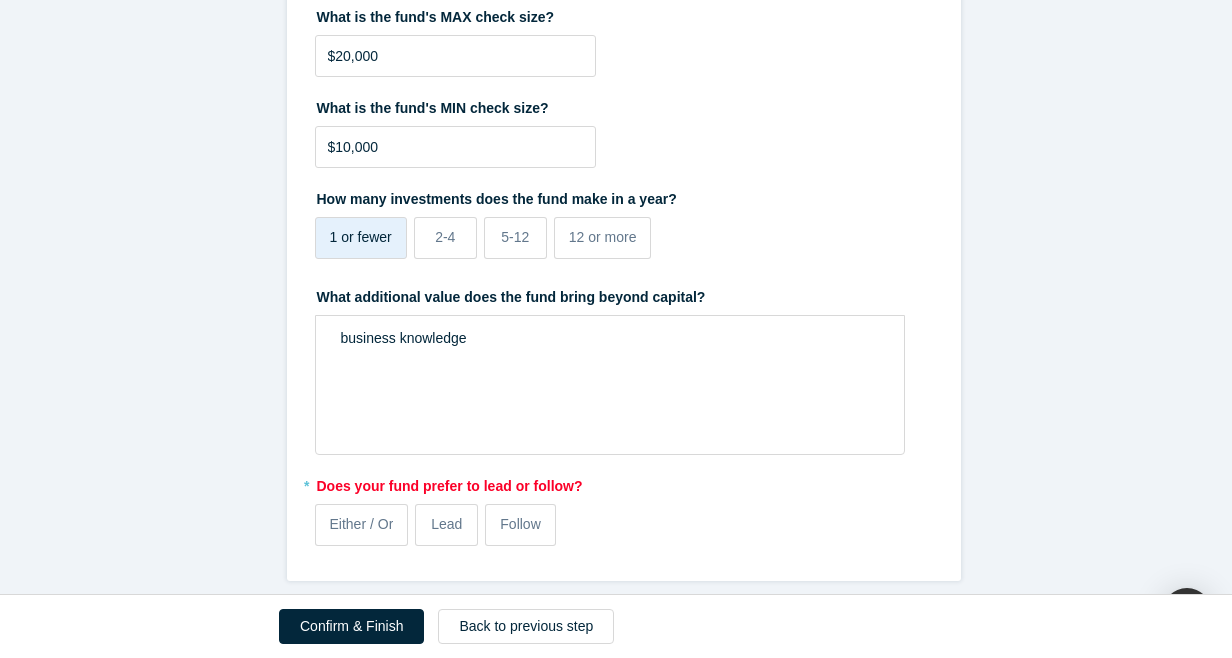 click on "Step 2/2: Experience and Roles with Alchemist All fields marked with  *  are required. Experience   * Company Ayana bio
To pick up a draggable item, press the space bar.
While dragging, use the arrow keys to move the item.
Press space again to drop the item in its new position, or press escape to cancel.
Make Primary * Position SVP, Commercial & Operations * Start Start: [DATE] End Date End: Present Achievements another Experience Achievements   * What are your top 3-5 professional achievements? Ayana Bio  - Launch new plant cell ingredients Pendulum  - Managed Mfg Ops increasing manufacturing capacity by 10x plus developing & launched new DTC products.  Niagen Bioscience  - Develop ingredient, new markets and product formats managing regulatory approvals for TruNiagen globally.  [PERSON_NAME] Truvia  - Develop ingredient, new markets and product formats managing regulatory approvals for Truvia. * What are your top areas or industries of expertise? Dietary Supplements Food Business Process" at bounding box center [623, -1922] 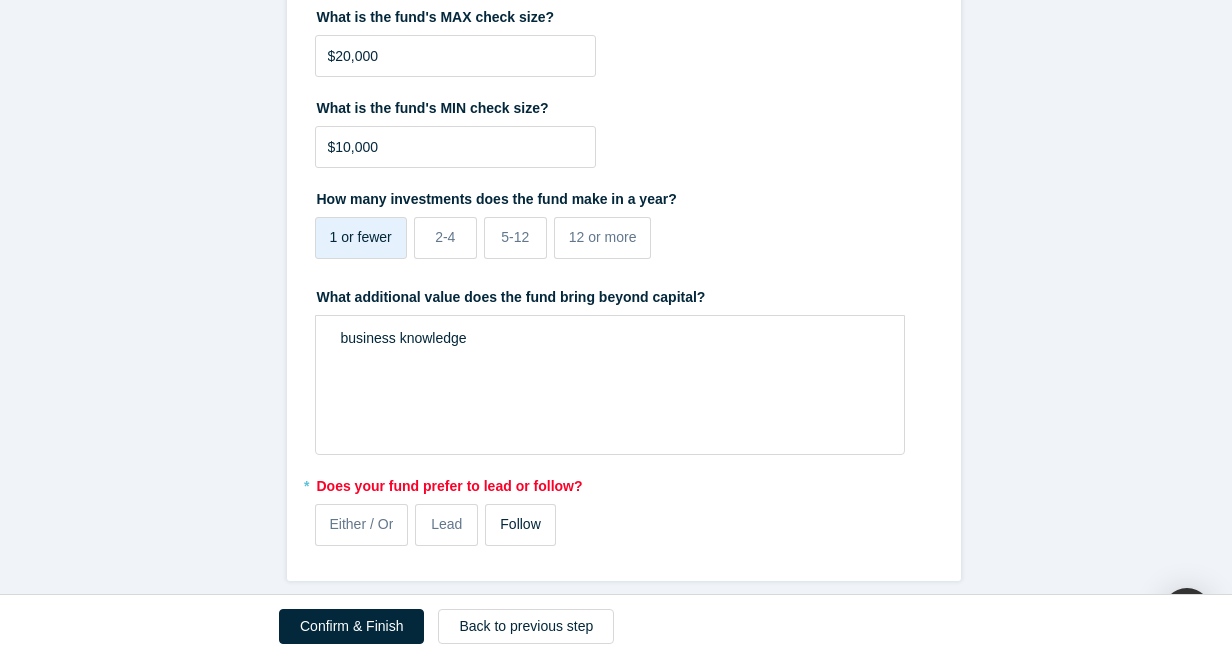 click on "Follow" at bounding box center [520, 525] 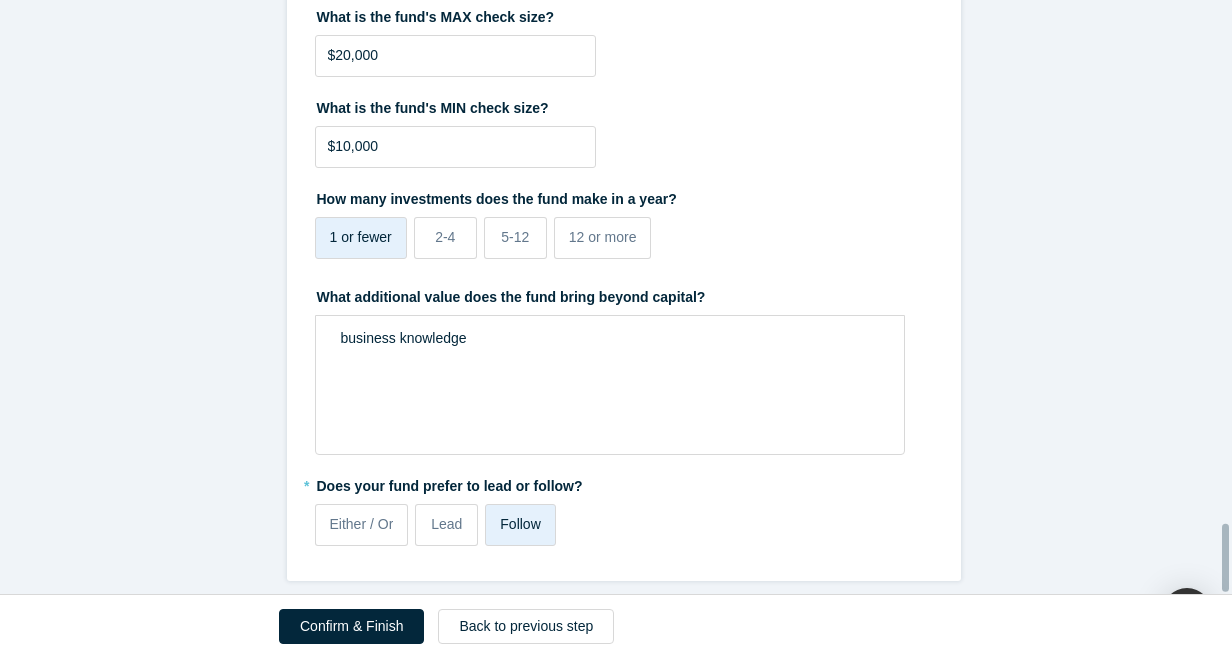 click on "Step 2/2: Experience and Roles with Alchemist All fields marked with  *  are required. Experience   * Company Ayana bio
To pick up a draggable item, press the space bar.
While dragging, use the arrow keys to move the item.
Press space again to drop the item in its new position, or press escape to cancel.
Make Primary * Position SVP, Commercial & Operations * Start Start: [DATE] End Date End: Present Achievements another Experience Achievements   * What are your top 3-5 professional achievements? Ayana Bio  - Launch new plant cell ingredients Pendulum  - Managed Mfg Ops increasing manufacturing capacity by 10x plus developing & launched new DTC products.  Niagen Bioscience  - Develop ingredient, new markets and product formats managing regulatory approvals for TruNiagen globally.  [PERSON_NAME] Truvia  - Develop ingredient, new markets and product formats managing regulatory approvals for Truvia. * What are your top areas or industries of expertise? Dietary Supplements Food Business Process" at bounding box center [623, -1923] 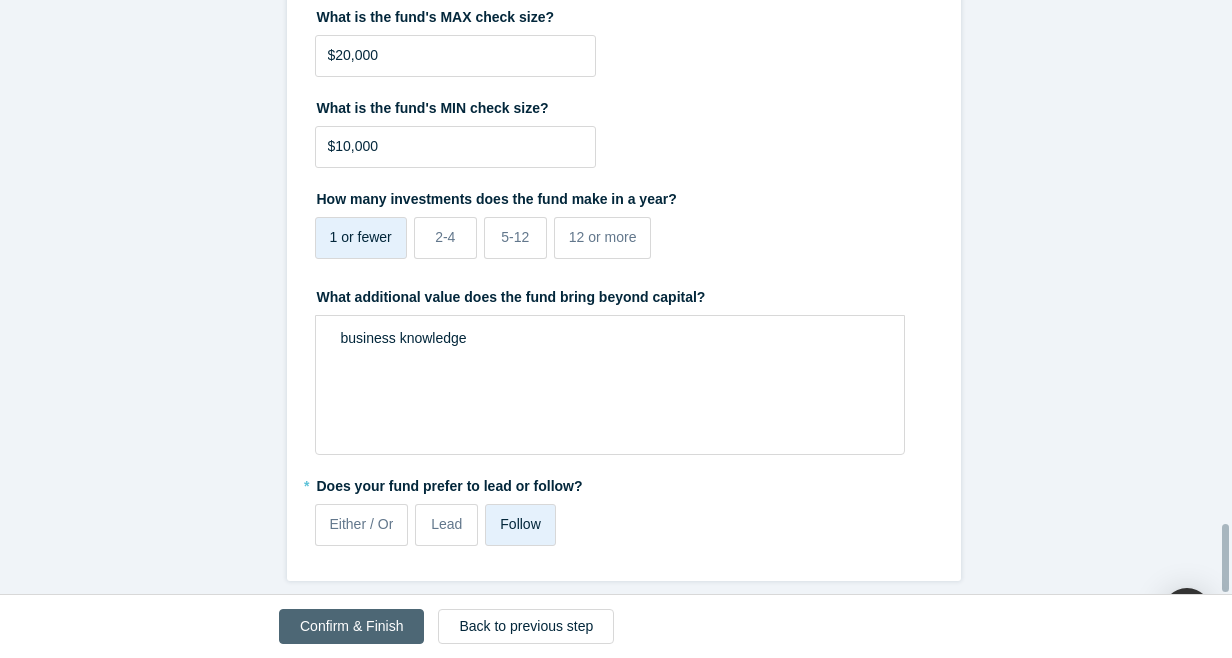 click on "Confirm & Finish" at bounding box center [351, 626] 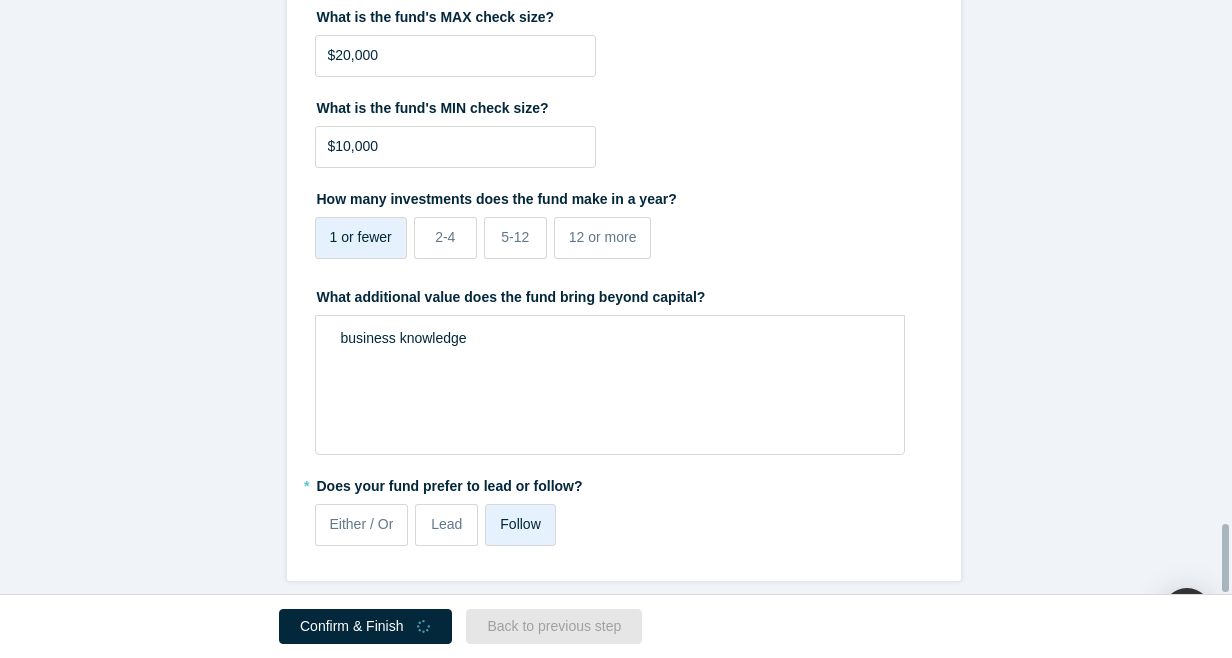 type 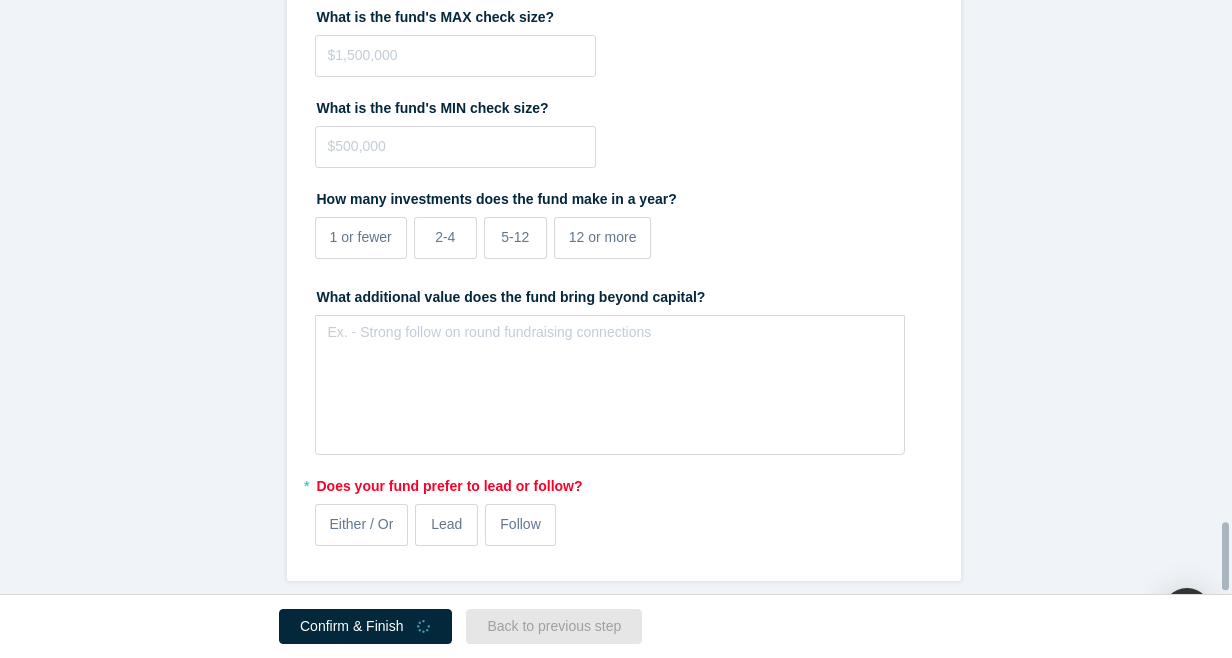 scroll, scrollTop: 4374, scrollLeft: 0, axis: vertical 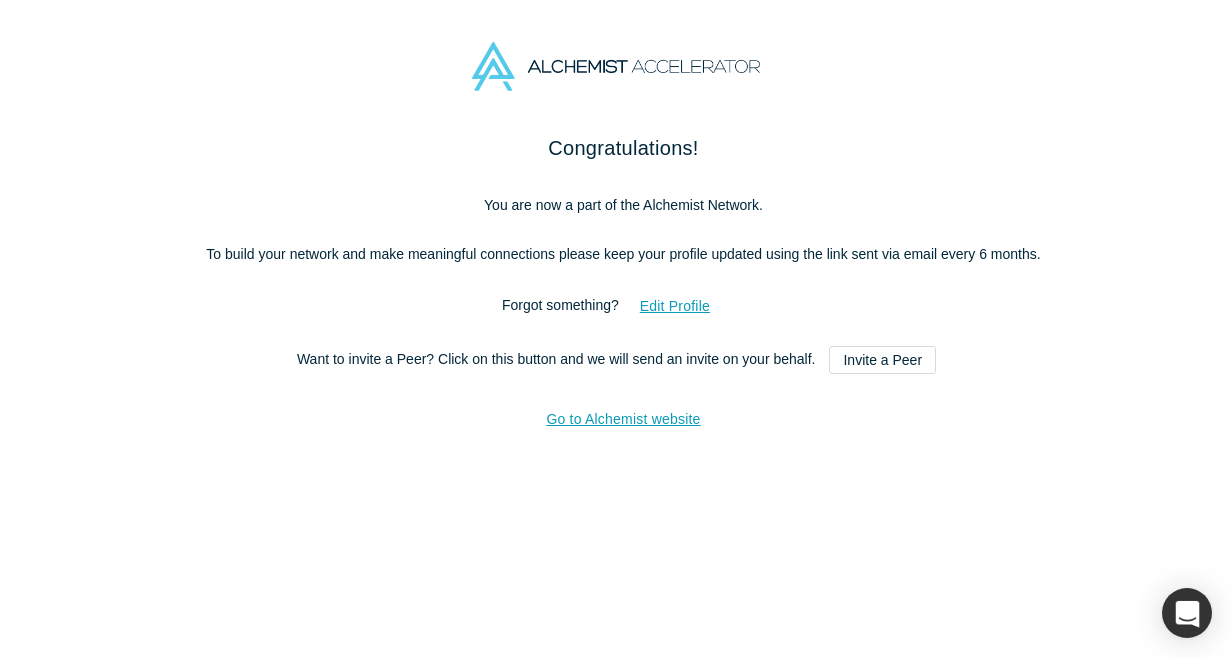 click on "Congratulations! You are now a part of the Alchemist Network. To build your network and make meaningful connections please keep your profile updated using the link sent via email every 6 months. Forgot something?  Edit Profile Want to invite a Peer? Click on this button and we will send an invite on your behalf. Invite a Peer Go to Alchemist website" at bounding box center [623, 403] 